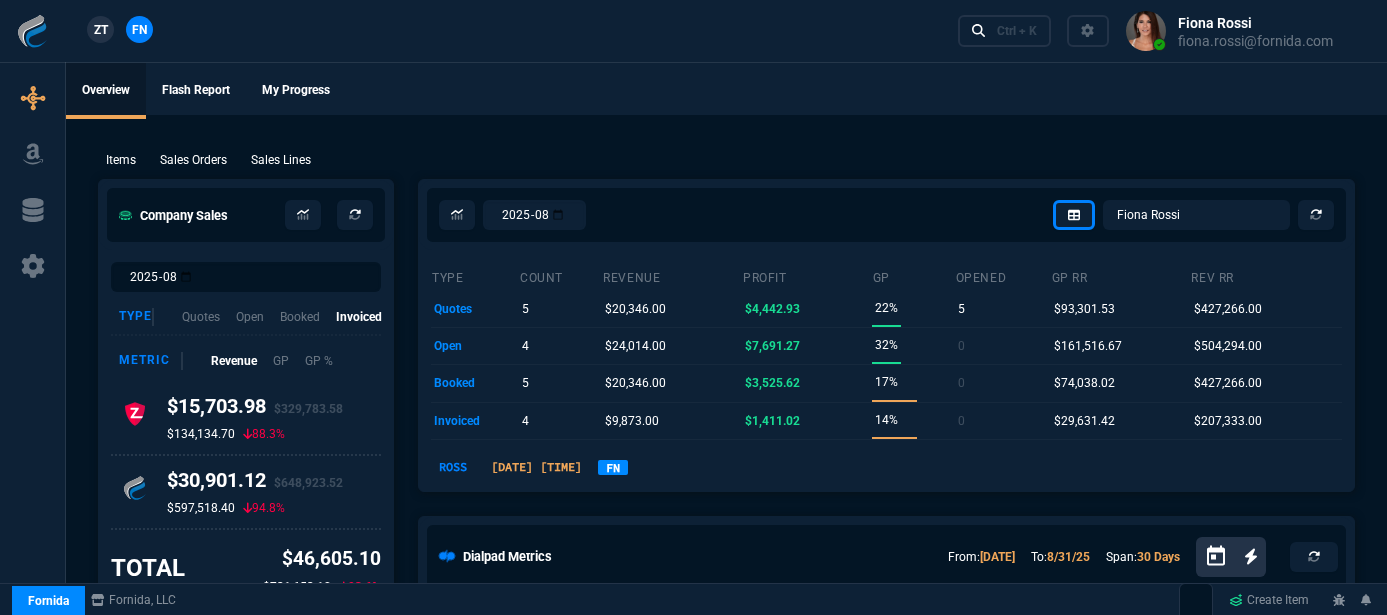 select on "12: ROSS" 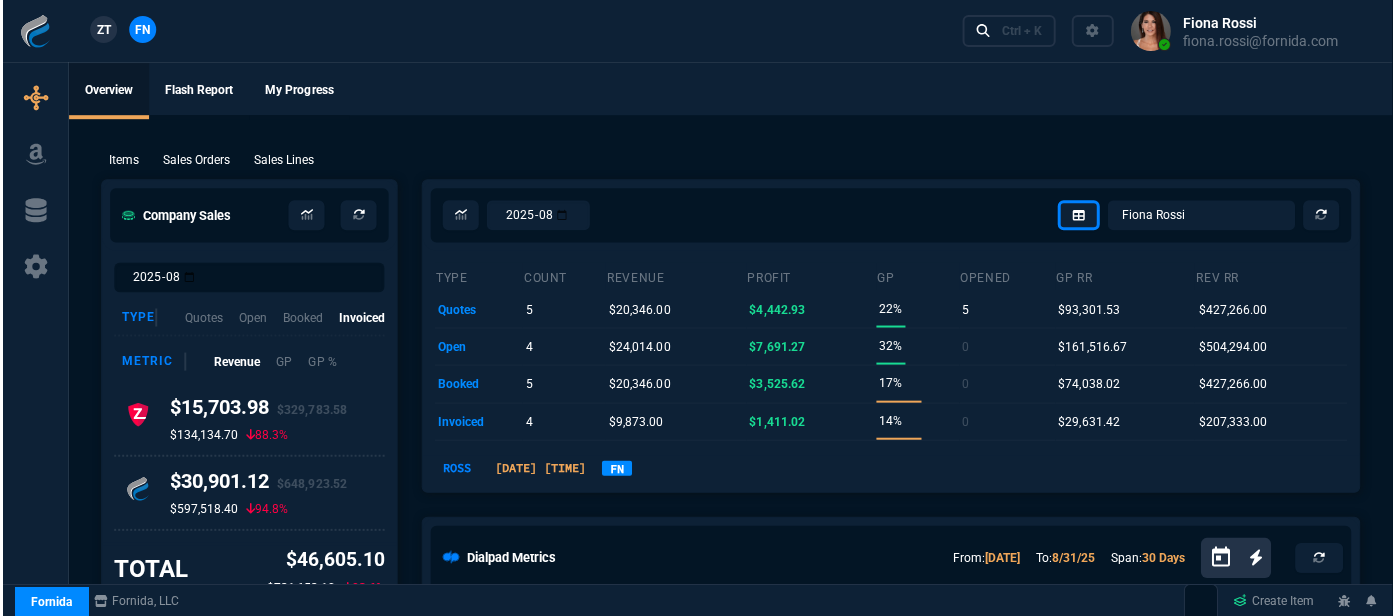 scroll, scrollTop: 0, scrollLeft: 0, axis: both 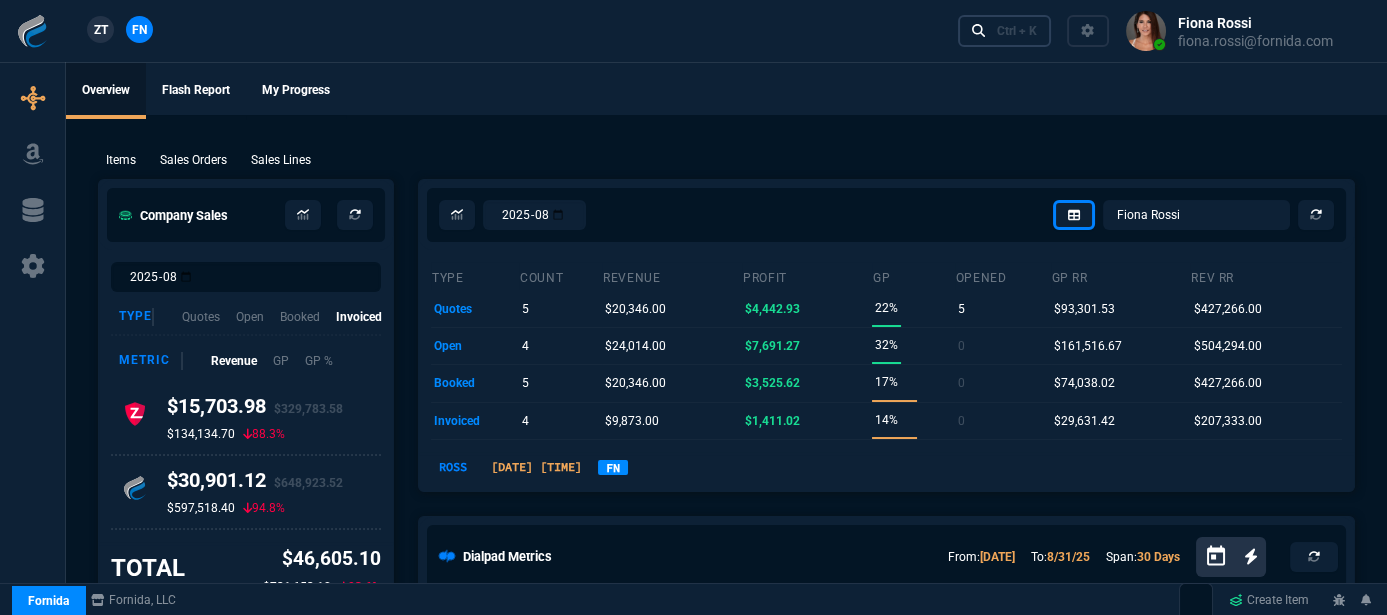 click on "Ctrl + K" at bounding box center (1017, 31) 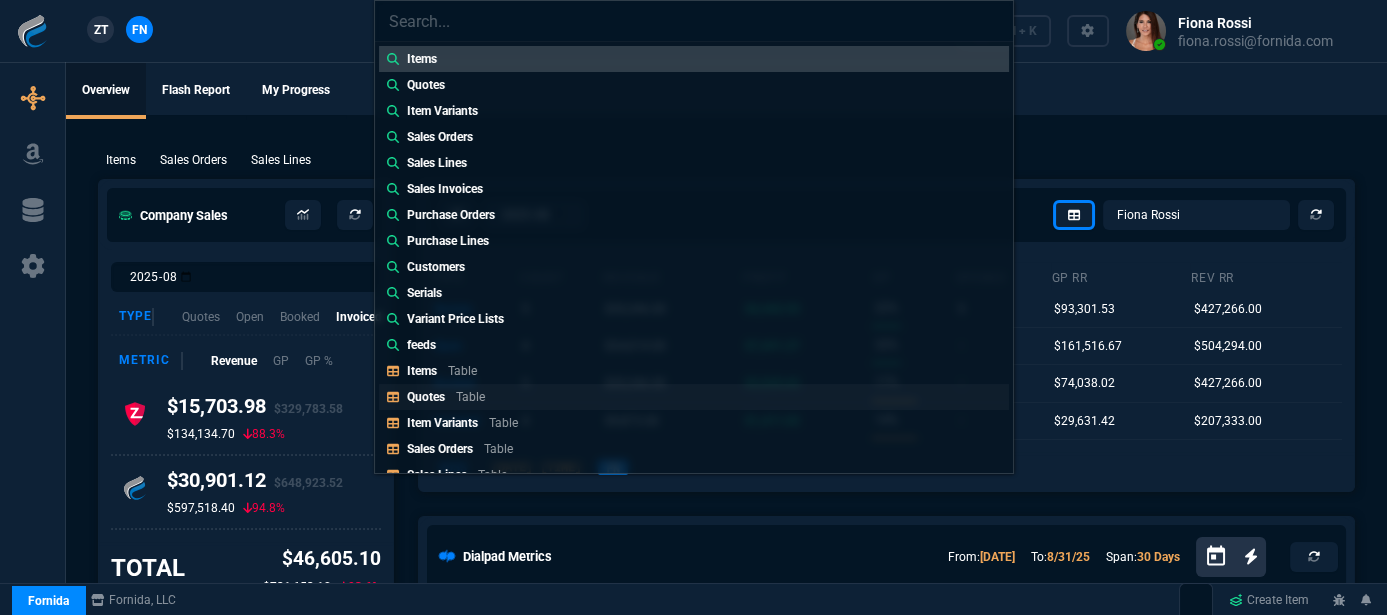 click on "Quotes
Table" at bounding box center [694, 397] 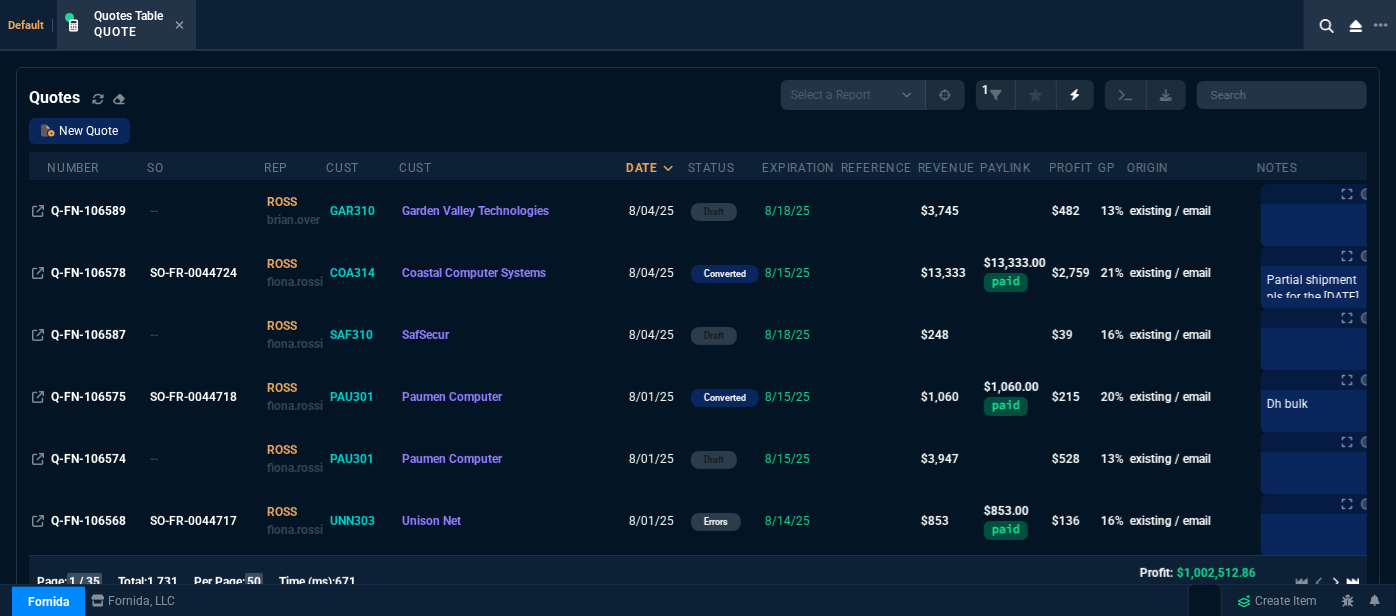 click on "New Quote" at bounding box center [79, 131] 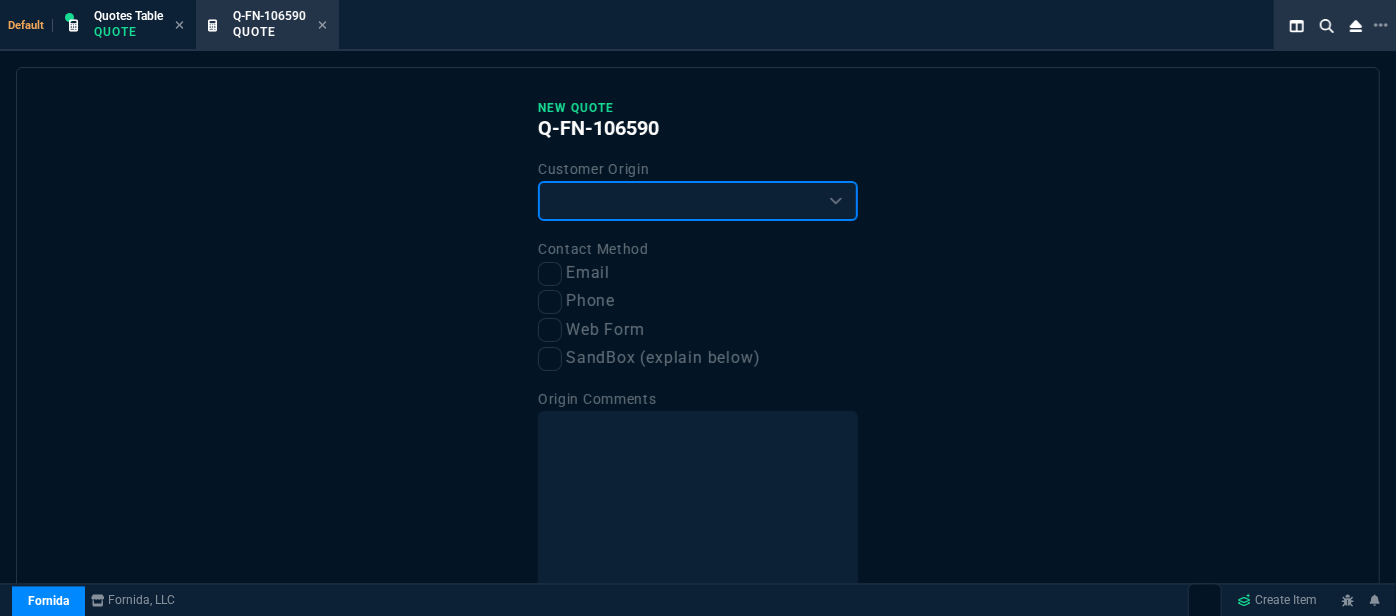 click on "Existing Customer Amazon Lead (first order) Website Lead (first order) Called (first order) Referral (first order) SandBox (explain below)" at bounding box center [698, 201] 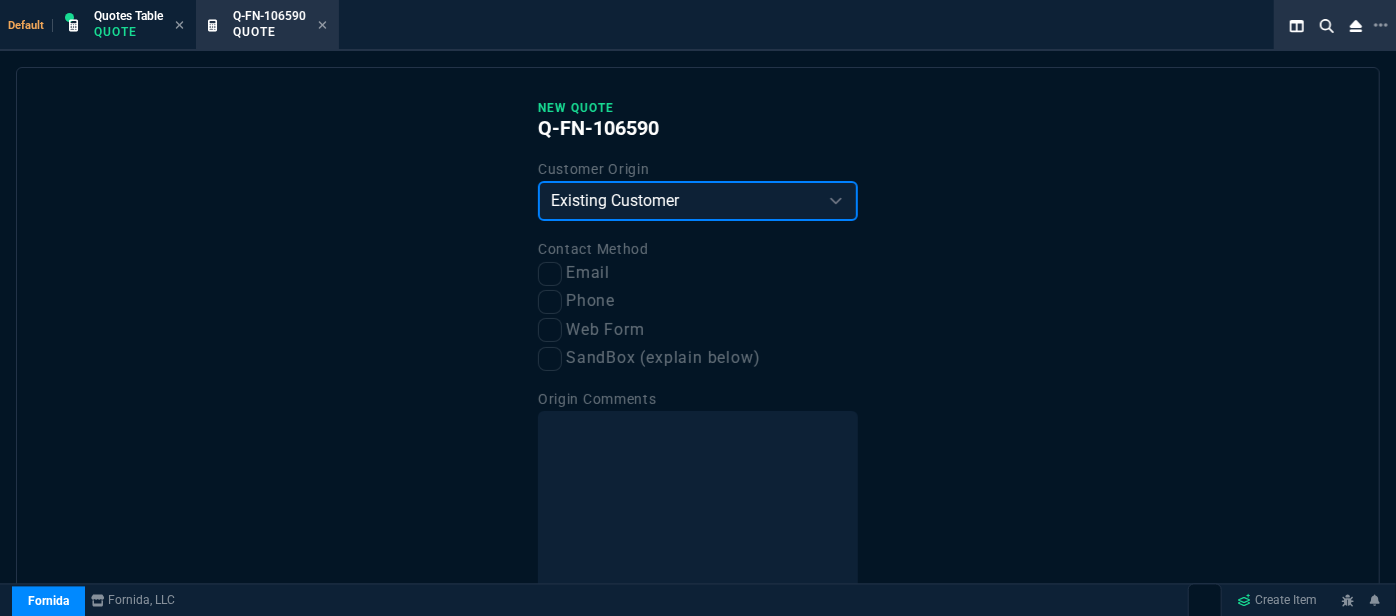 click on "Existing Customer Amazon Lead (first order) Website Lead (first order) Called (first order) Referral (first order) SandBox (explain below)" at bounding box center (698, 201) 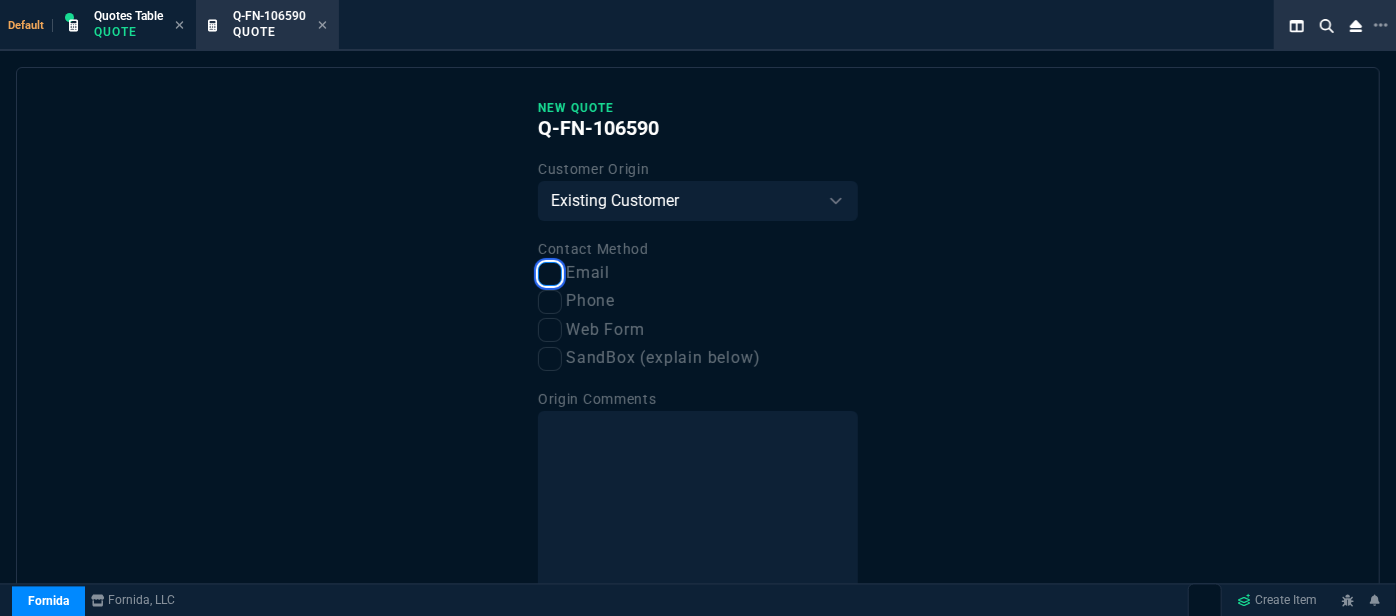 click on "Email" at bounding box center (550, 274) 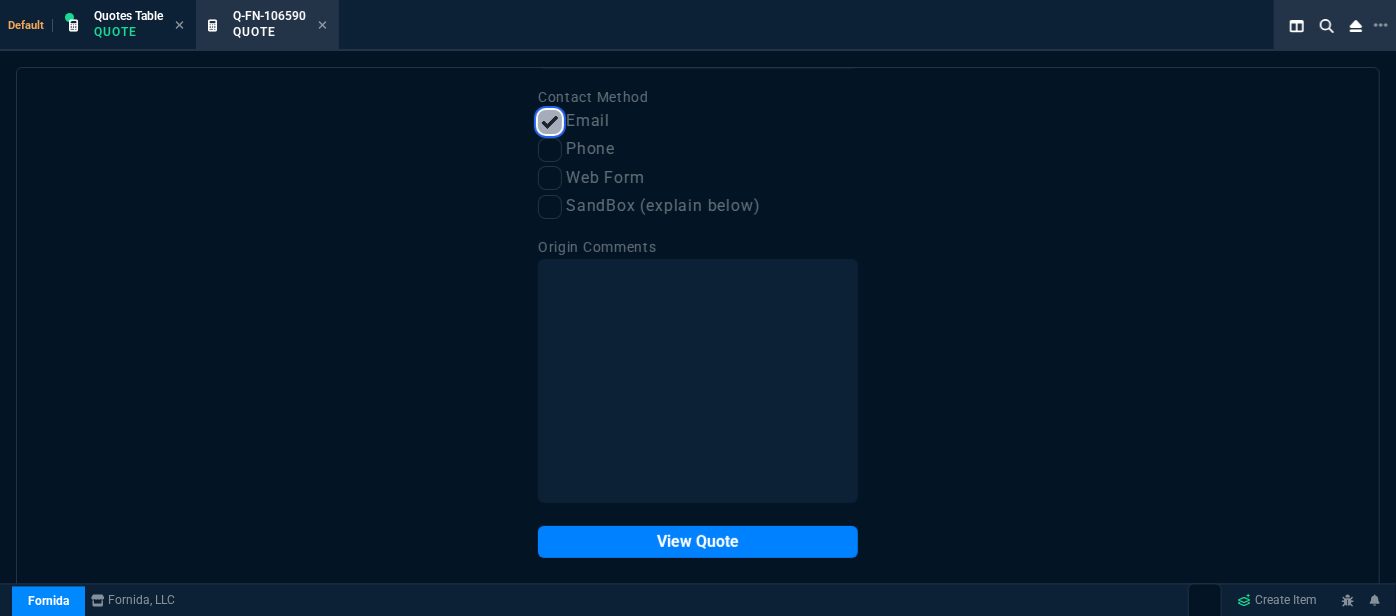 scroll, scrollTop: 153, scrollLeft: 0, axis: vertical 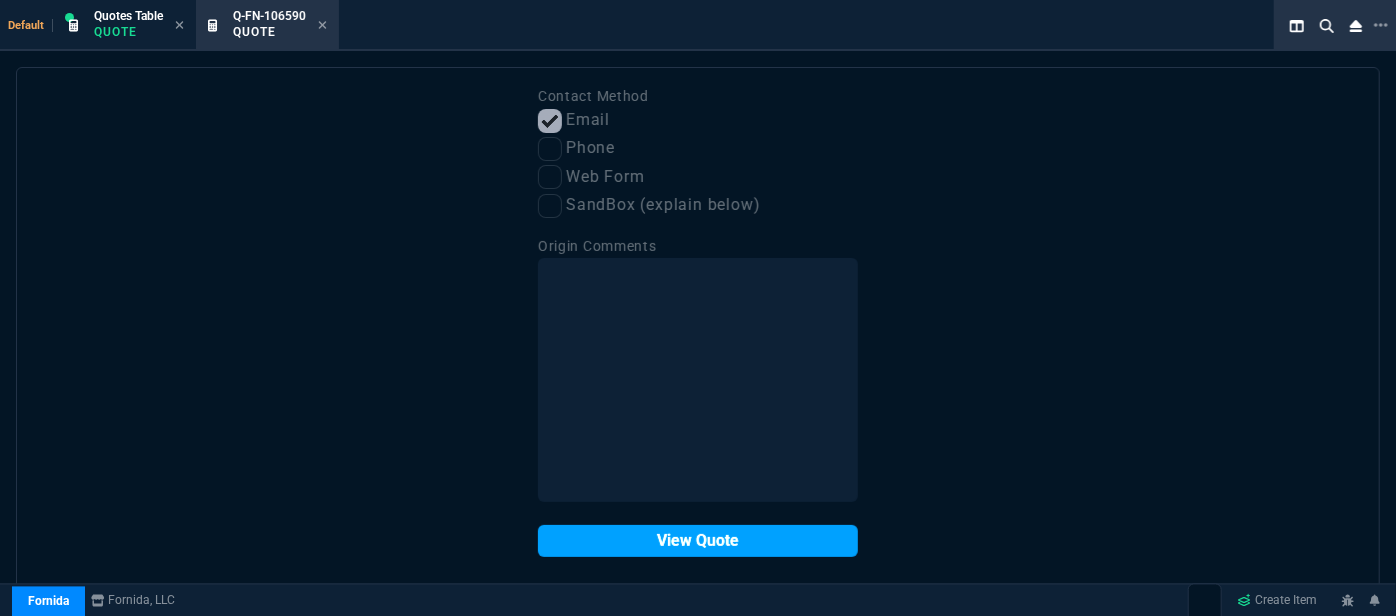 click on "View Quote" at bounding box center [698, 541] 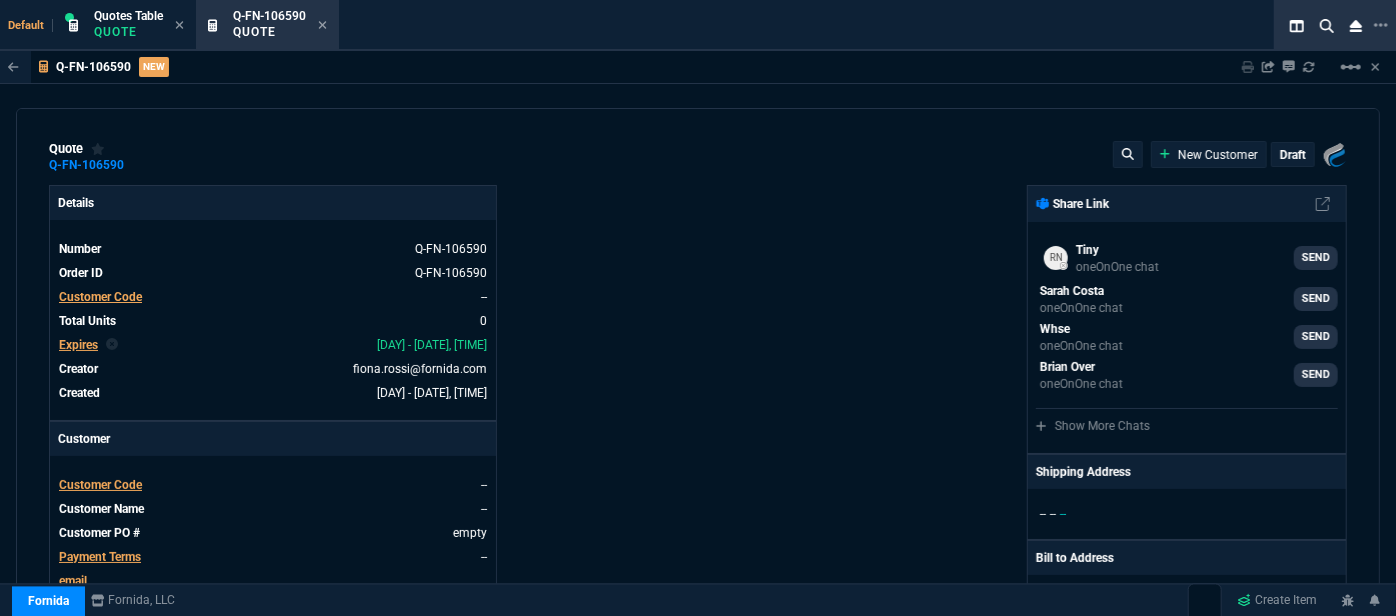 click on "Customer Code" at bounding box center (100, 485) 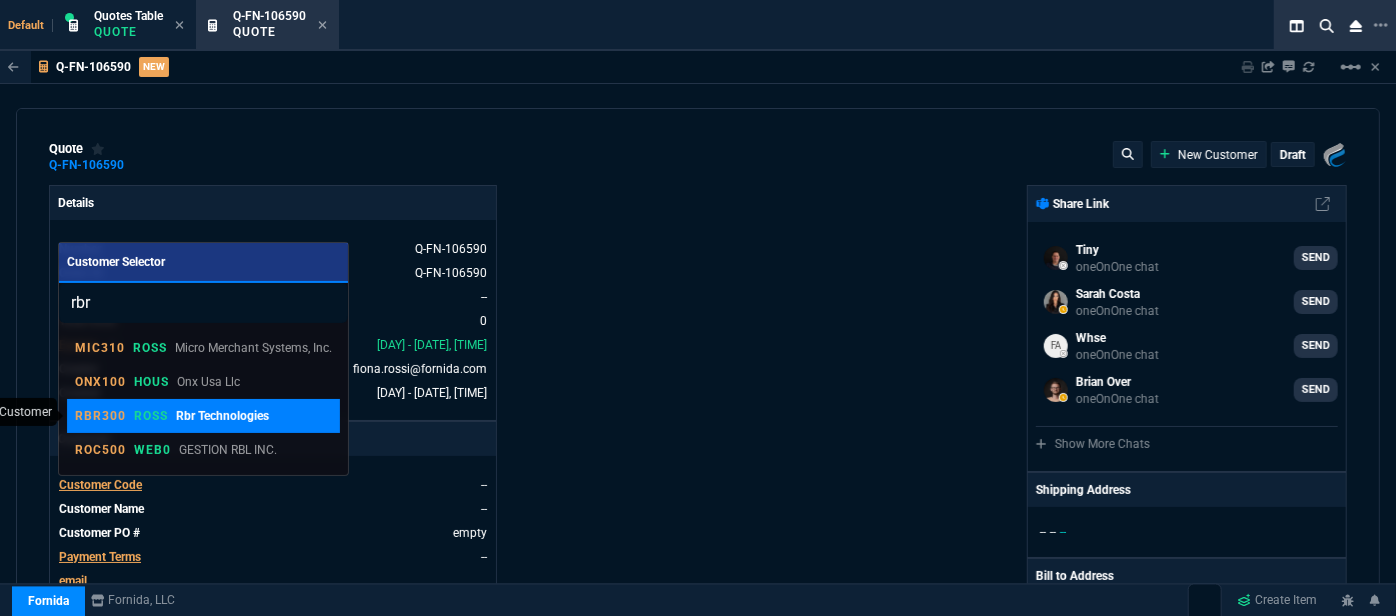 type on "rbr" 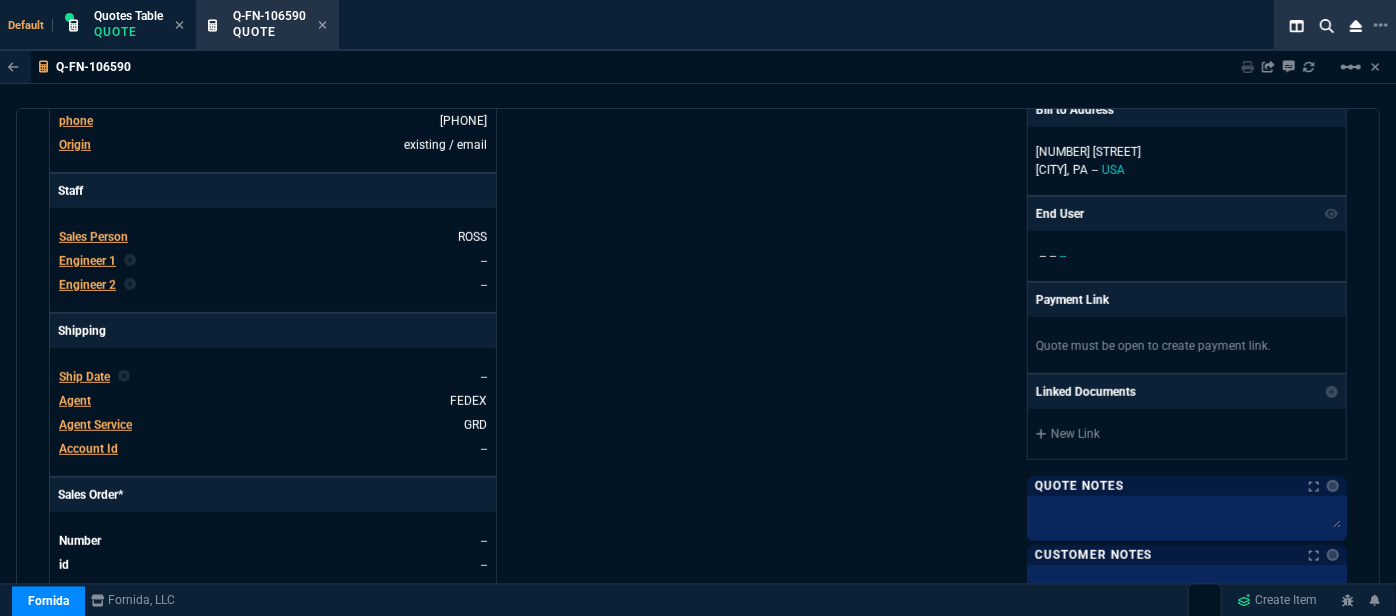 scroll, scrollTop: 636, scrollLeft: 0, axis: vertical 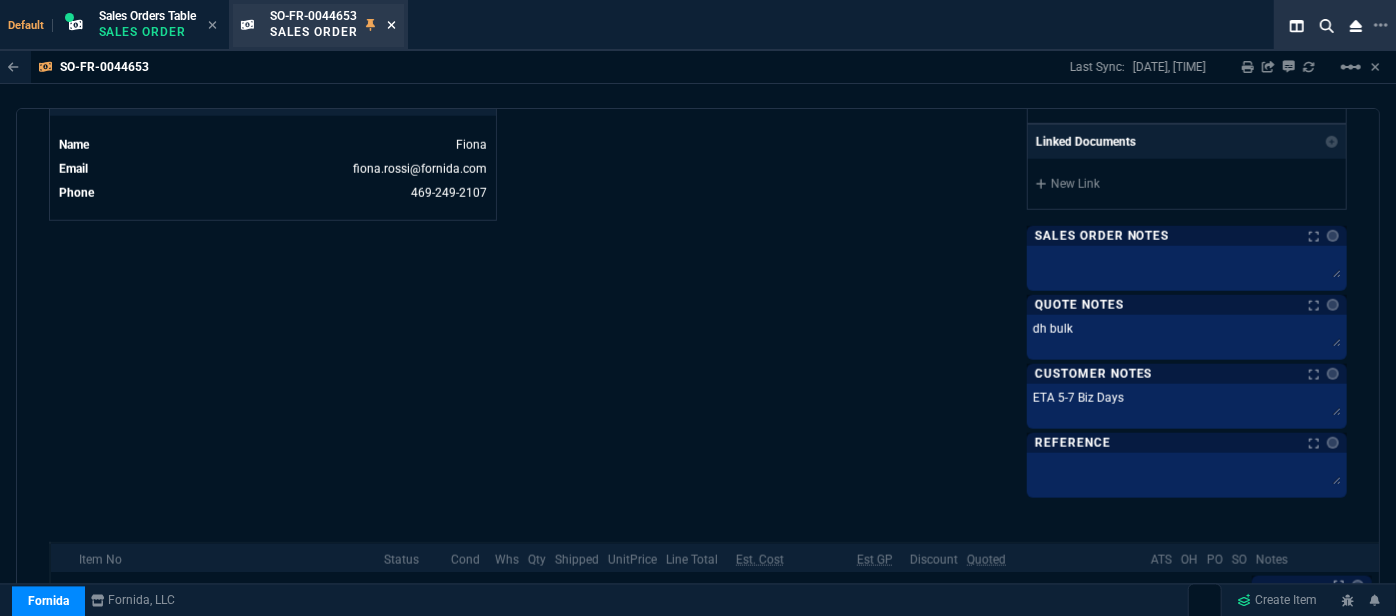 click 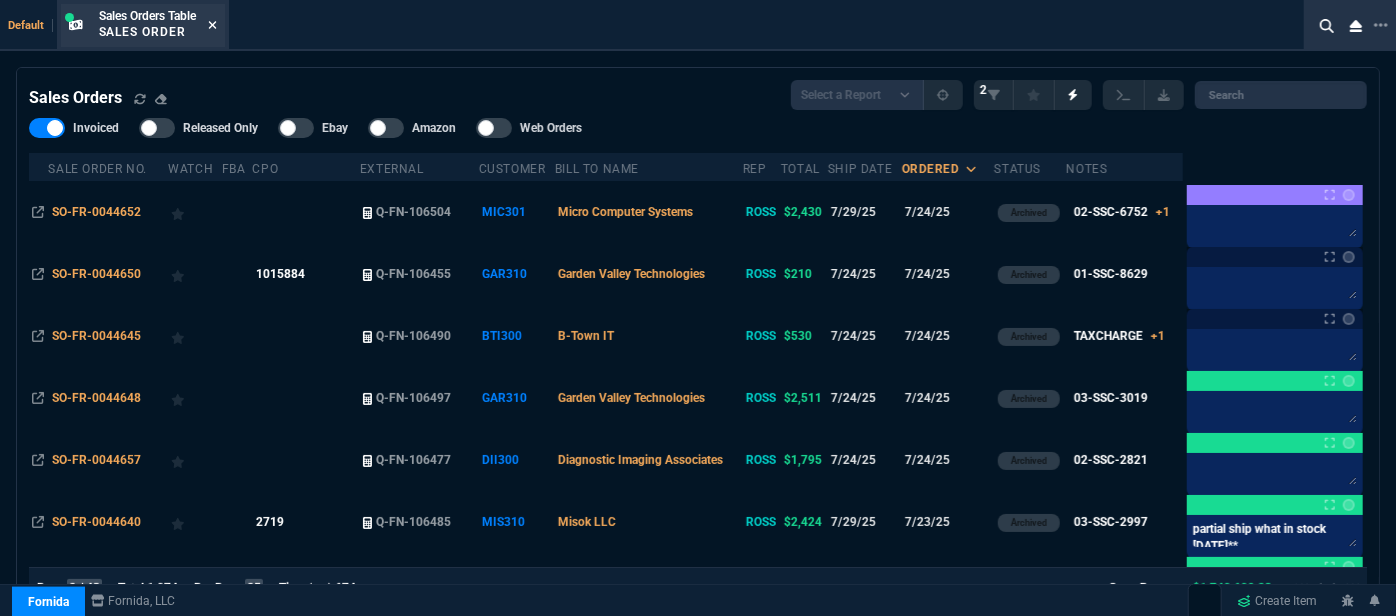 click 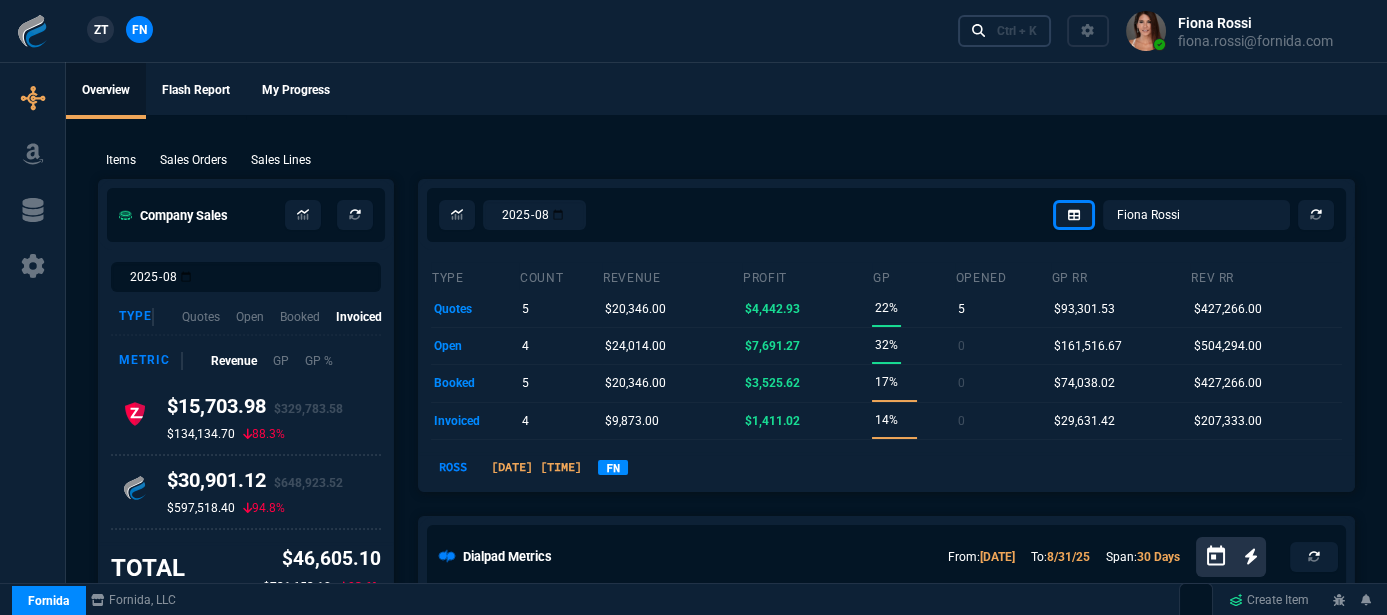 click on "Ctrl + K" at bounding box center (1017, 31) 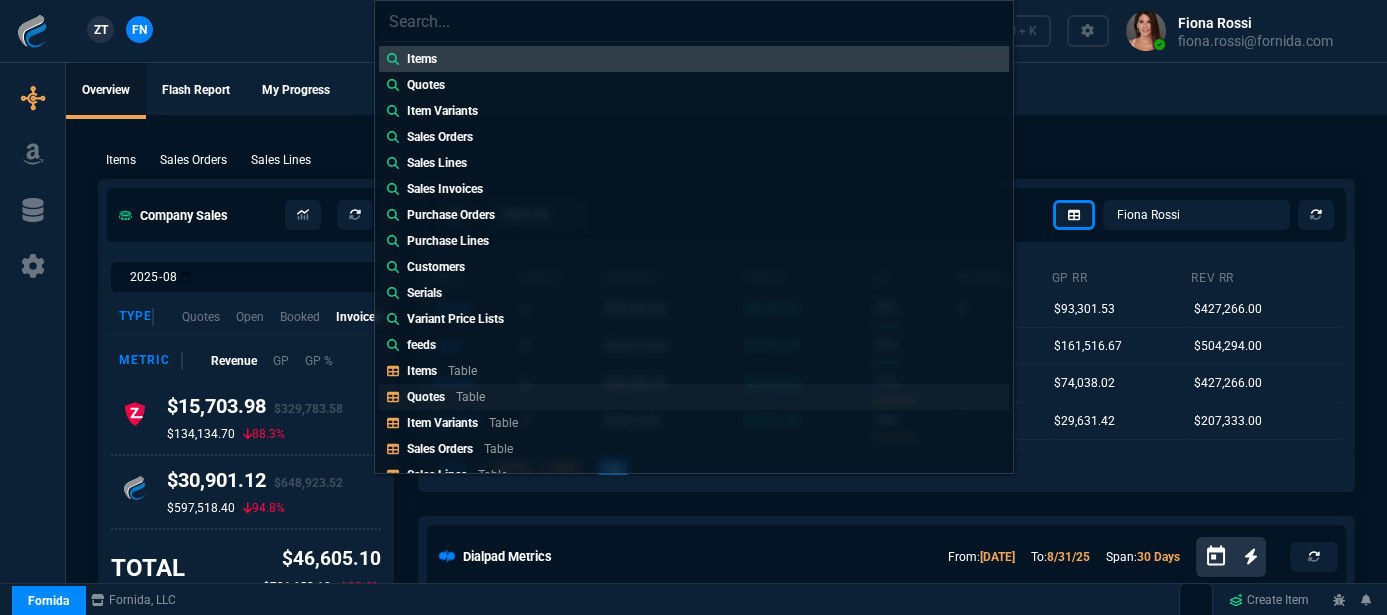 click on "Quotes
Table" at bounding box center [694, 397] 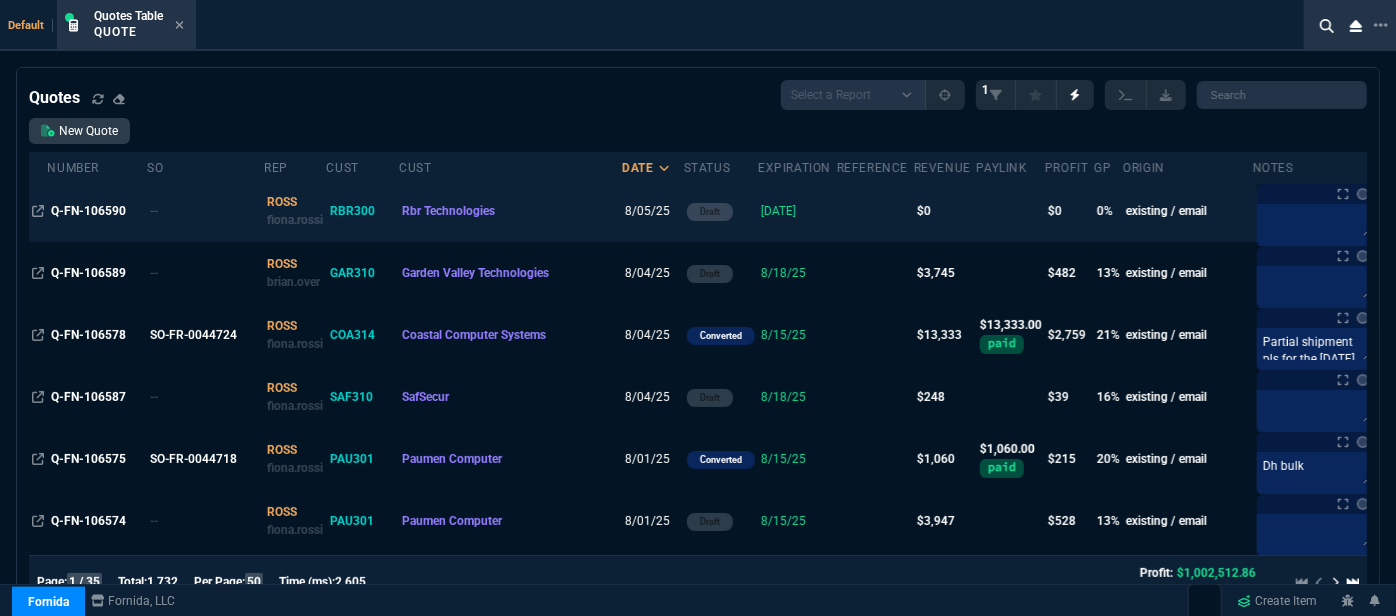 click on "[DATE]" at bounding box center (797, 211) 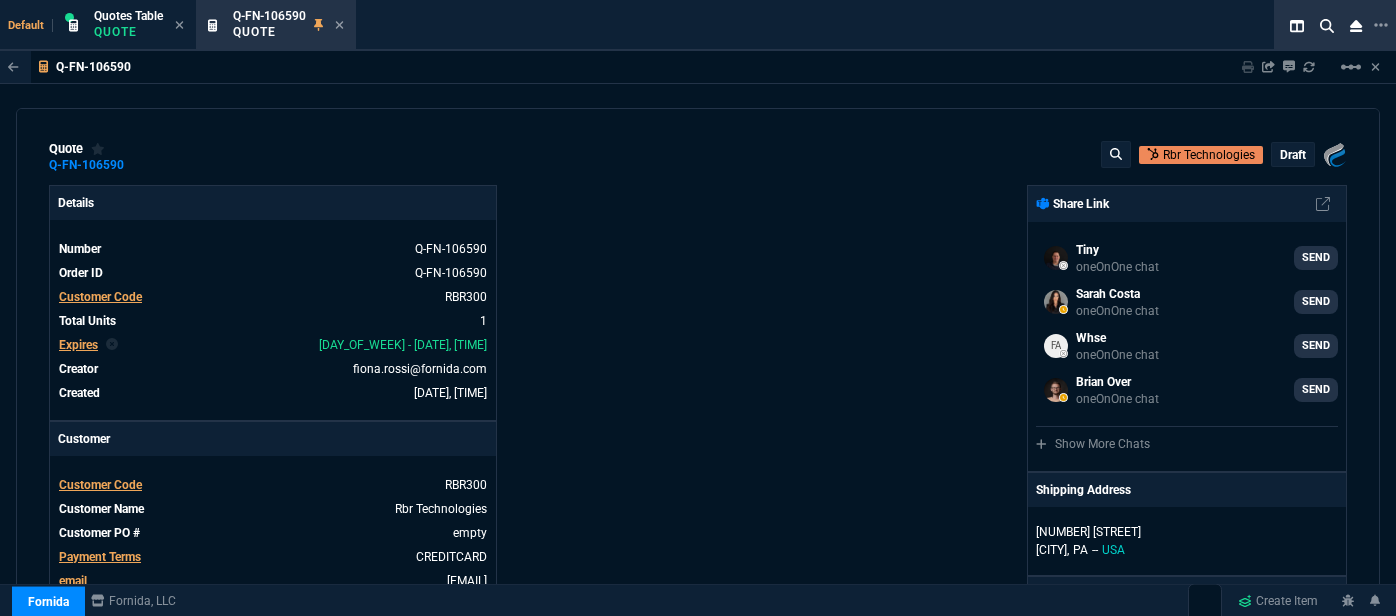 select on "12: ROSS" 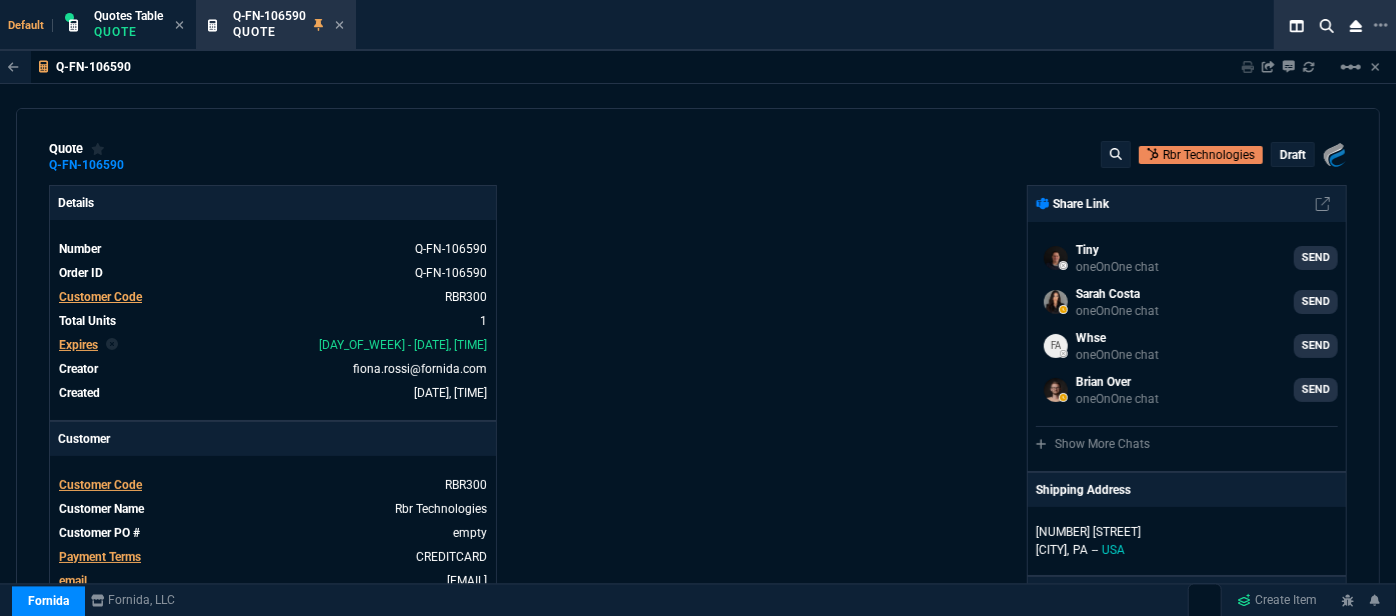 scroll, scrollTop: 1010, scrollLeft: 0, axis: vertical 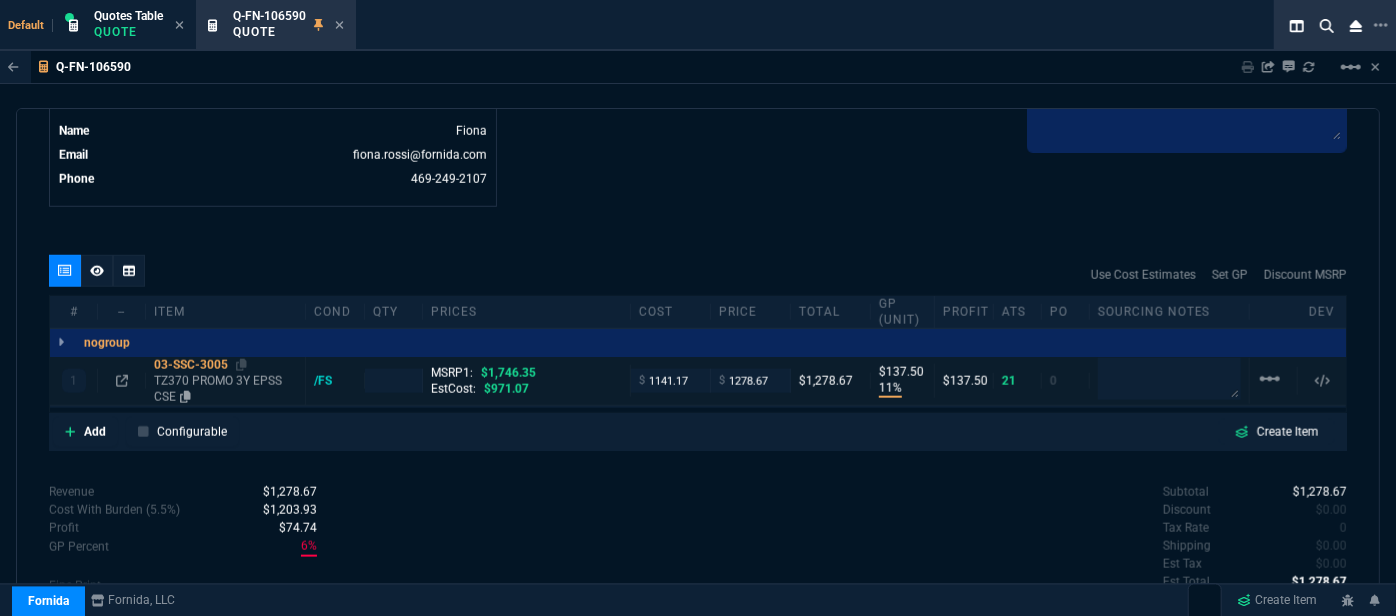 click on "TZ370 PROMO 3Y EPSS CSE" at bounding box center [225, 389] 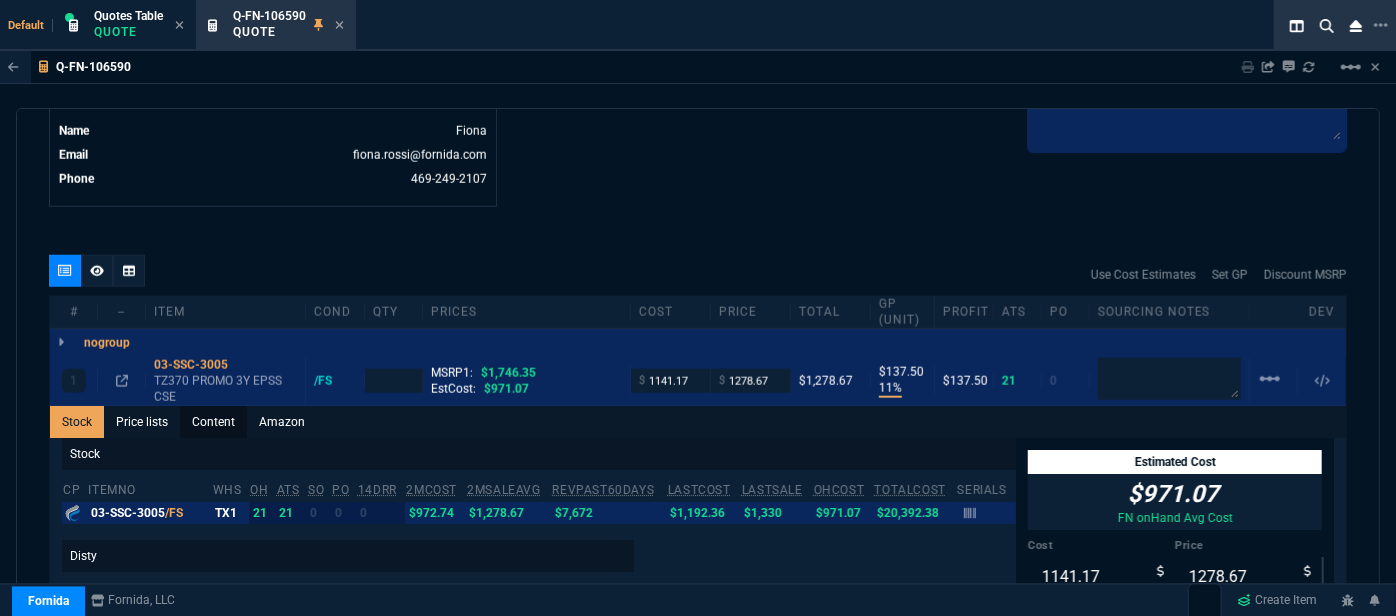 click on "Content" at bounding box center (213, 422) 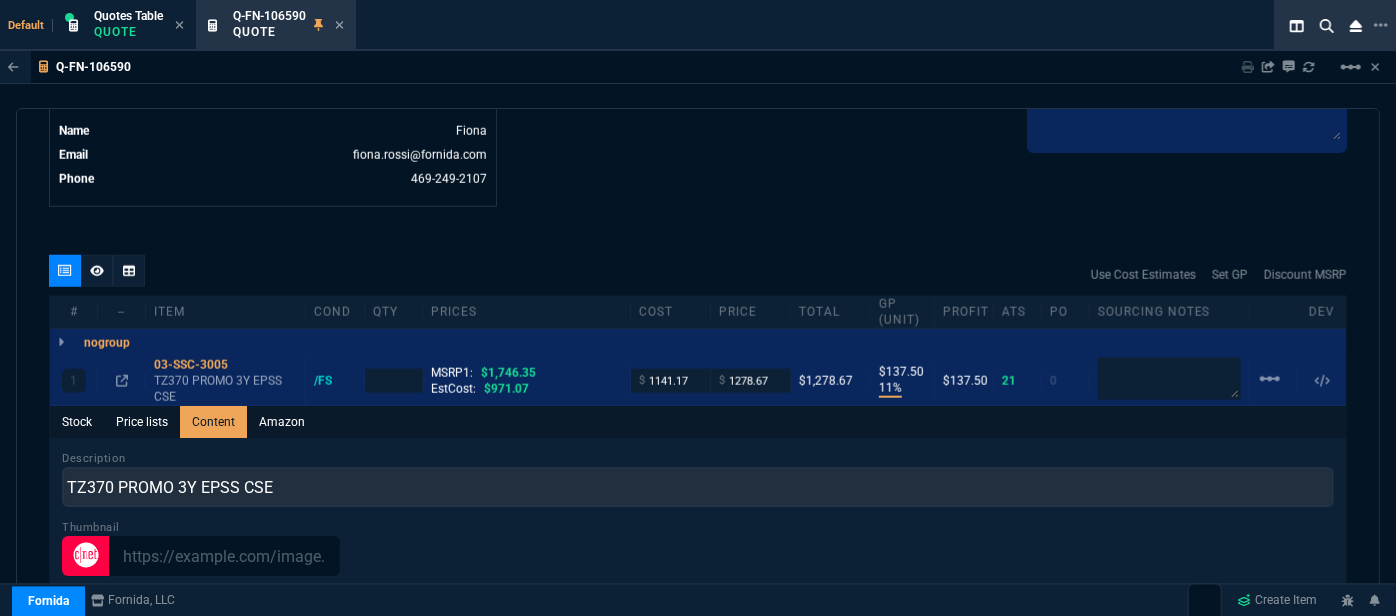 scroll, scrollTop: 0, scrollLeft: 0, axis: both 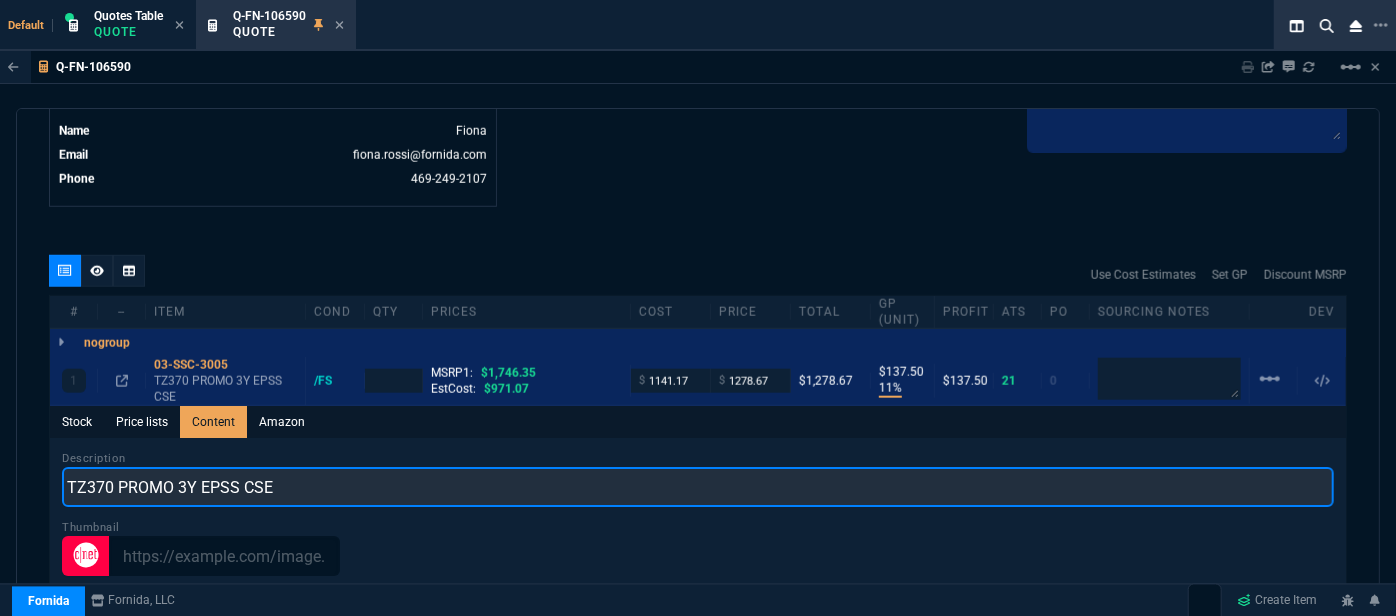 click on "TZ370 PROMO 3Y EPSS CSE" at bounding box center (698, 487) 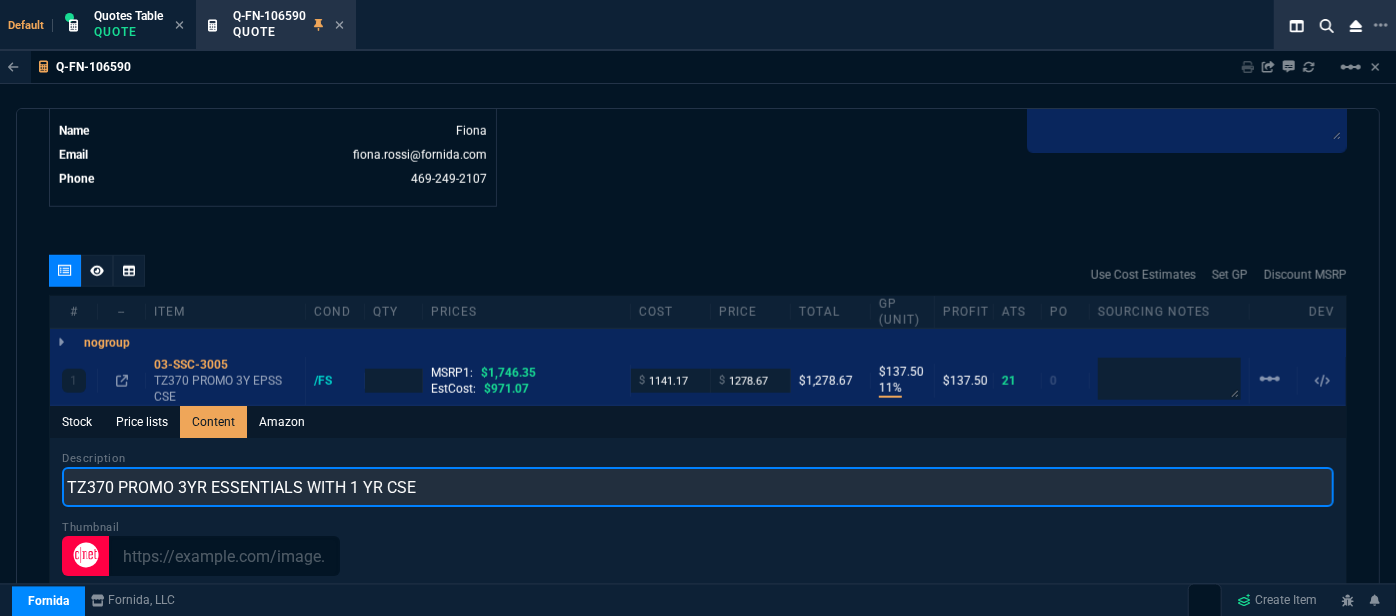 click on "TZ370 PROMO 3YR ESSENTIALS WITH 1 YR CSE" at bounding box center [698, 487] 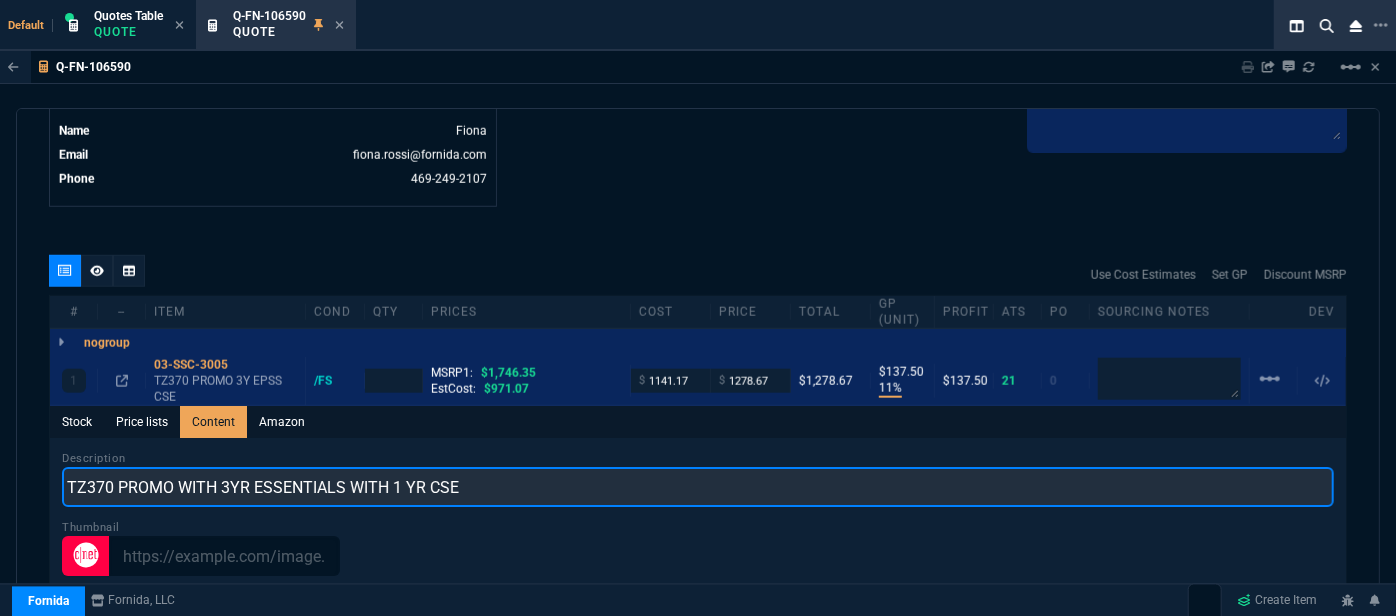 click on "TZ370 PROMO WITH 3YR ESSENTIALS WITH 1 YR CSE" at bounding box center [698, 487] 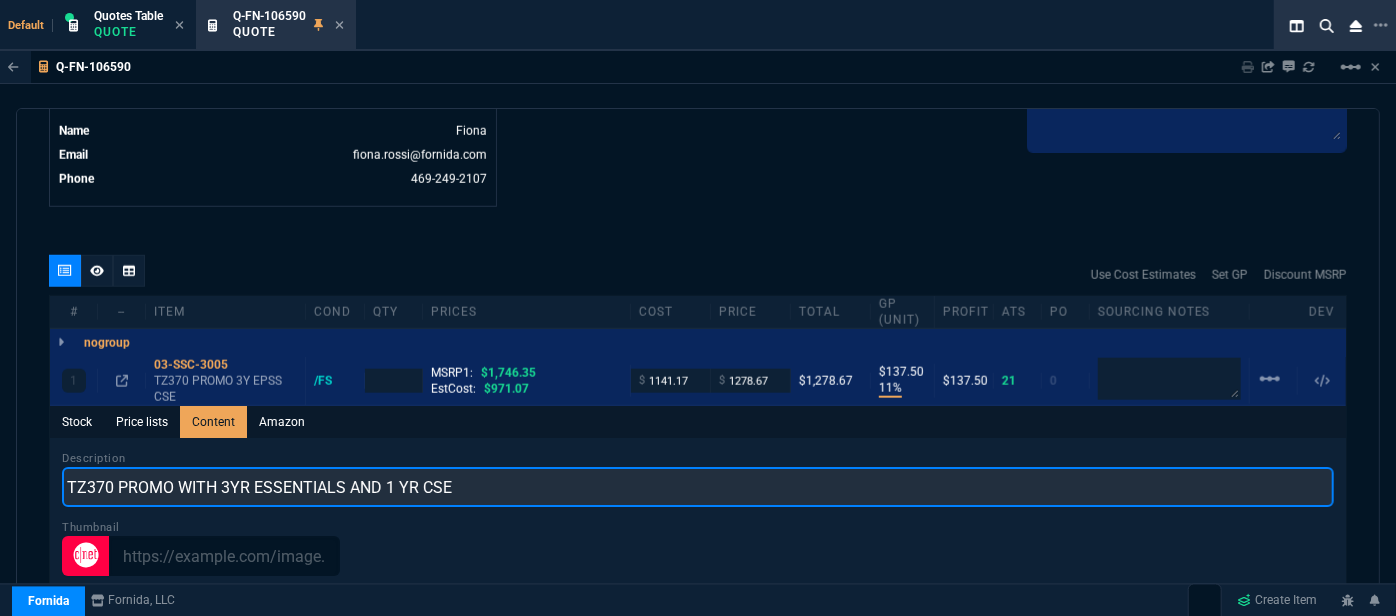 type on "TZ370 PROMO WITH 3YR ESSENTIALS AND 1 YR CSE" 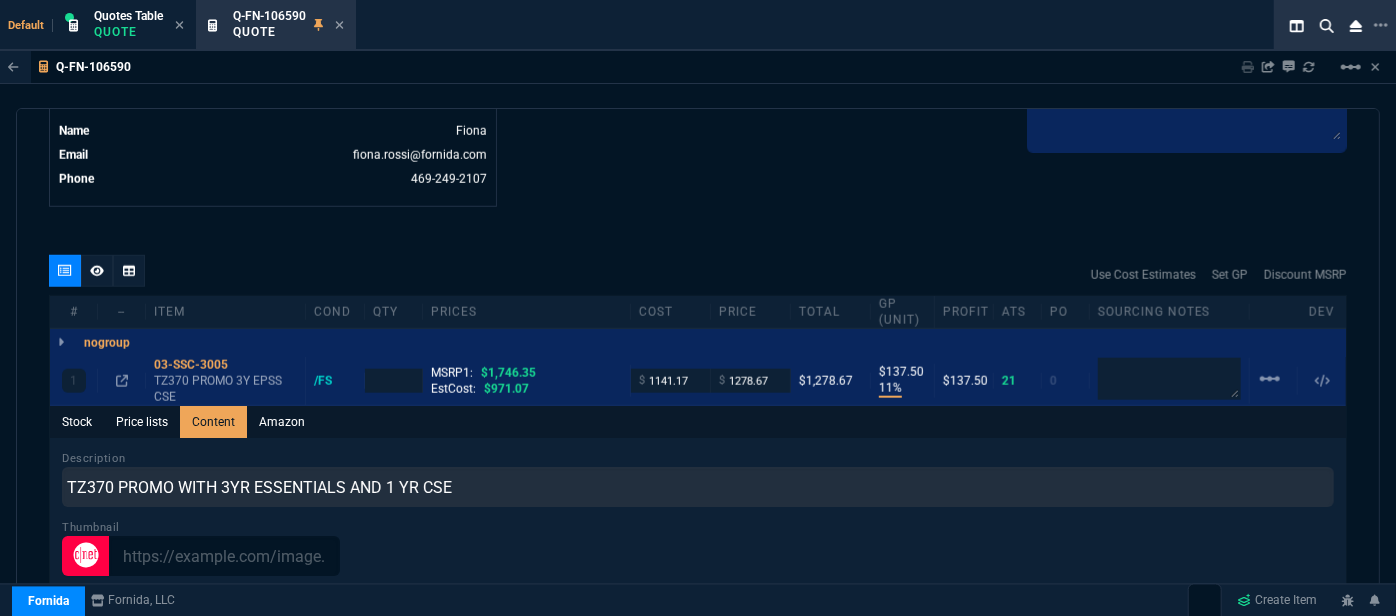 click on "quote   Q-FN-106590  Rbr Technologies draft Fornida, LLC [NUMBER] [STREET] Suite 300 [CITY], [STATE] [ZIP] Details Number Q-FN-106590  Order ID Q-FN-106590  Customer Code RBR300  Total Units 1  Expires [DATE], [TIME] Creator [EMAIL]  Created [DATE], [TIME] Print Specs Number Q-FN-106590  Customer ID RBR300  Customer Name Rbr Technologies  Expires [DATE],  [TIME]  Customer PO # --  Payment Terms CREDITCARD  Shipping Agent FEDEX | GRD  Customer Customer Code RBR300  Customer Name Rbr Technologies  Customer PO # empty  Payment Terms CREDITCARD  email [EMAIL]  phone [PHONE]   Origin  existing / email   Origin Comment    Staff Sales Person [LAST]  Engineer 1 --  Engineer 2 --  Shipping Ship Date -- Agent FEDEX  Agent Service GRD  Account Id --  Sales Order* Number --  id --  Account Manager Name [FIRST]  Email [EMAIL]  Phone [PHONE]  Fornida, LLC [NUMBER] [STREET] Suite 300 [CITY], [STATE] [ZIP]  Share Link  Tiny oneOnOne chat SEND [FIRST] [LAST] SEND PA" at bounding box center (698, 370) 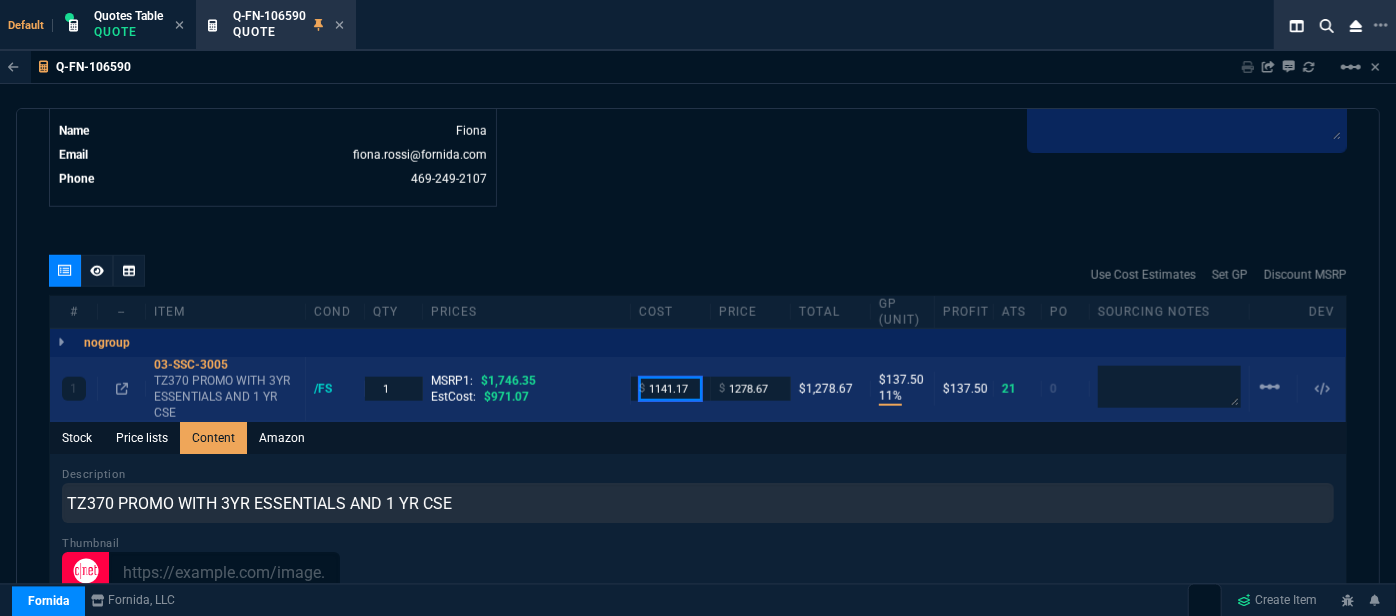 click on "1141.17" at bounding box center [670, 388] 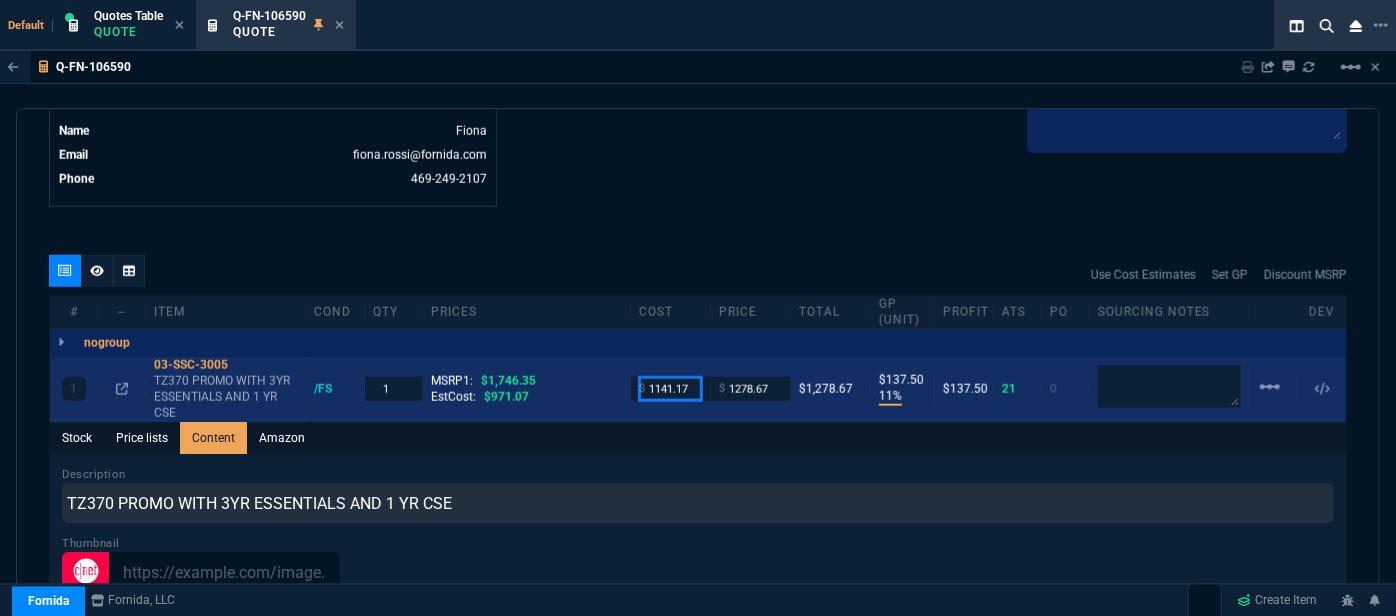 type on "9" 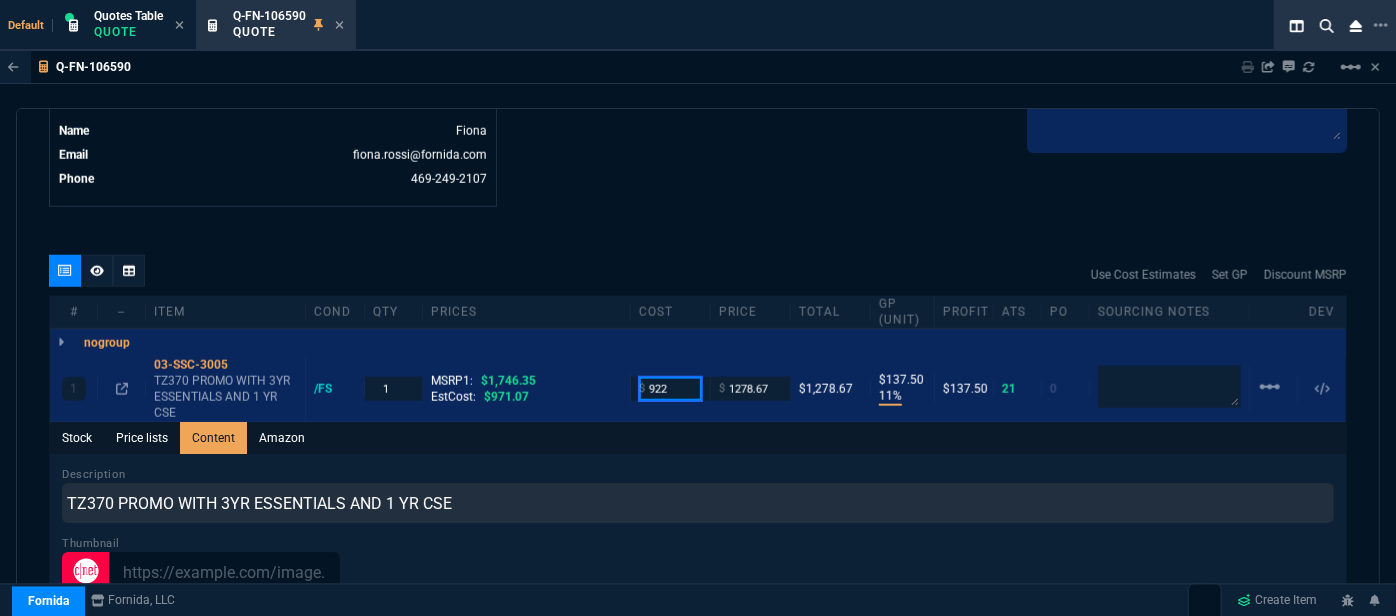 type on "922" 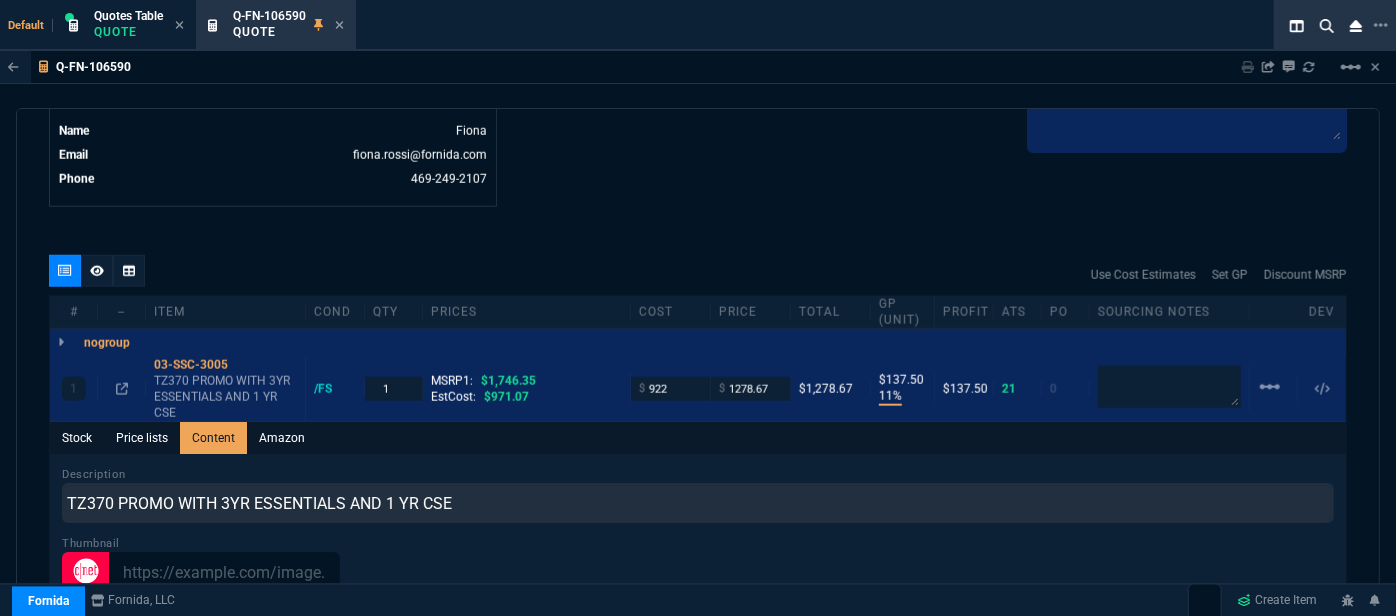 click on "Fornida, LLC 2609 Technology Dr Suite 300 Plano, TX 75074  Share Link  Tiny oneOnOne chat SEND Sarah Costa oneOnOne chat SEND Whse oneOnOne chat SEND Brian Over oneOnOne chat SEND  Show More Chats  Shipping Address 232 Centennial Rd Warminster,  PA -- USA Bill to Address 232 Centennial Rd Warminster,  PA -- USA End User -- -- -- Payment Link  Quote must be open to create payment link.  Linked Documents  New Link  Quote Notes Quote Notes    Customer Notes Customer Notes    Reference Reference" at bounding box center [1022, -309] 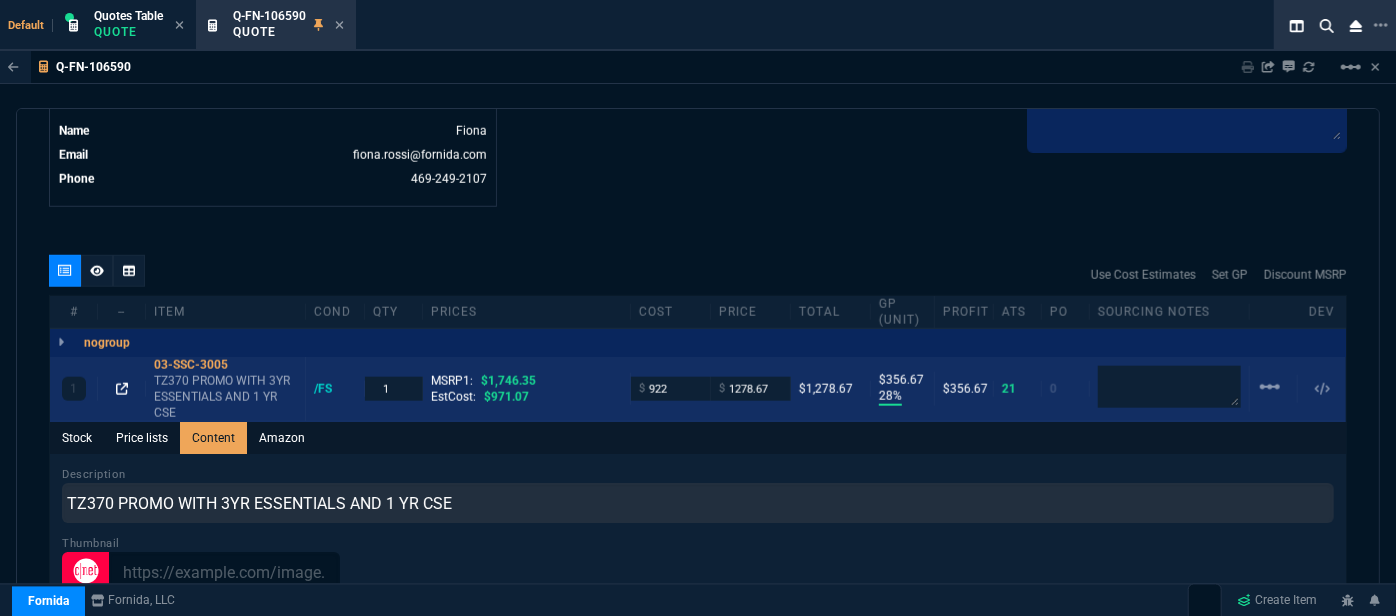 click 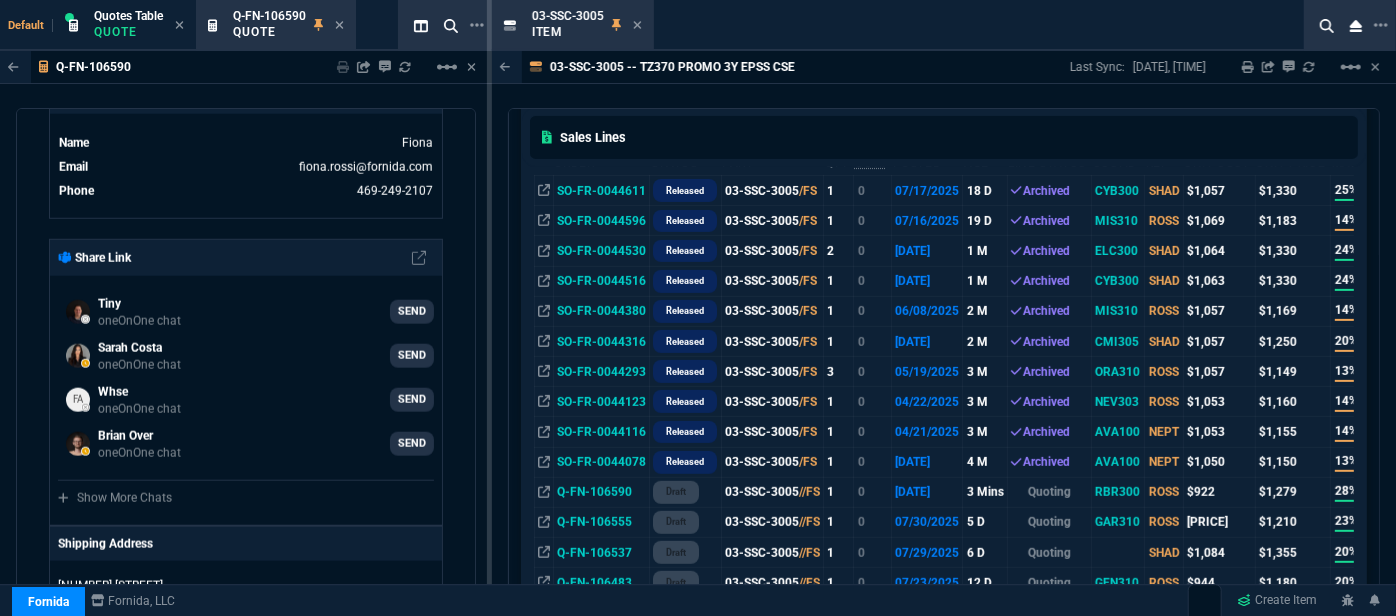 scroll, scrollTop: 272, scrollLeft: 0, axis: vertical 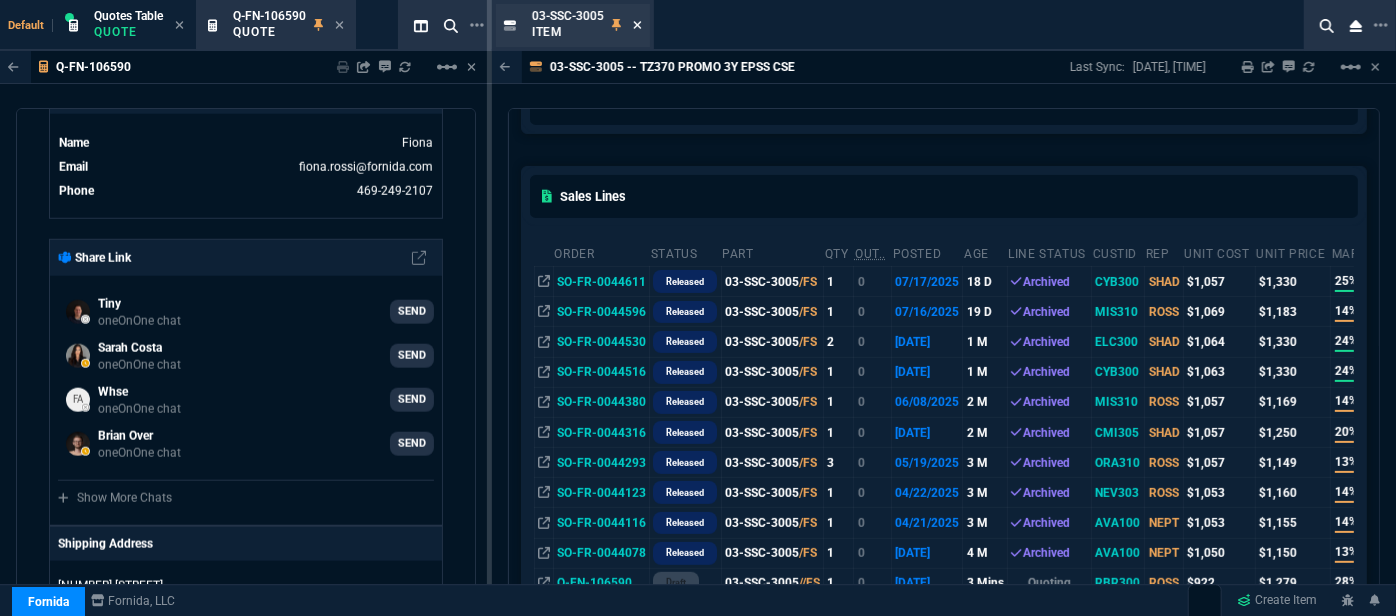 click 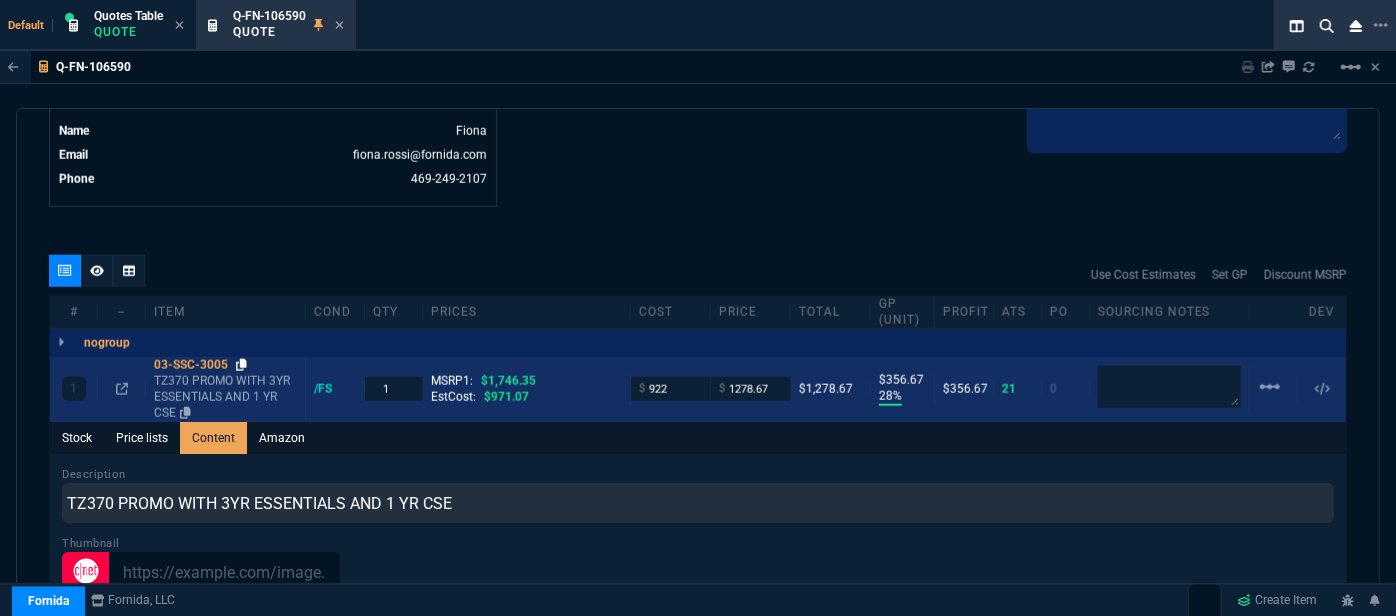 click 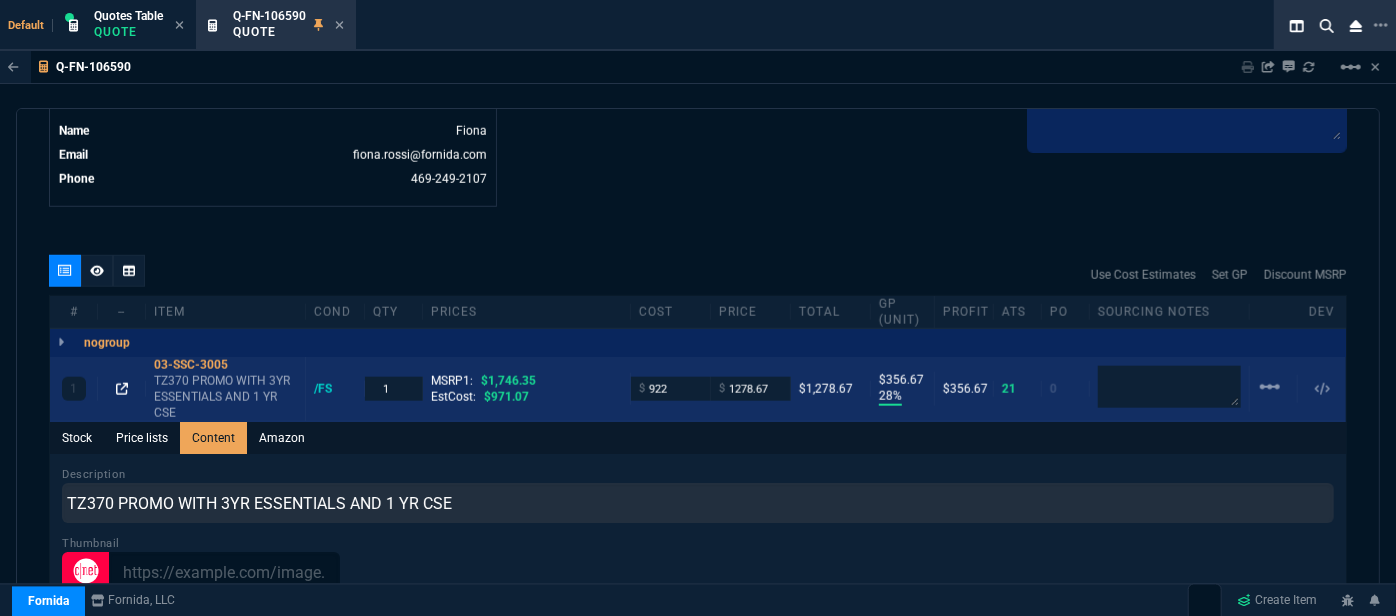 click 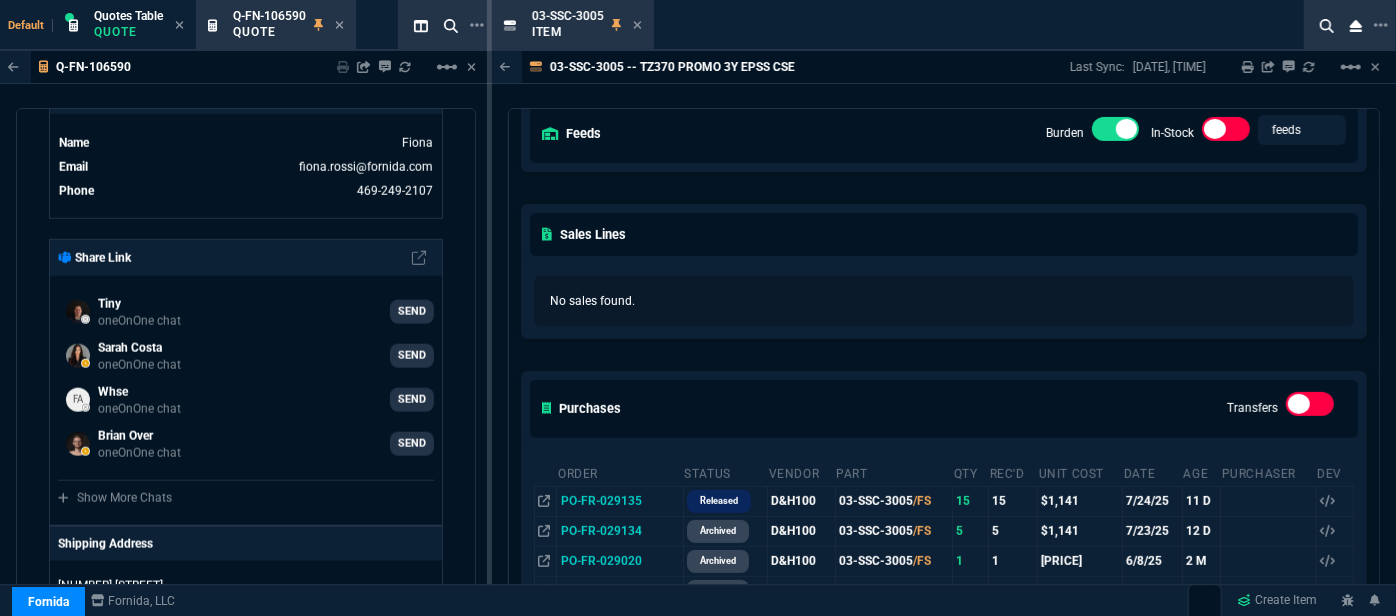 scroll, scrollTop: 272, scrollLeft: 0, axis: vertical 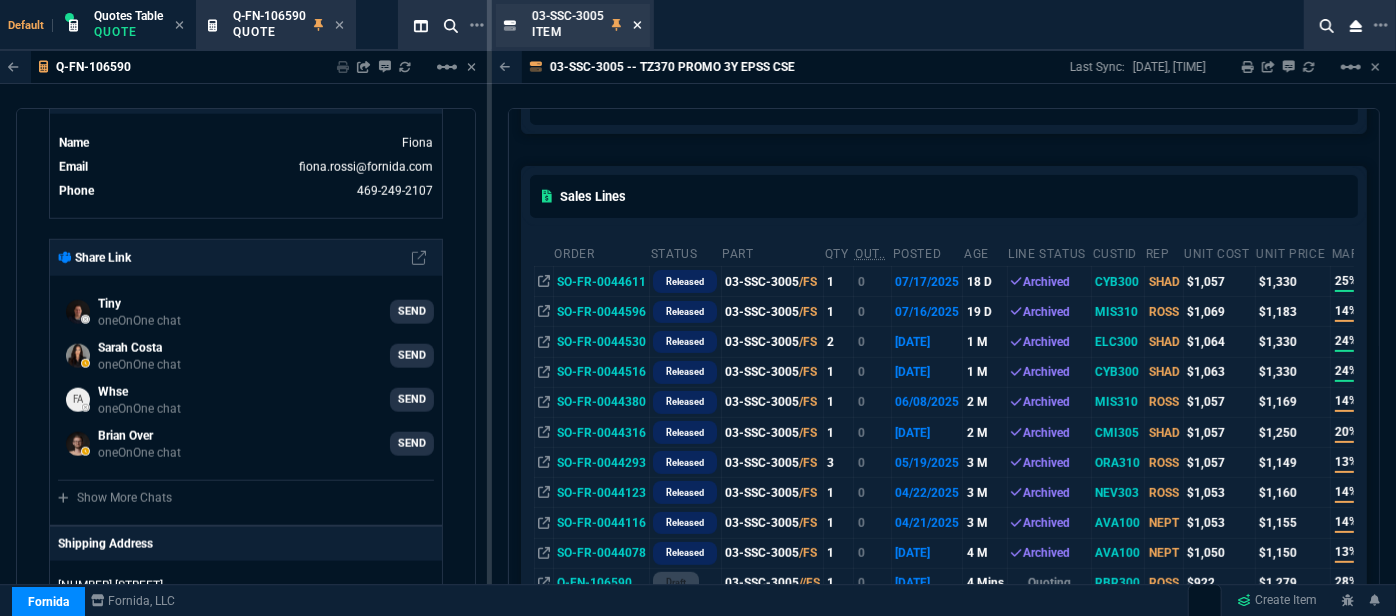 click 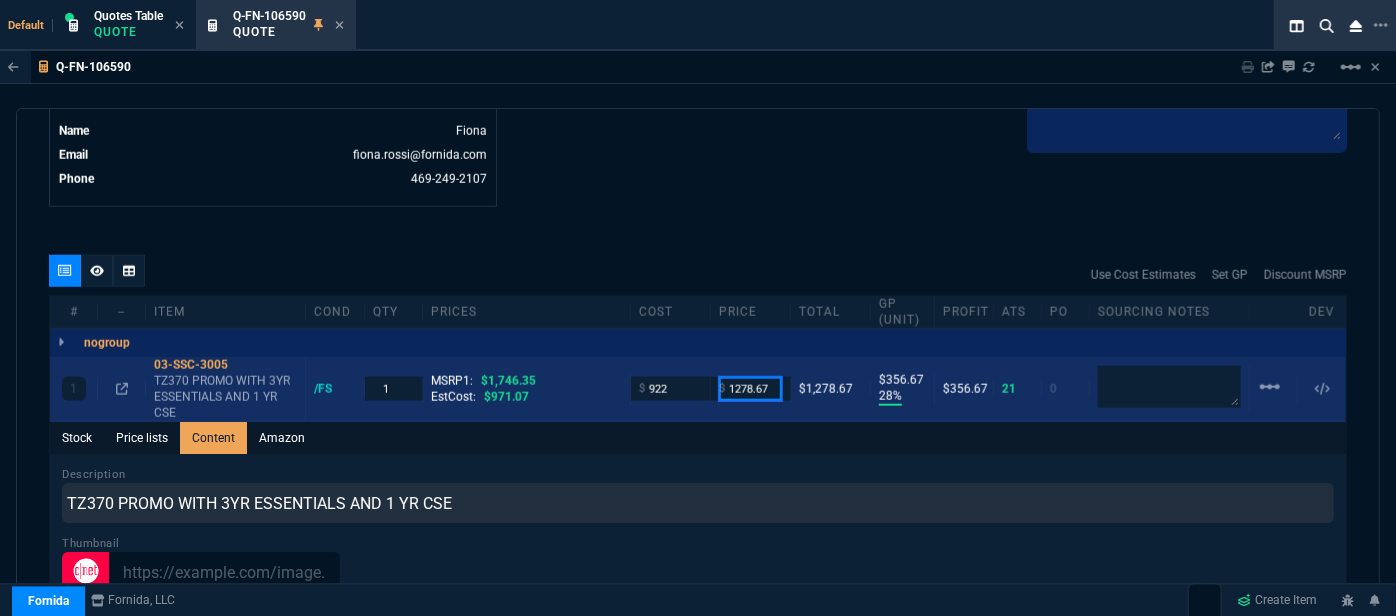 click on "1278.67" at bounding box center (750, 388) 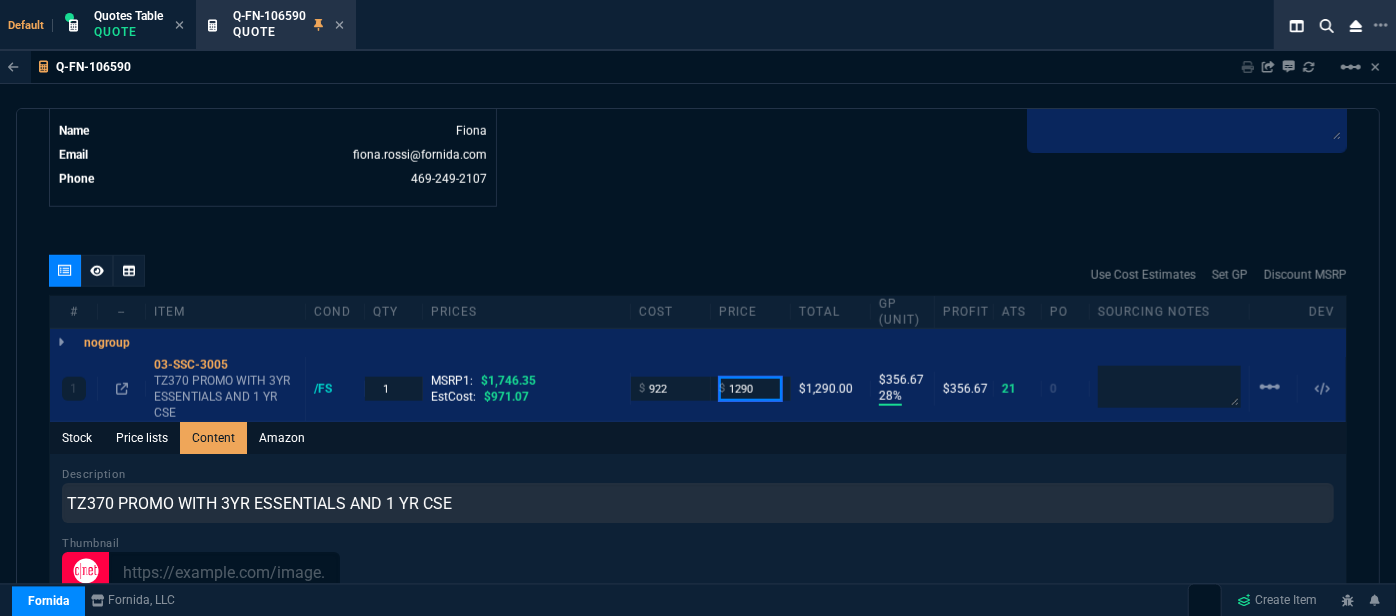 type on "1290" 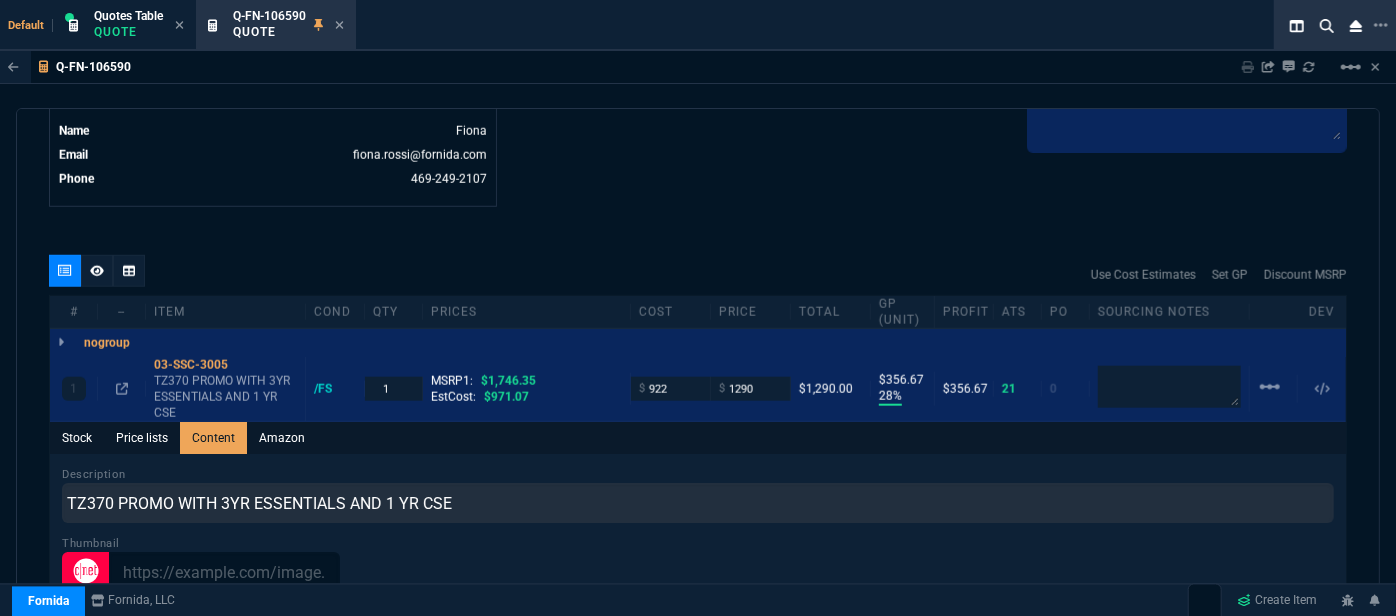 click on "quote   Q-FN-106590  Rbr Technologies draft Fornida, LLC [NUMBER] [STREET] Suite 300 [CITY], [STATE] [ZIP] Details Number Q-FN-106590  Order ID Q-FN-106590  Customer Code RBR300  Total Units 1  Expires [DATE], [TIME] Creator [EMAIL]  Created [DATE], [TIME] Print Specs Number Q-FN-106590  Customer ID RBR300  Customer Name Rbr Technologies  Expires [DATE],  [TIME]  Customer PO # --  Payment Terms CREDITCARD  Shipping Agent FEDEX | GRD  Customer Customer Code RBR300  Customer Name Rbr Technologies  Customer PO # empty  Payment Terms CREDITCARD  email [EMAIL]  phone [PHONE]   Origin  existing / email   Origin Comment    Staff Sales Person [LAST]  Engineer 1 --  Engineer 2 --  Shipping Ship Date -- Agent FEDEX  Agent Service GRD  Account Id --  Sales Order* Number --  id --  Account Manager Name [FIRST]  Email [EMAIL]  Phone [PHONE]  Fornida, LLC [NUMBER] [STREET] Suite 300 [CITY], [STATE] [ZIP]  Share Link  Tiny oneOnOne chat SEND [FIRST] [LAST] SEND PA" at bounding box center (698, 370) 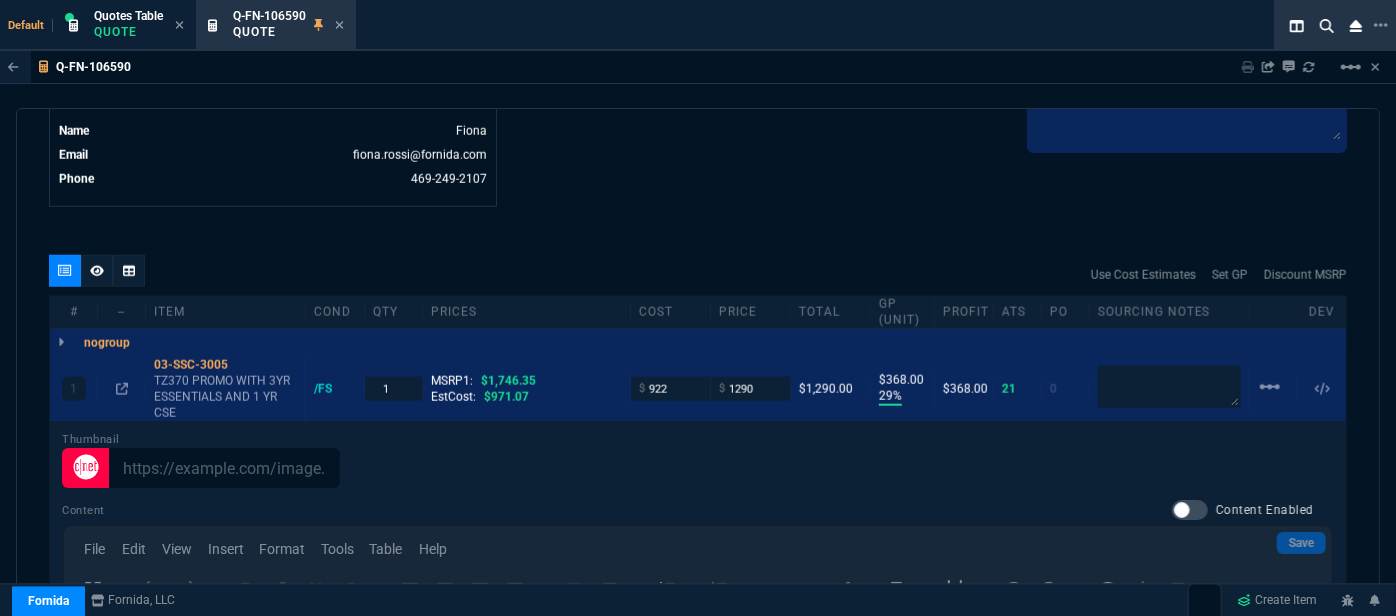 scroll, scrollTop: 186, scrollLeft: 0, axis: vertical 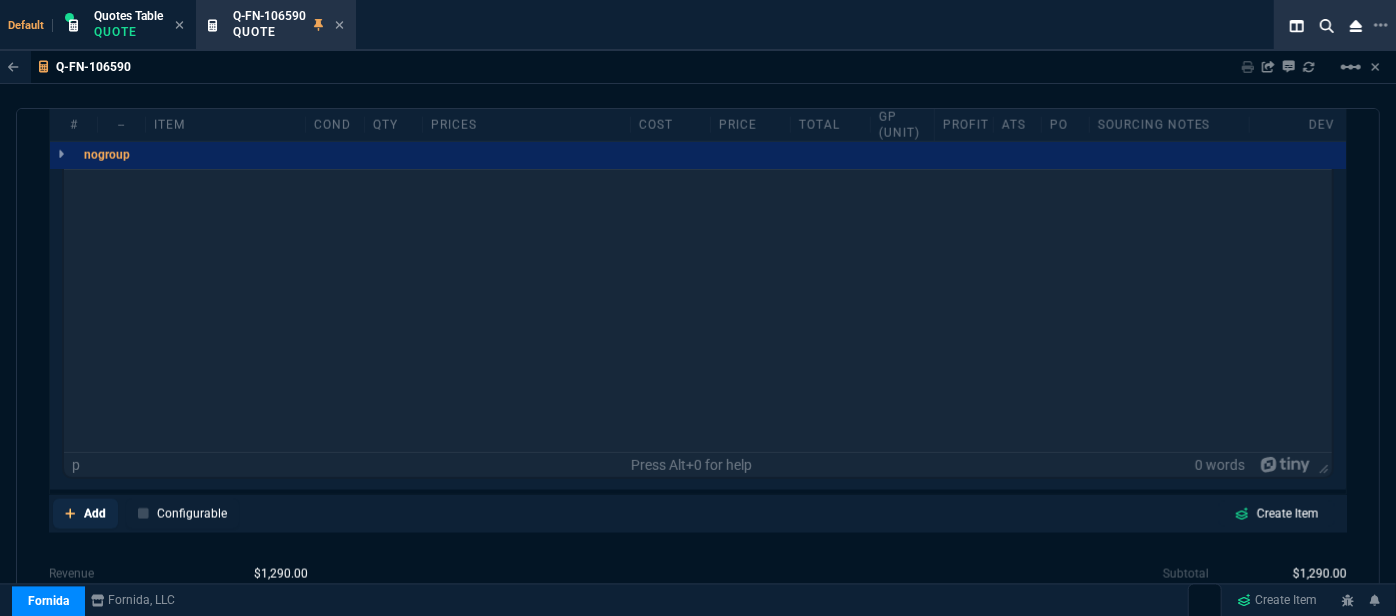 click 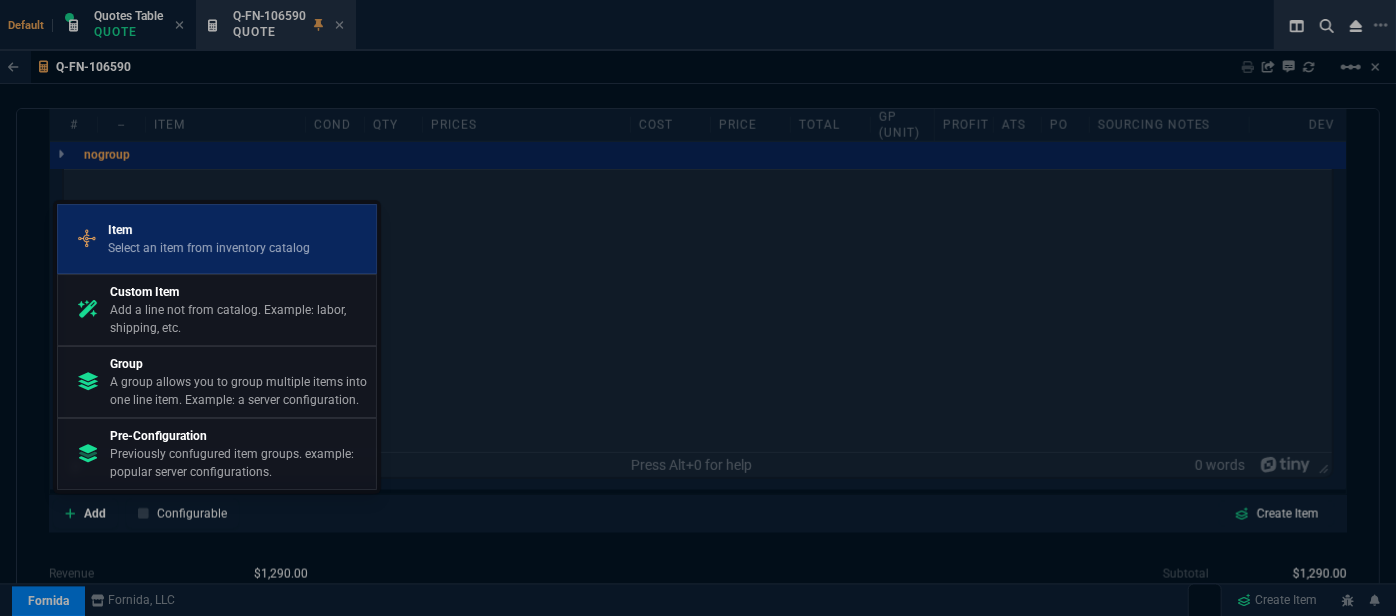 click on "Select an item from inventory catalog" at bounding box center (209, 248) 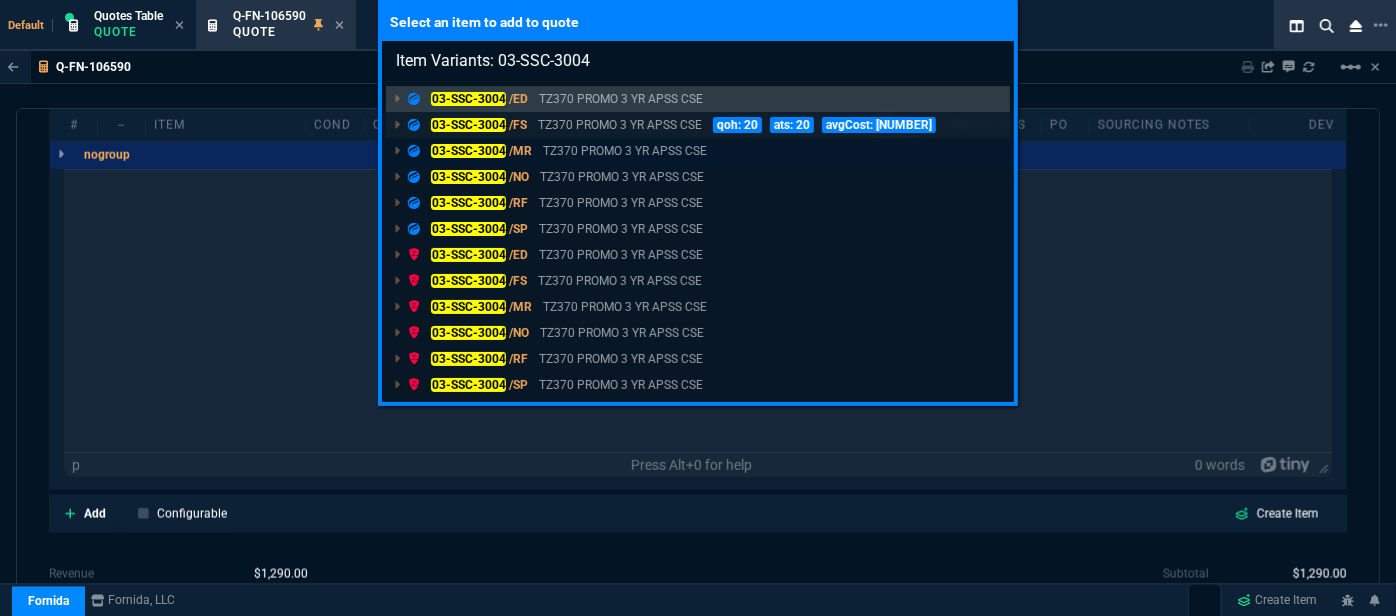 type on "Item Variants: 03-SSC-3004" 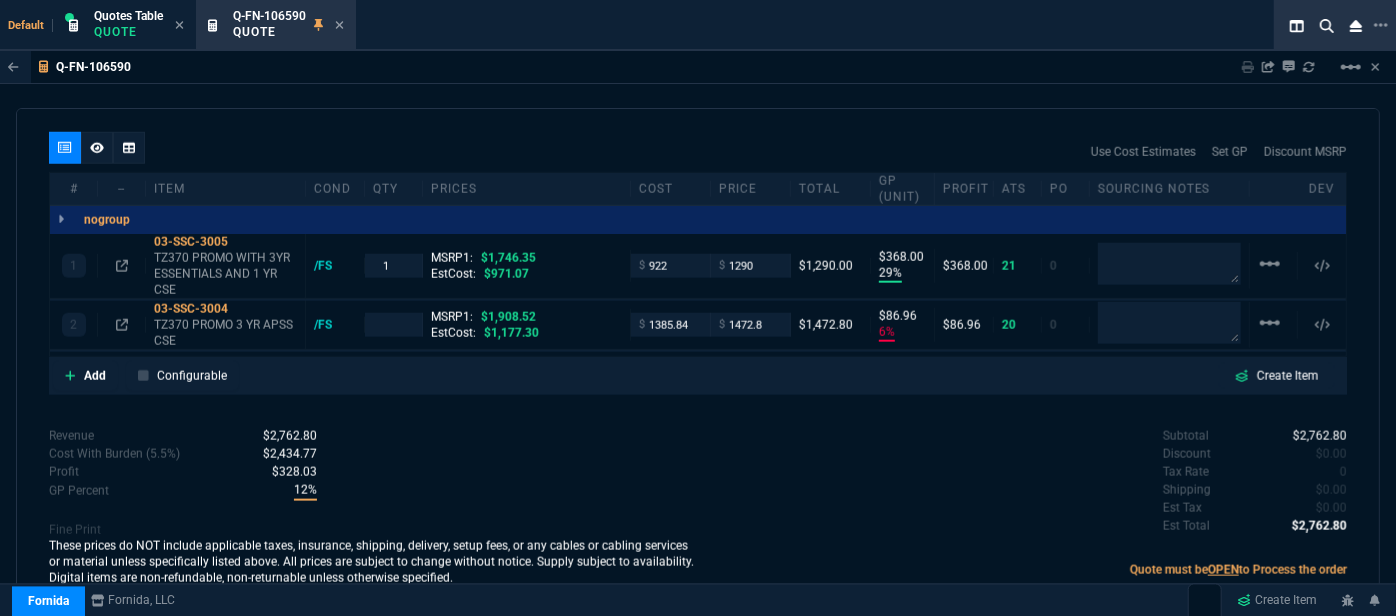 scroll, scrollTop: 1126, scrollLeft: 0, axis: vertical 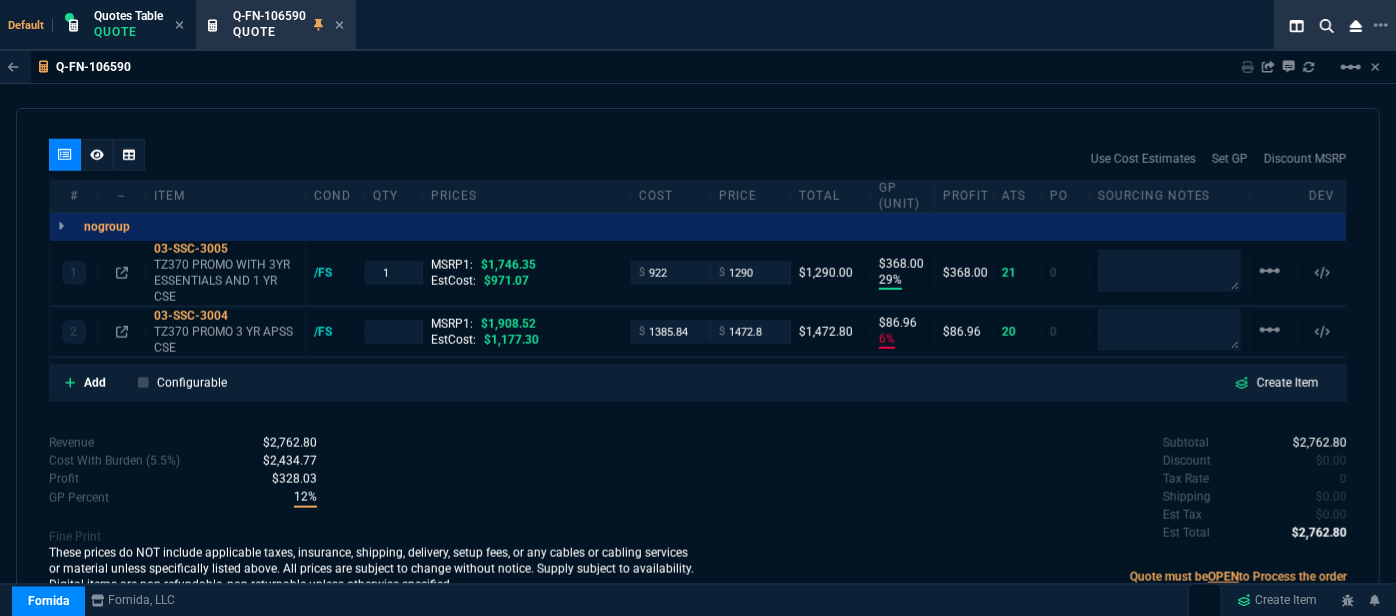 type on "29" 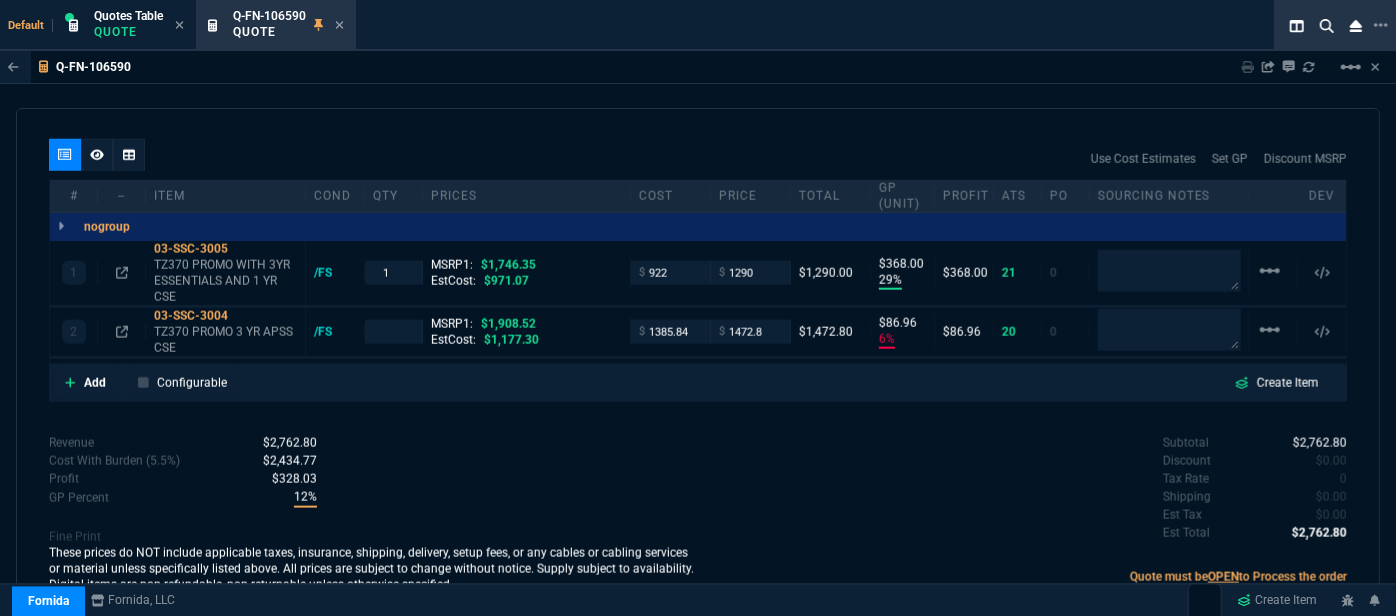 type on "23" 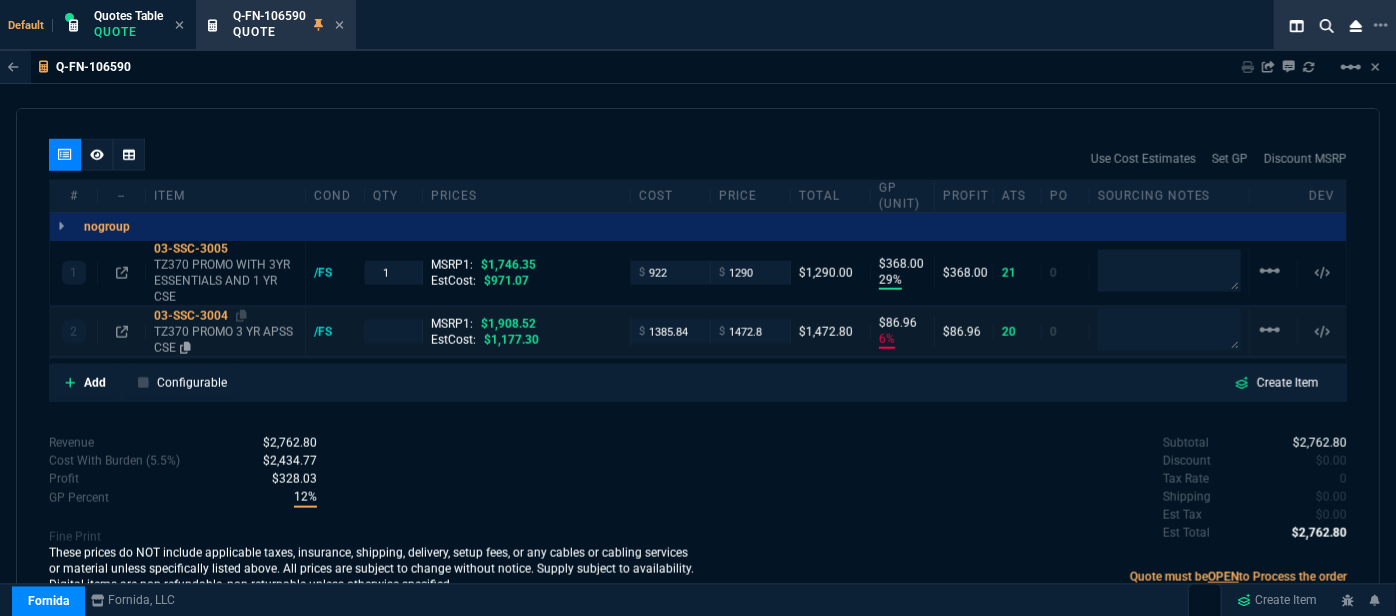 click on "TZ370 PROMO 3 YR APSS CSE" at bounding box center [225, 340] 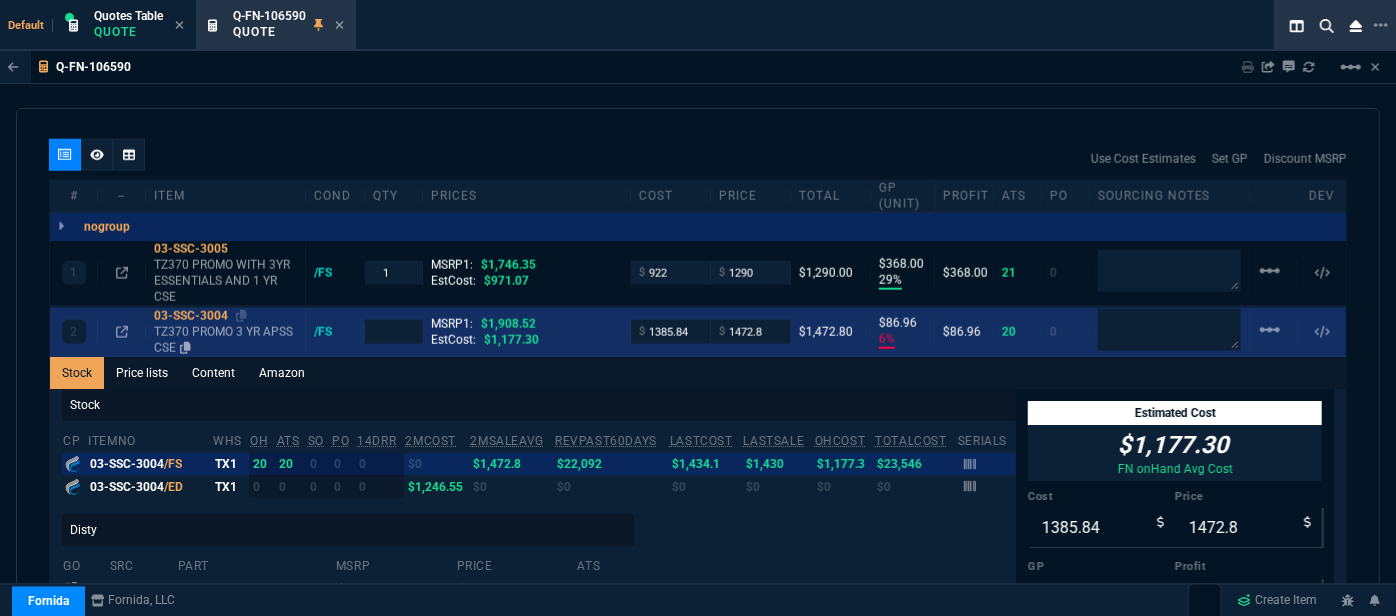 scroll, scrollTop: 1373, scrollLeft: 0, axis: vertical 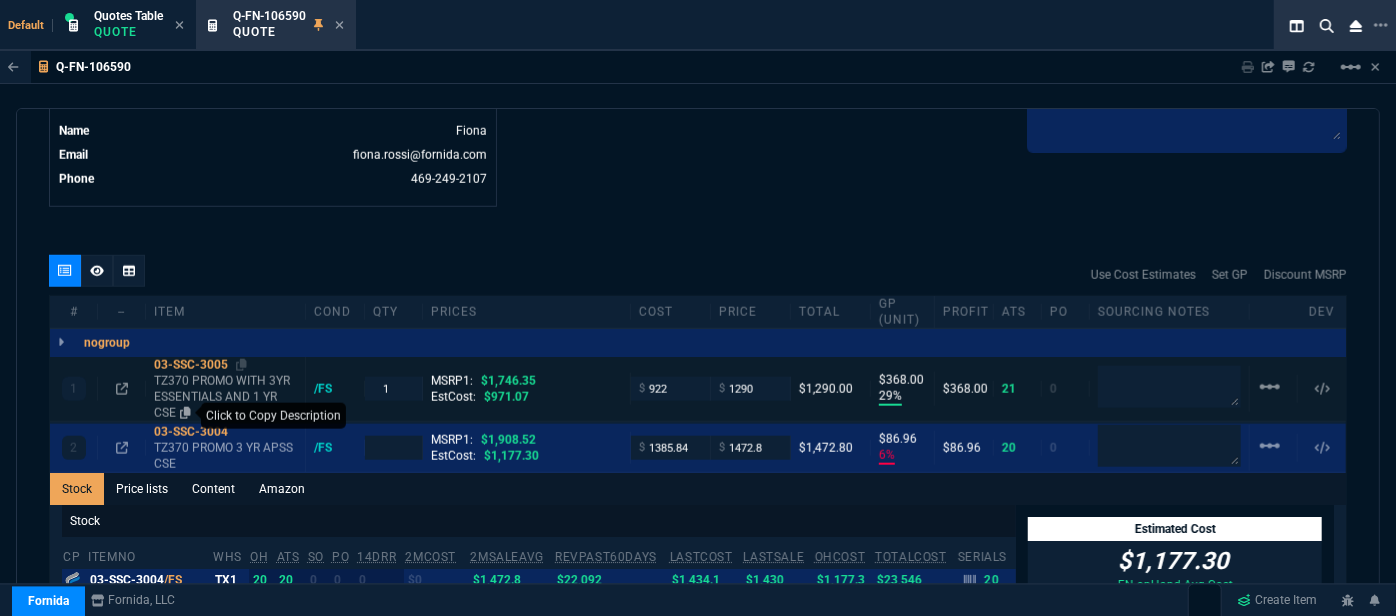 click 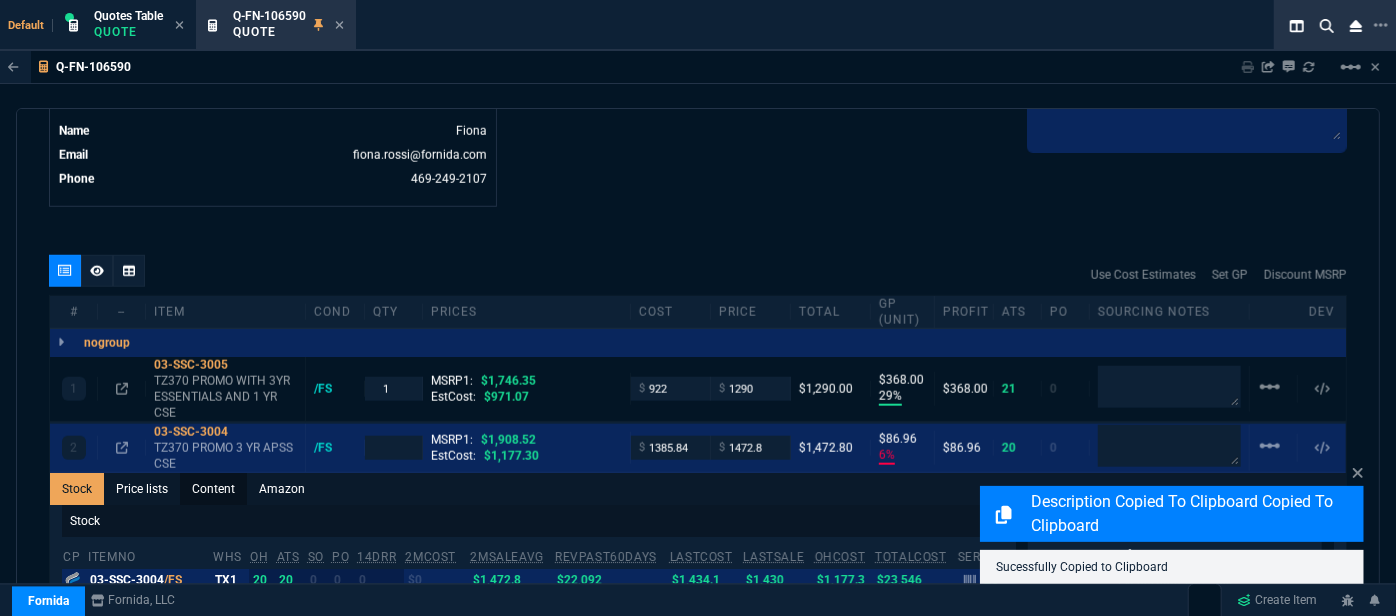click on "Content" at bounding box center [213, 489] 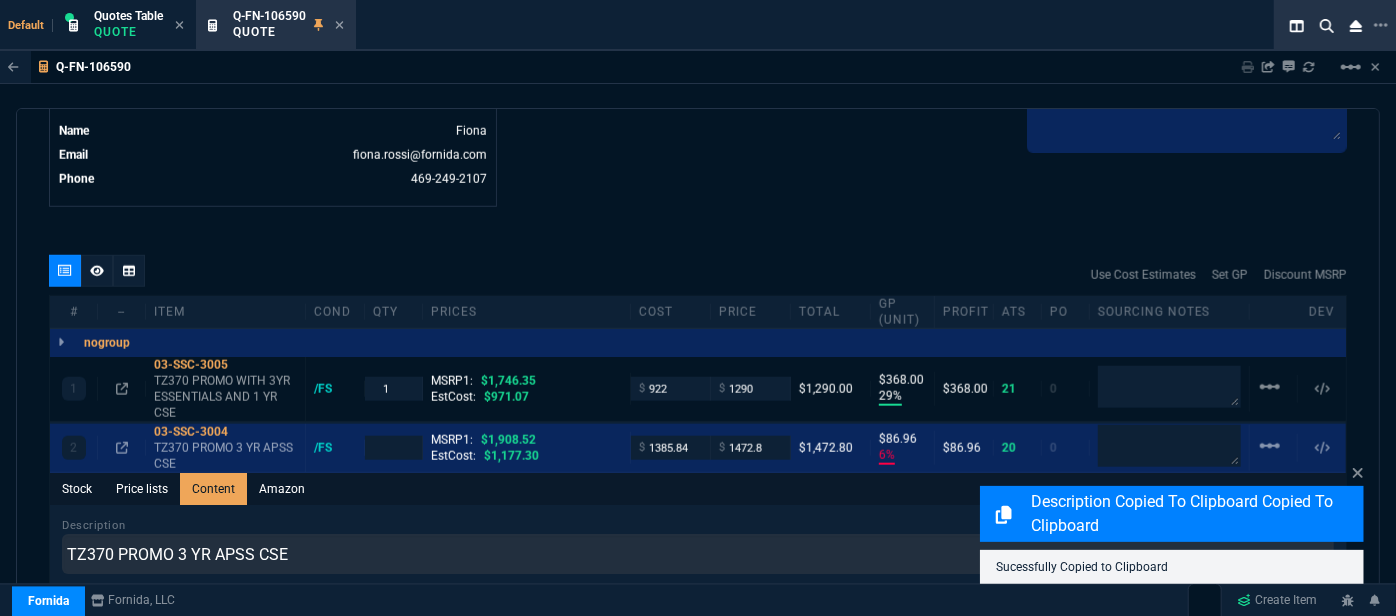 scroll, scrollTop: 0, scrollLeft: 0, axis: both 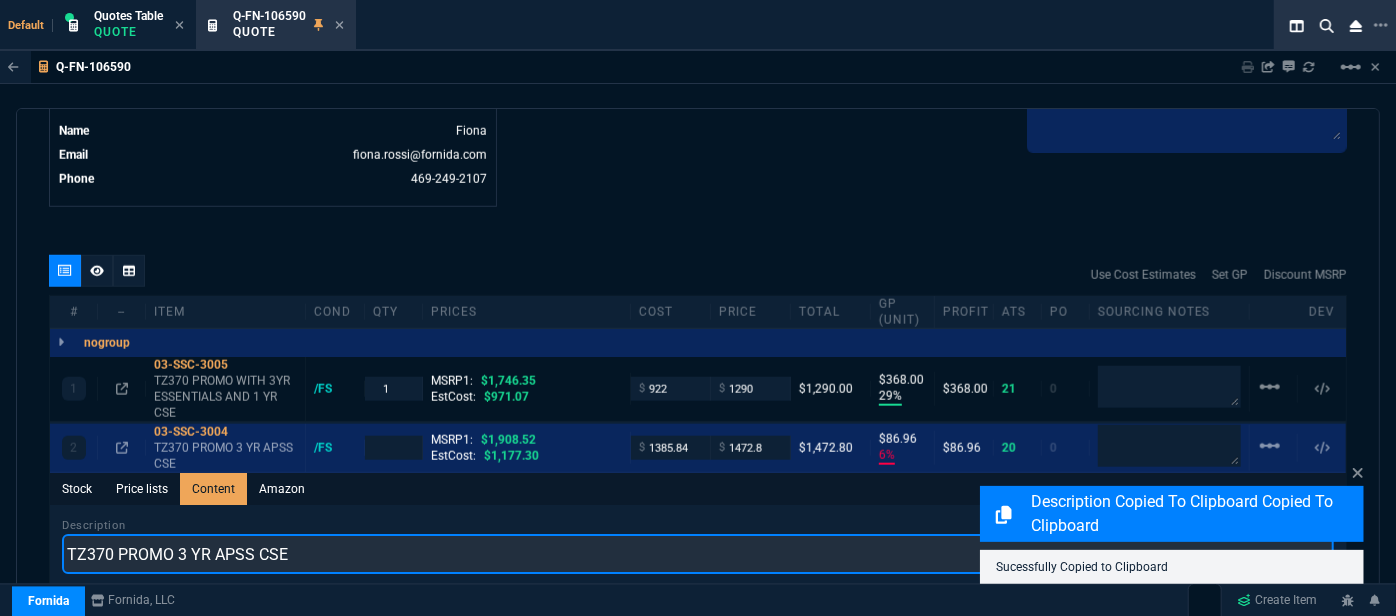 drag, startPoint x: 323, startPoint y: 540, endPoint x: 56, endPoint y: 533, distance: 267.09174 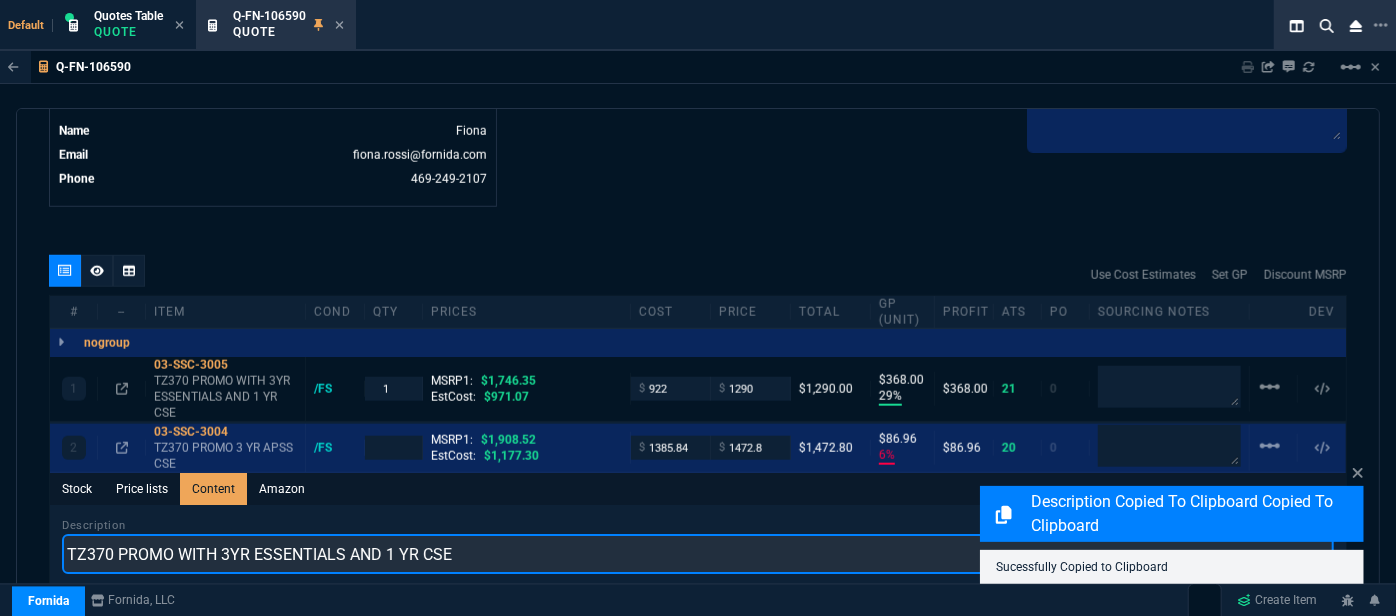 click on "TZ370 PROMO WITH 3YR ESSENTIALS AND 1 YR CSE" at bounding box center [698, 554] 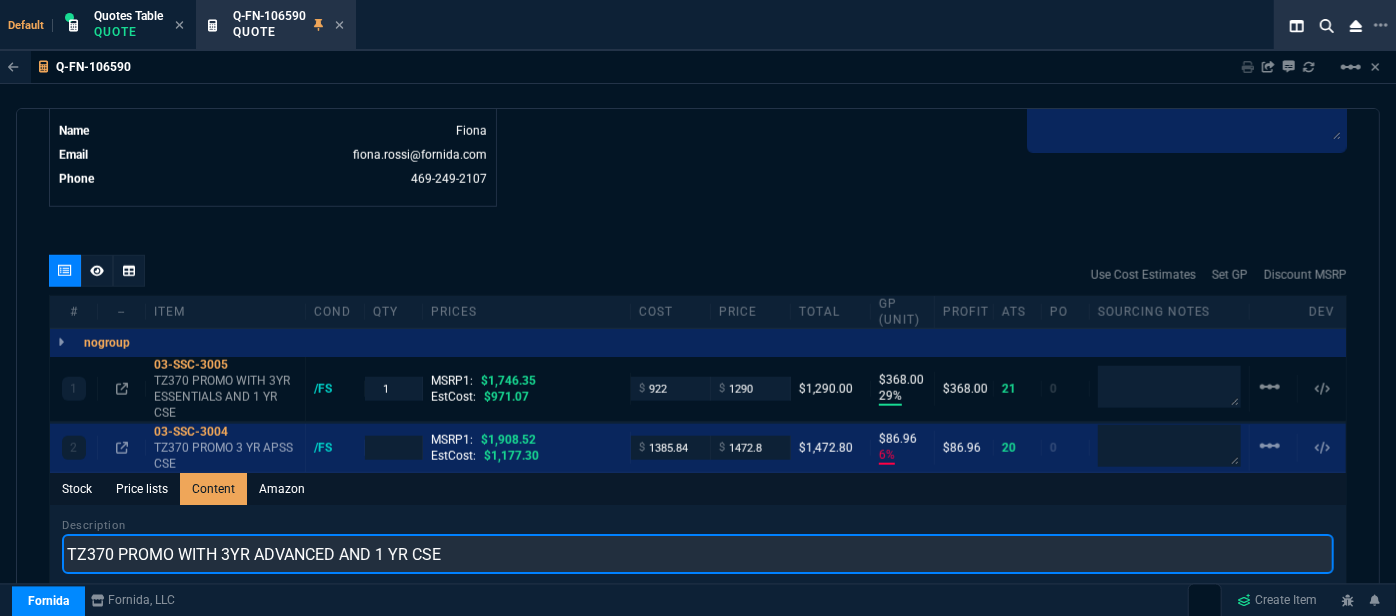 click on "TZ370 PROMO WITH 3YR ADVANCED AND 1 YR CSE" at bounding box center [698, 554] 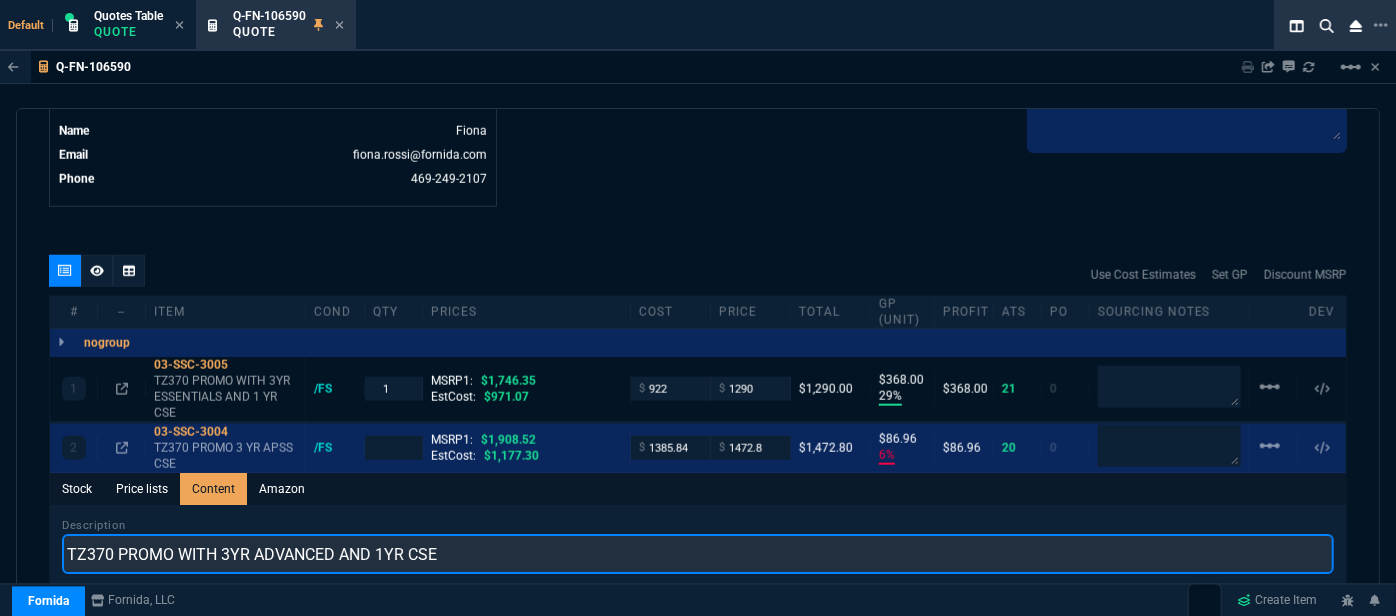 type on "TZ370 PROMO WITH 3YR ADVANCED AND 1YR CSE" 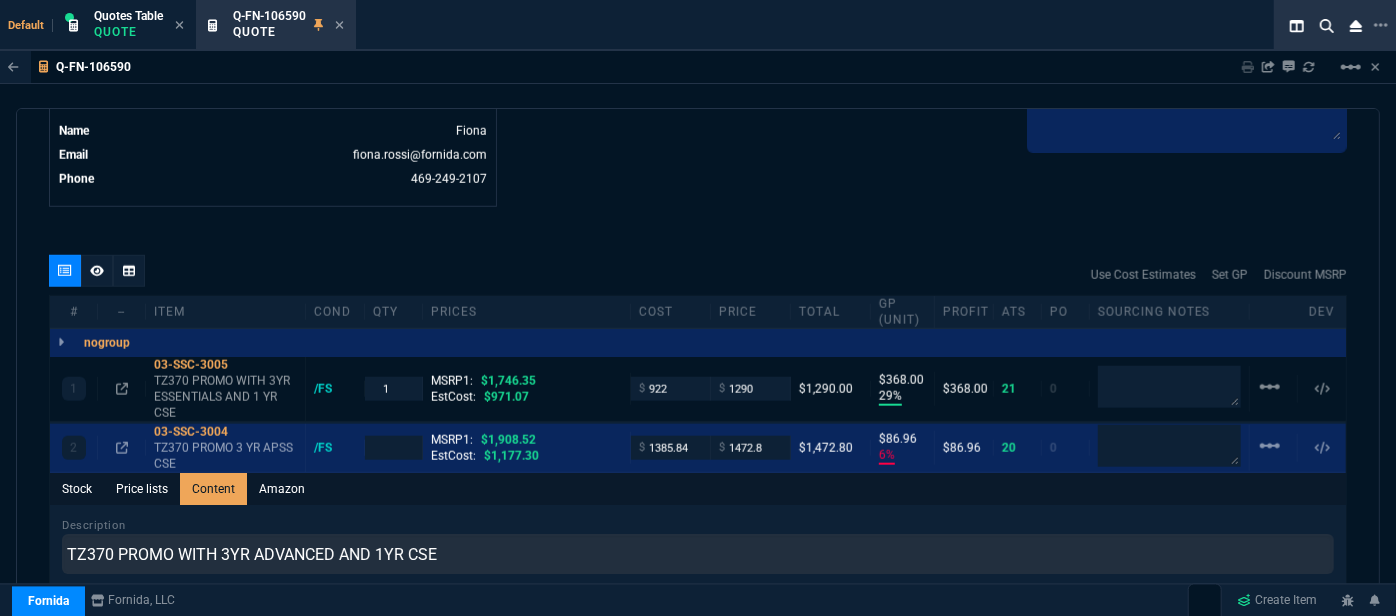 click on "Details Number Q-FN-106590  Order ID Q-FN-106590  Customer Code RBR300  Total Units 2  Expires [DATE], [TIME] Creator [EMAIL]@[DOMAIN]  Created [DATE], [TIME] Print Specs Number Q-FN-106590  Customer ID RBR300  Customer Name Rbr Technologies  Expires [DATE],  [TIME]  Customer PO # --  Payment Terms CREDITCARD  Shipping Agent FEDEX | GRD  Customer Customer Code RBR300  Customer Name Rbr Technologies  Customer PO # empty  Payment Terms CREDITCARD  email [EMAIL]@[DOMAIN]  phone [PHONE]   Origin  existing / email   Origin Comment    Staff Sales Person ROSS  Engineer 1 --  Engineer 2 --  Shipping Ship Date -- Agent FEDEX  Agent Service GRD  Account Id --  Sales Order* Number --  id --  Account Manager Name Fiona  Email [EMAIL]@[DOMAIN]  Phone [PHONE]" at bounding box center (373, -309) 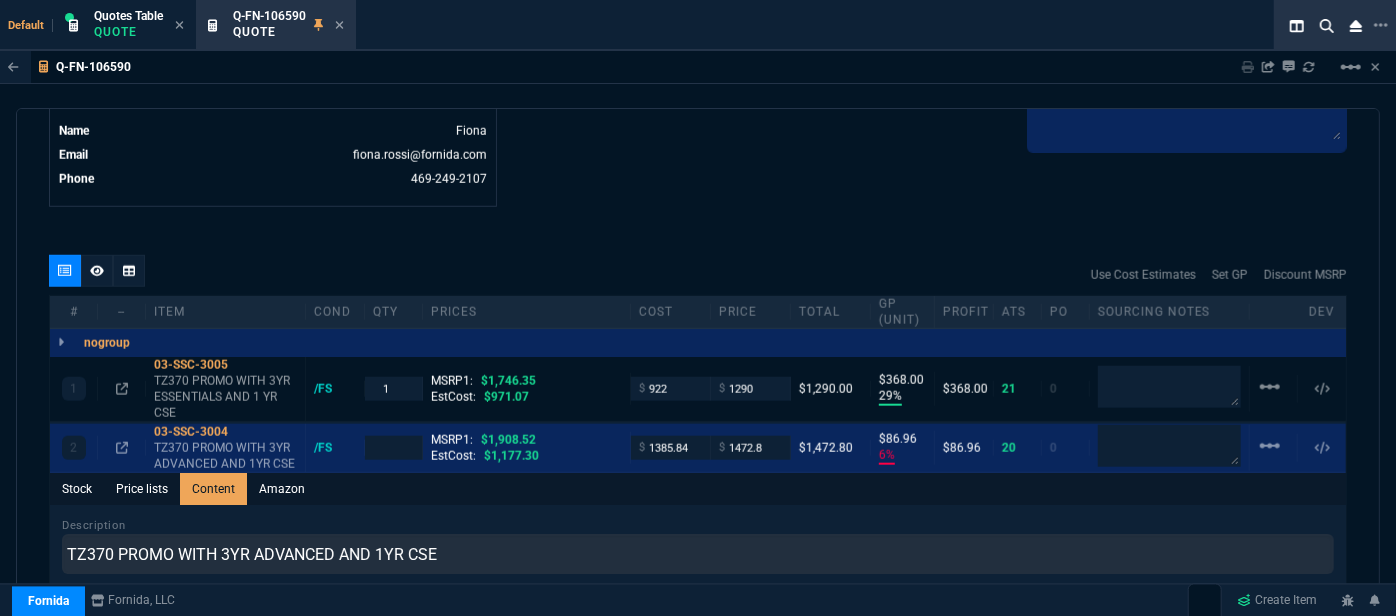 type on "1" 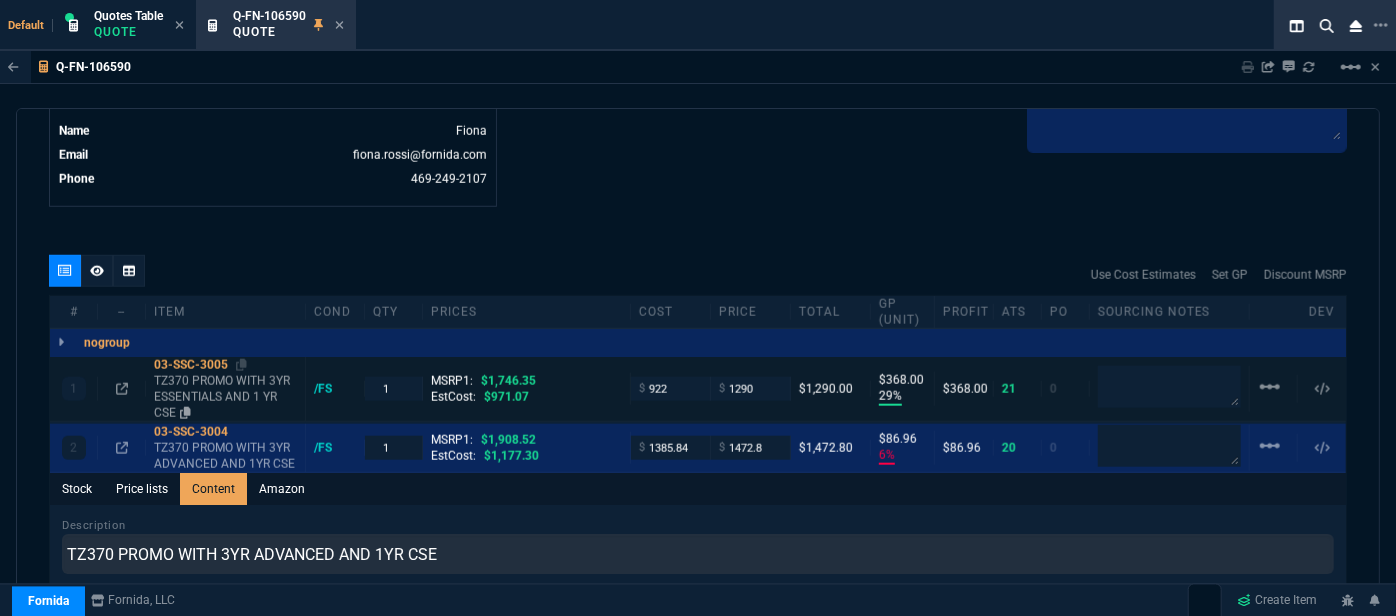 click on "TZ370 PROMO WITH 3YR ESSENTIALS AND 1 YR CSE" at bounding box center (225, 397) 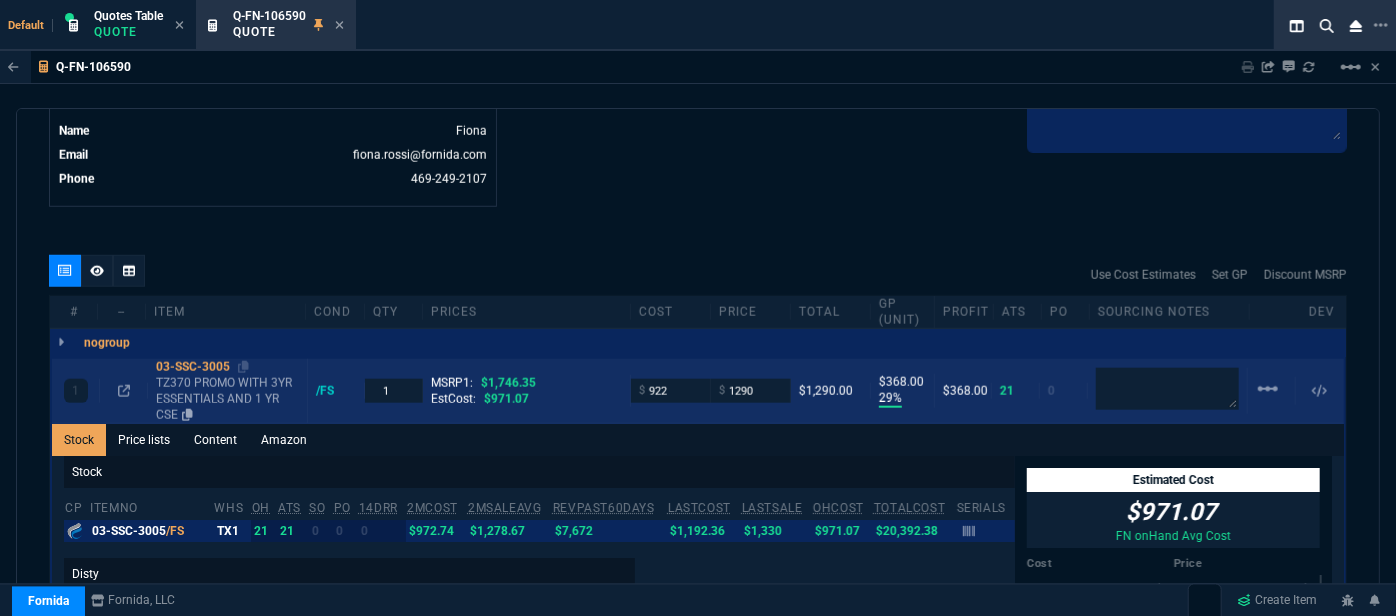 type on "6" 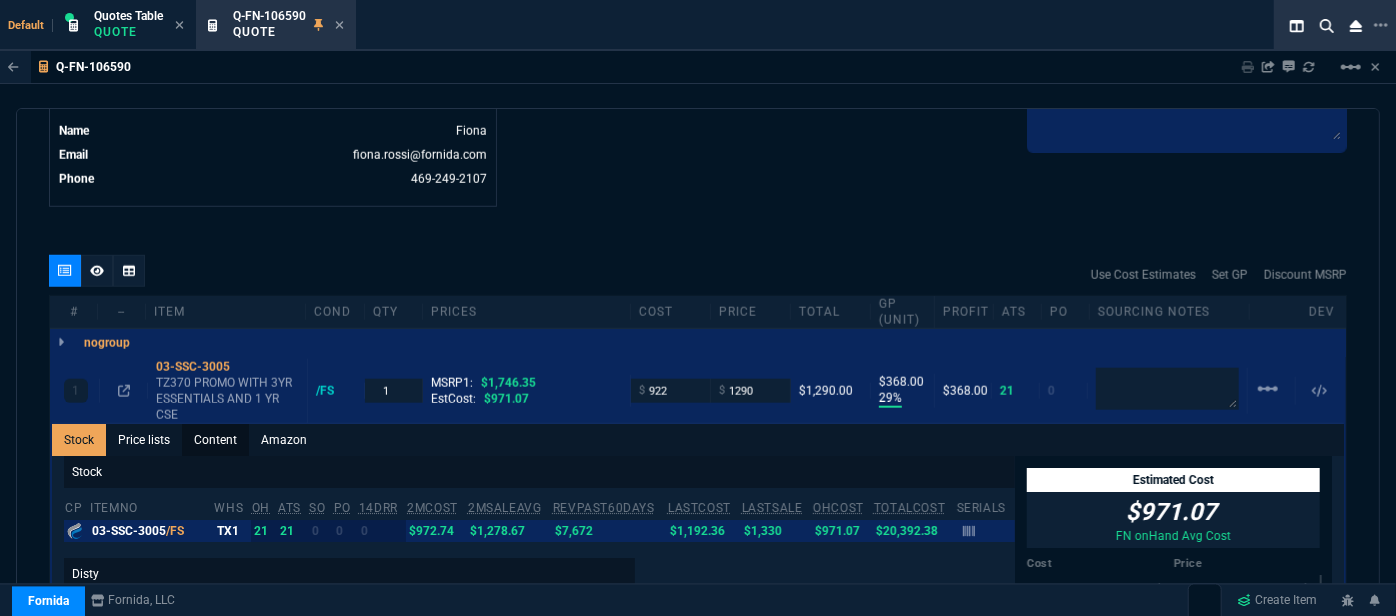 click on "Content" at bounding box center [215, 440] 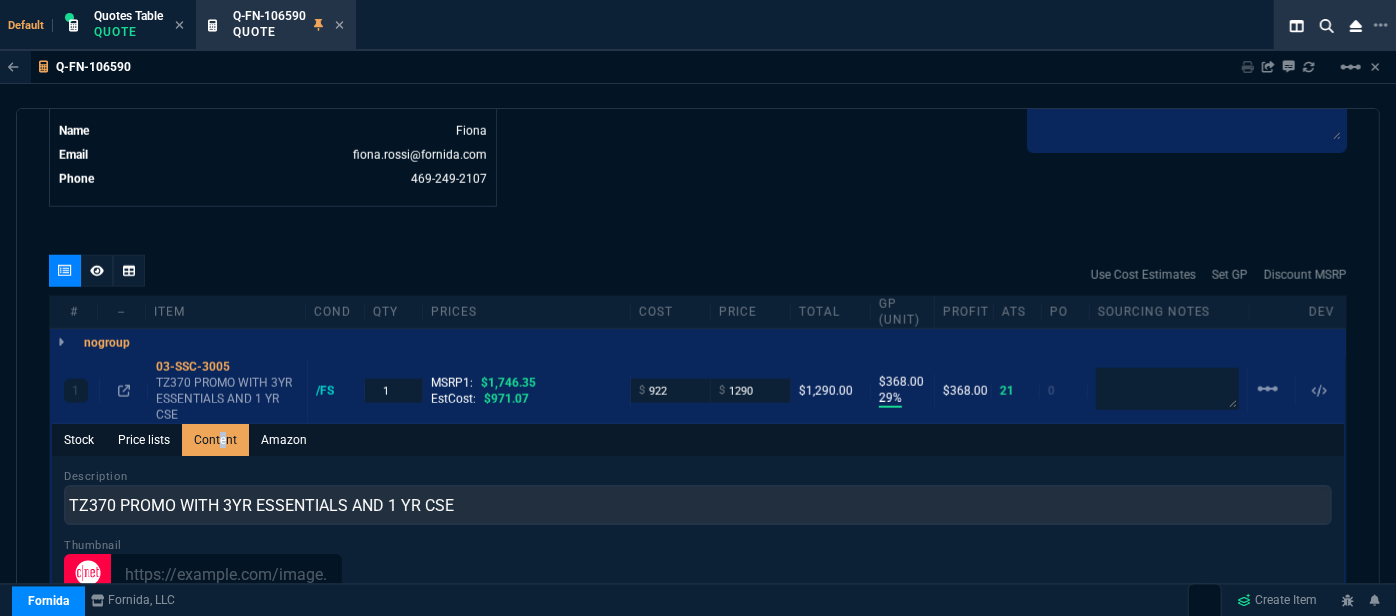 scroll, scrollTop: 0, scrollLeft: 0, axis: both 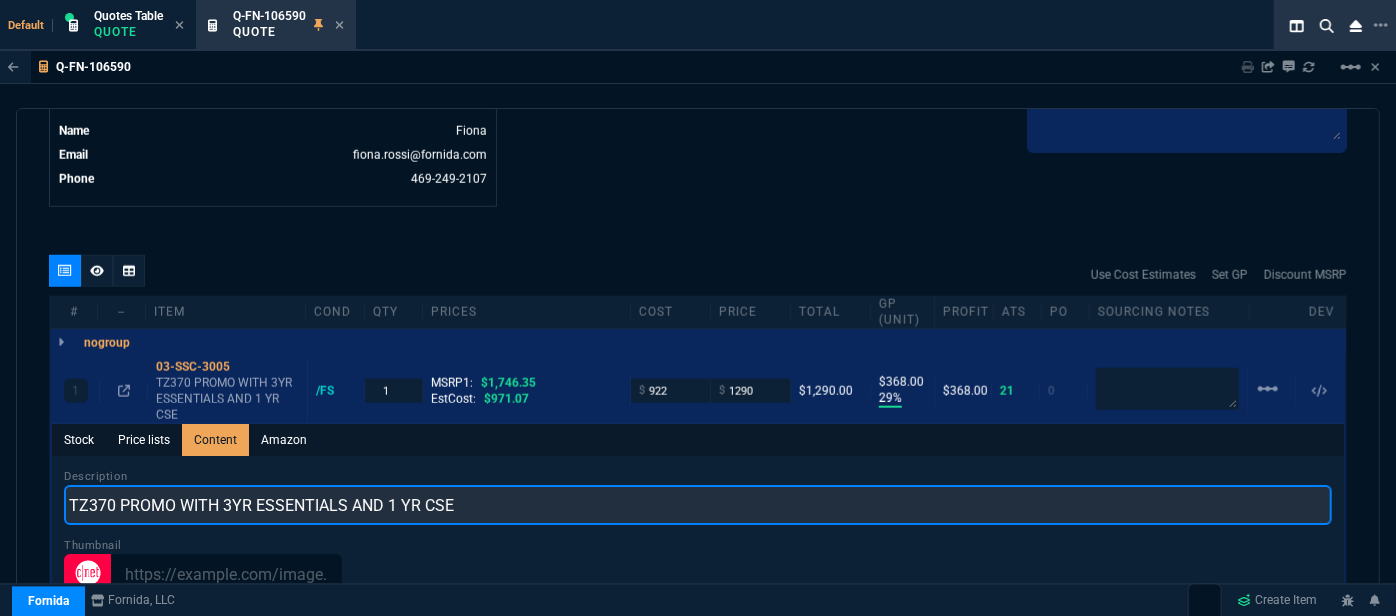 click on "TZ370 PROMO WITH 3YR ESSENTIALS AND 1 YR CSE" at bounding box center (698, 505) 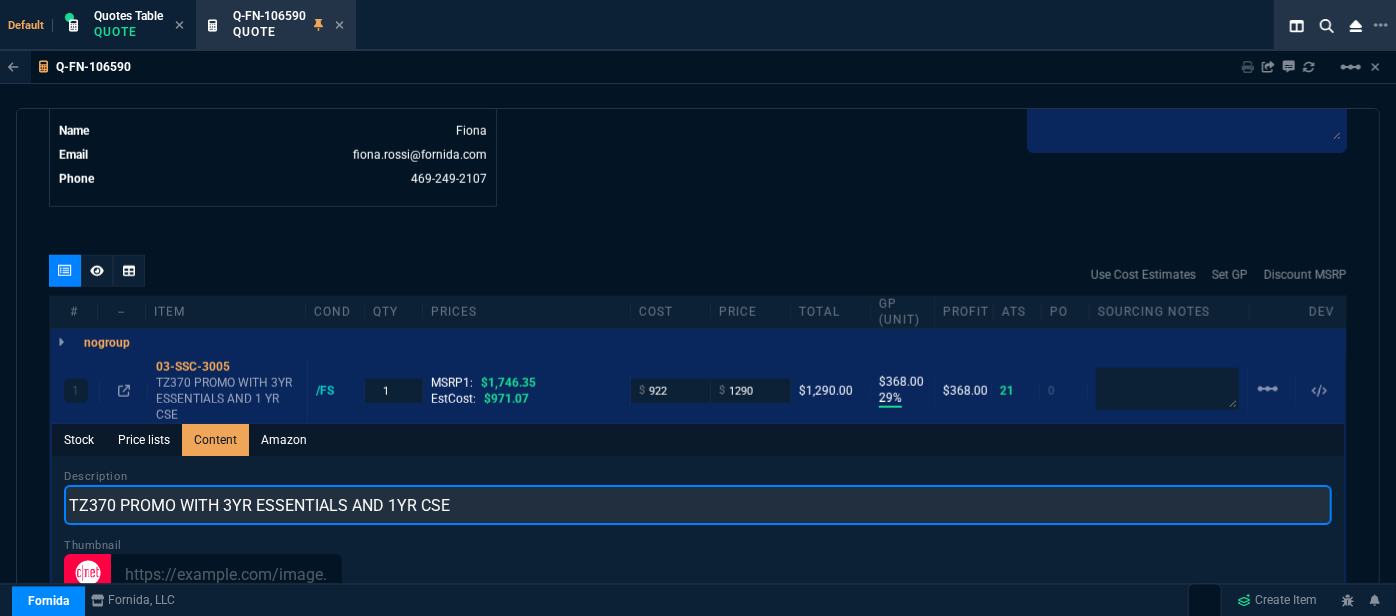 type on "TZ370 PROMO WITH 3YR ESSENTIALS AND 1YR CSE" 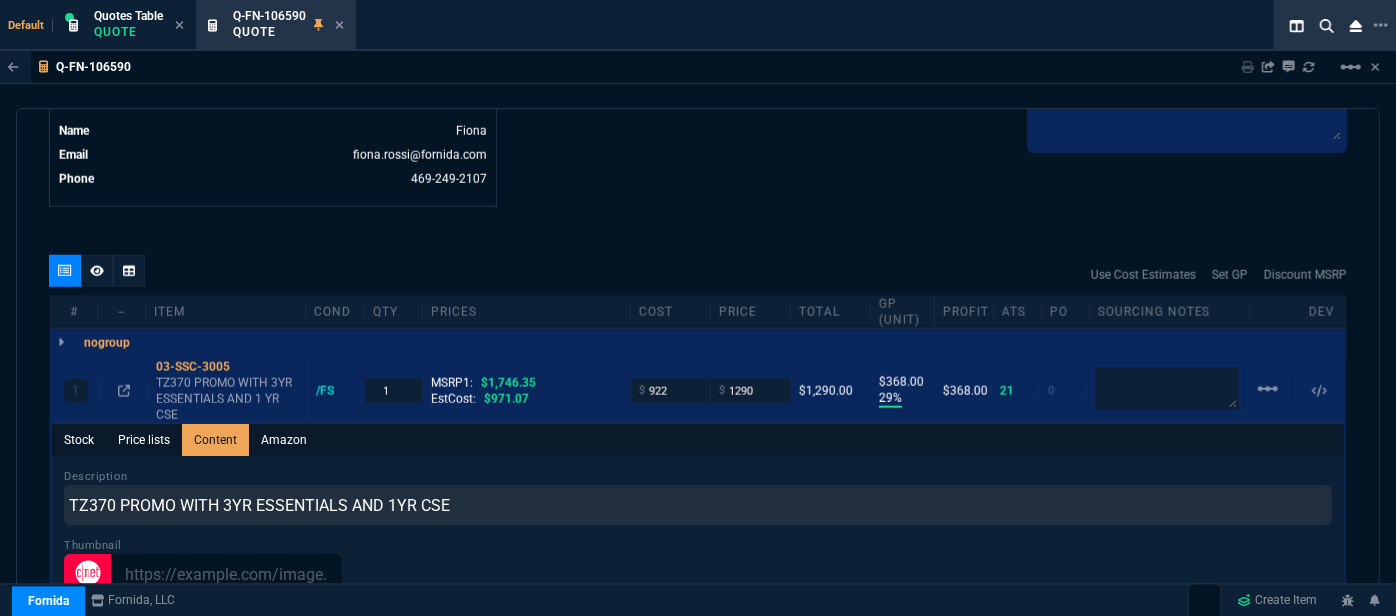 click on "Details Number Q-FN-106590  Order ID Q-FN-106590  Customer Code RBR300  Total Units 2  Expires [DATE], [TIME] Creator [EMAIL]@[DOMAIN]  Created [DATE], [TIME] Print Specs Number Q-FN-106590  Customer ID RBR300  Customer Name Rbr Technologies  Expires [DATE],  [TIME]  Customer PO # --  Payment Terms CREDITCARD  Shipping Agent FEDEX | GRD  Customer Customer Code RBR300  Customer Name Rbr Technologies  Customer PO # empty  Payment Terms CREDITCARD  email [EMAIL]@[DOMAIN]  phone [PHONE]   Origin  existing / email   Origin Comment    Staff Sales Person ROSS  Engineer 1 --  Engineer 2 --  Shipping Ship Date -- Agent FEDEX  Agent Service GRD  Account Id --  Sales Order* Number --  id --  Account Manager Name Fiona  Email [EMAIL]@[DOMAIN]  Phone [PHONE]" at bounding box center [373, -309] 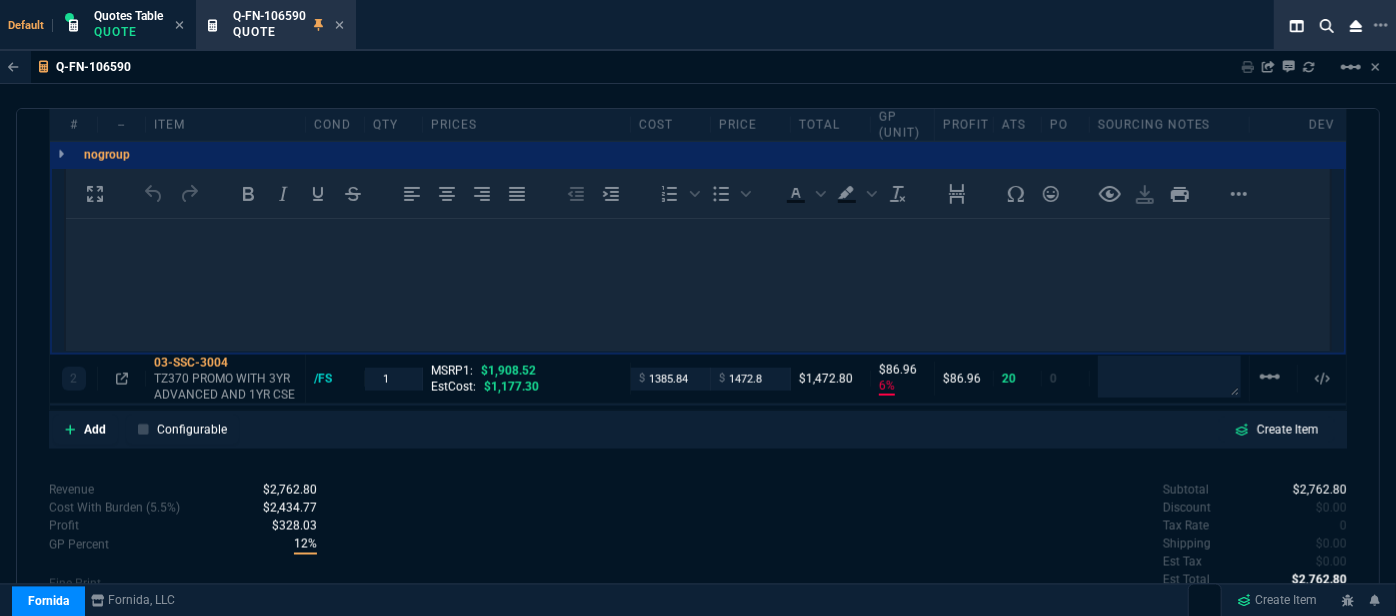 scroll, scrollTop: 1559, scrollLeft: 0, axis: vertical 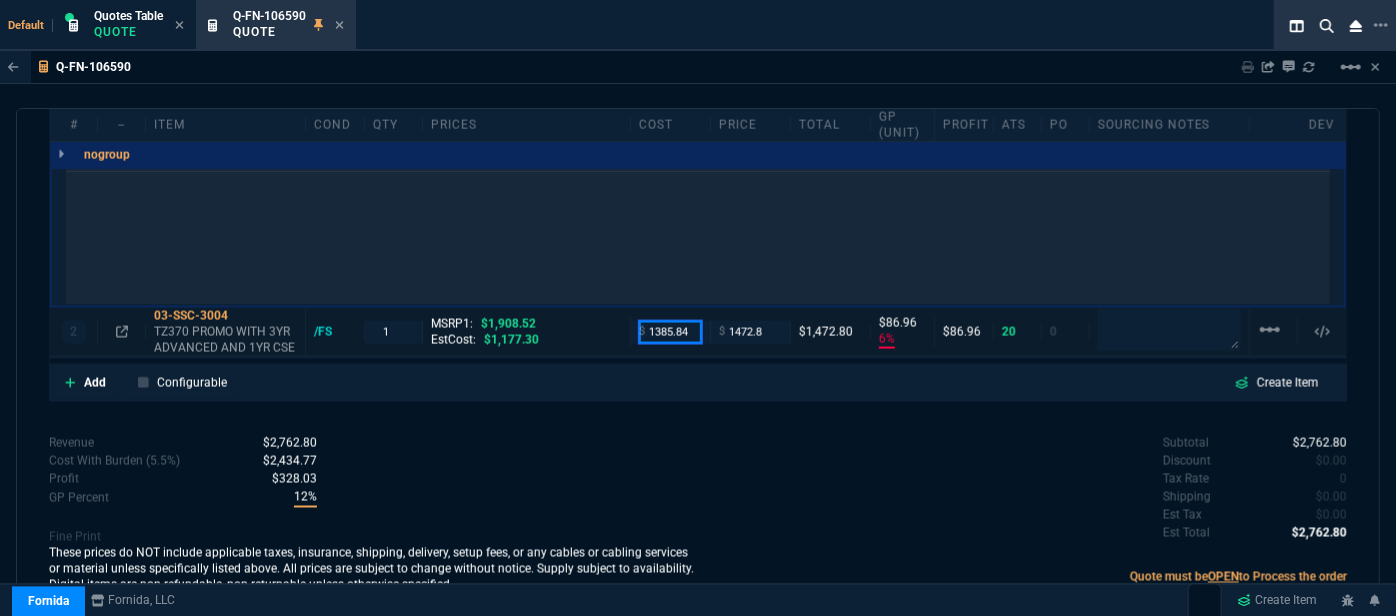 click on "1385.84" at bounding box center [670, 332] 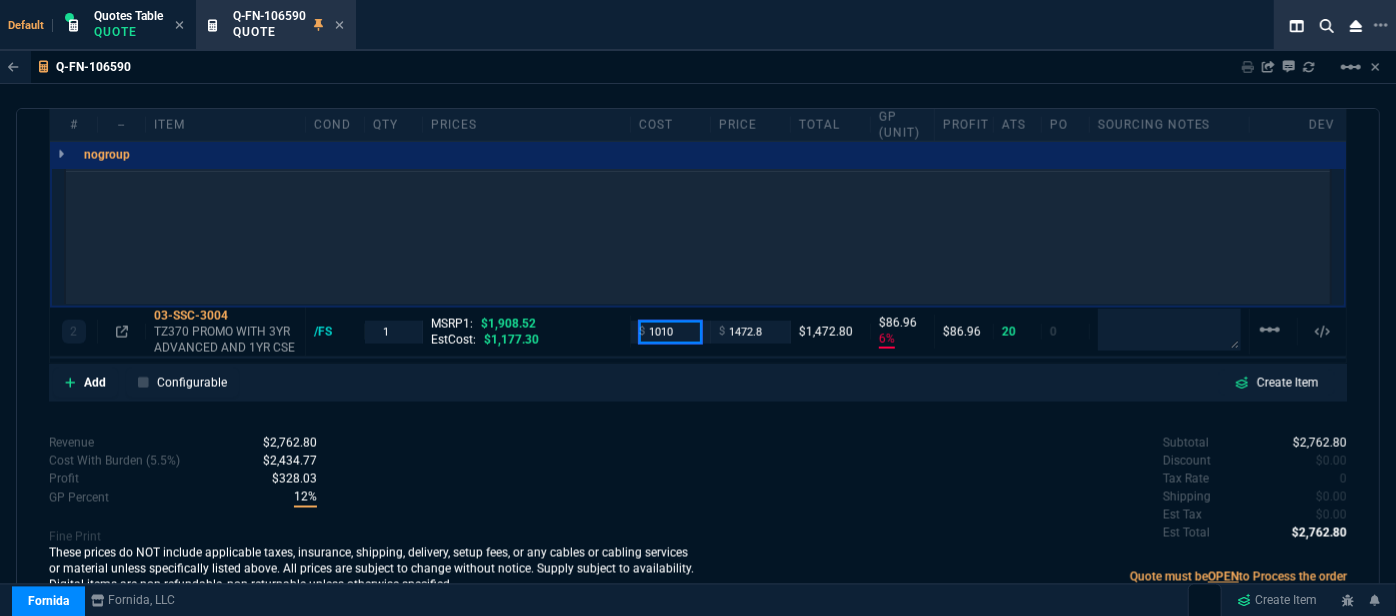 type on "1010" 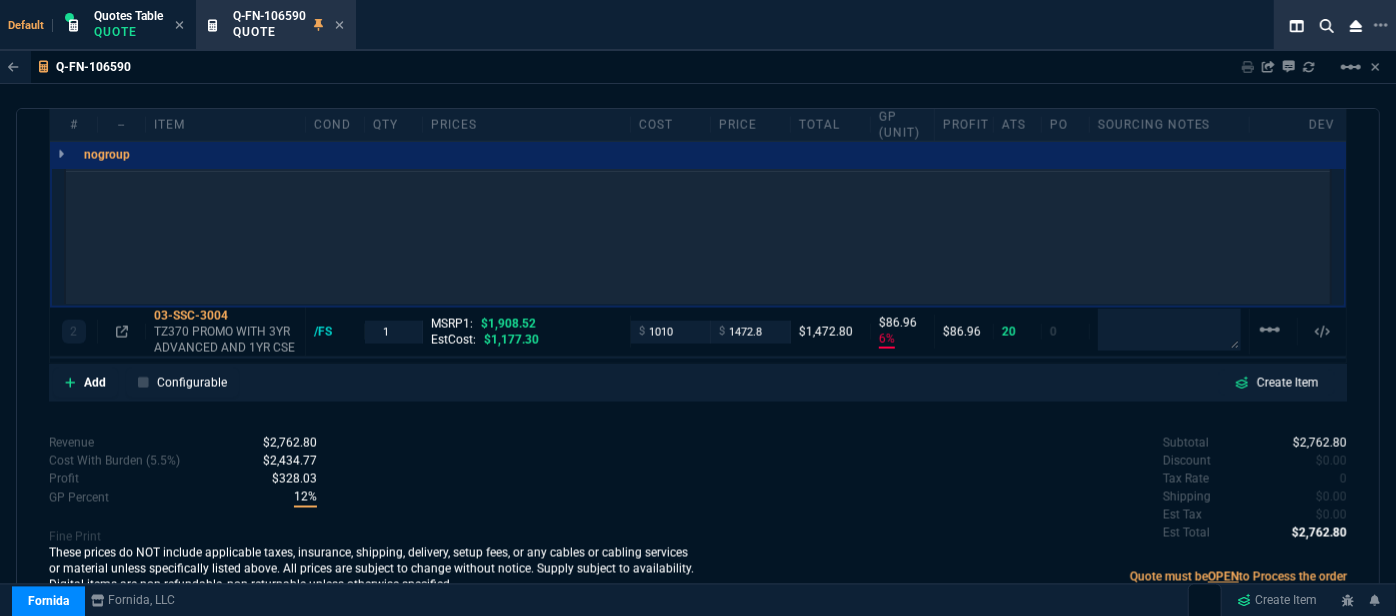 click on "Revenue $2,762.80  Cost $2,307.84  Cost With Burden (5.5%) $2,434.77  Profit $328.03  GP Percent 12%  Fine Print These prices do NOT include applicable taxes, insurance, shipping, delivery, setup fees, or any cables or cabling services or material unless specifically listed above. All prices are subject to change without notice. Supply subject to availability. Digital items are non-refundable, non-returnable unless otherwise specified." at bounding box center [373, 516] 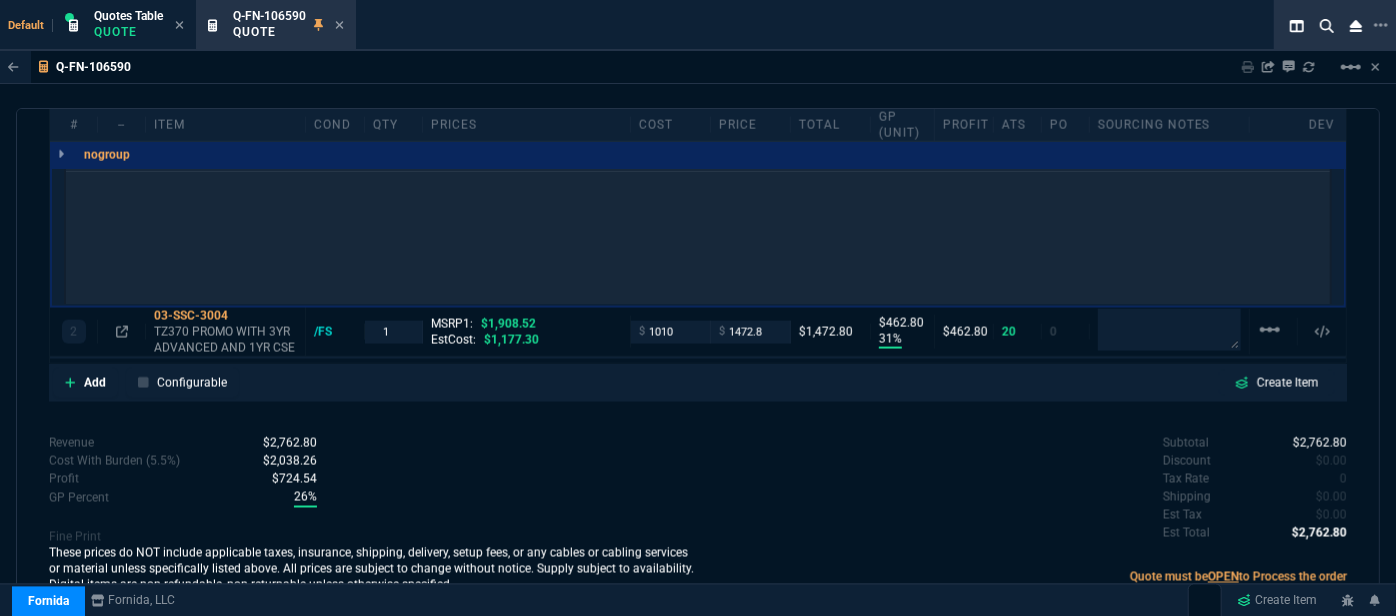 type on "31" 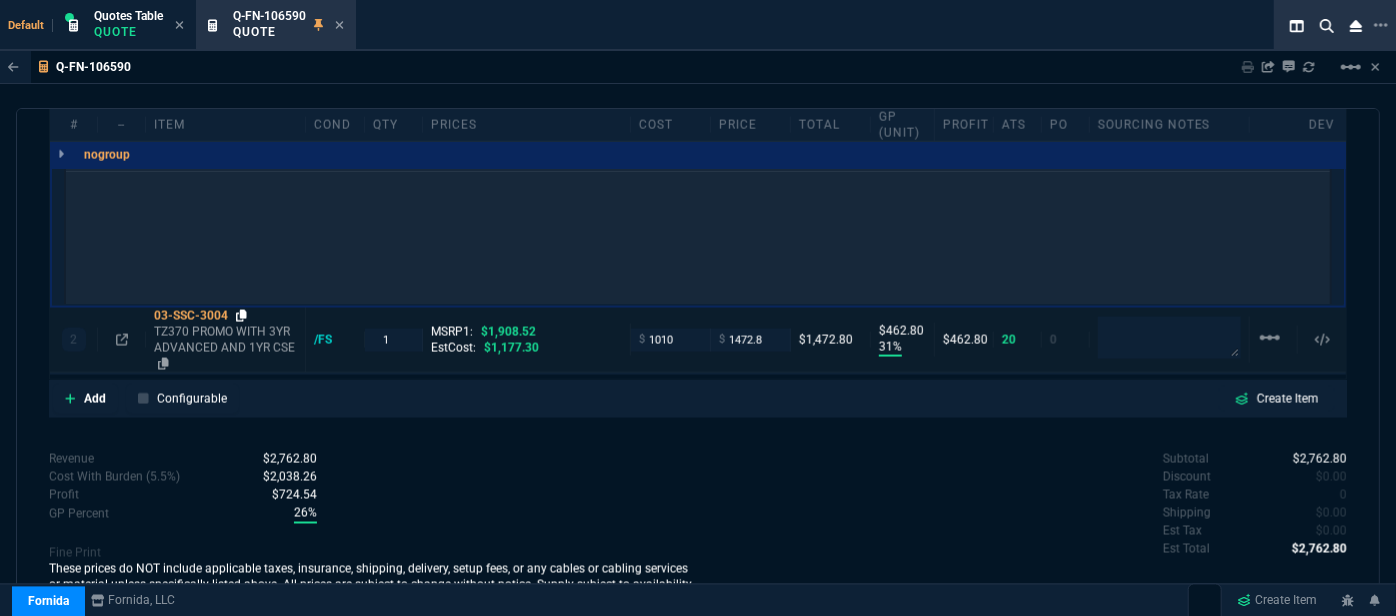click 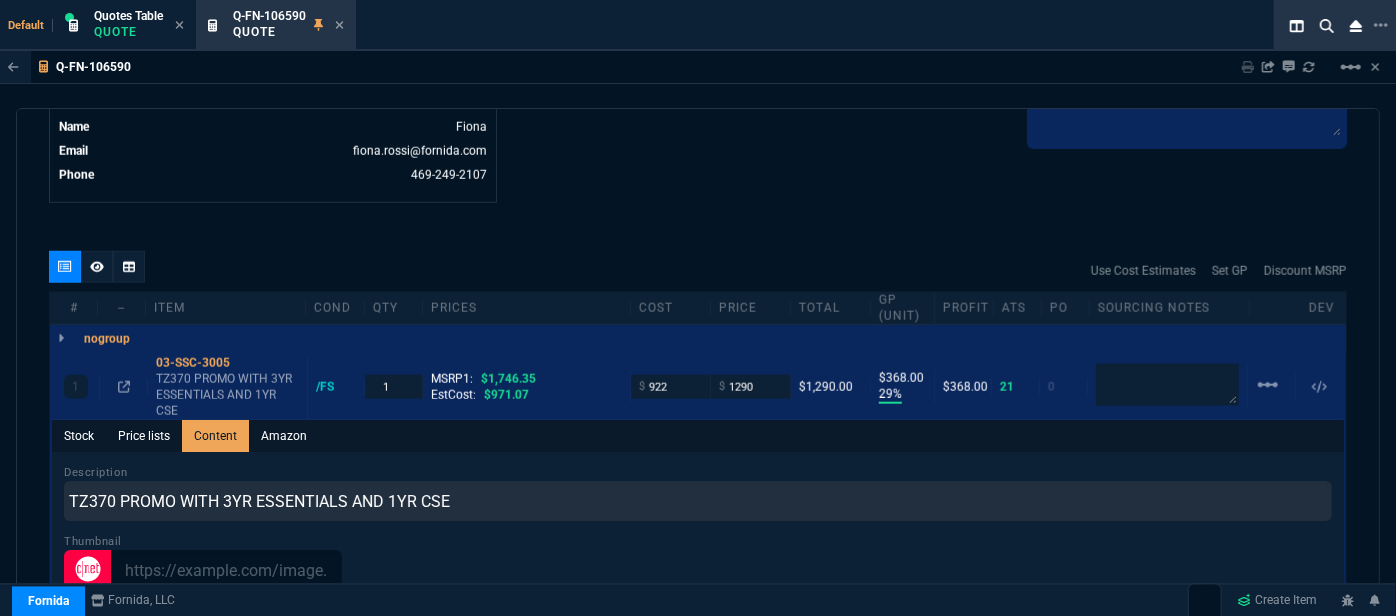 scroll, scrollTop: 1013, scrollLeft: 0, axis: vertical 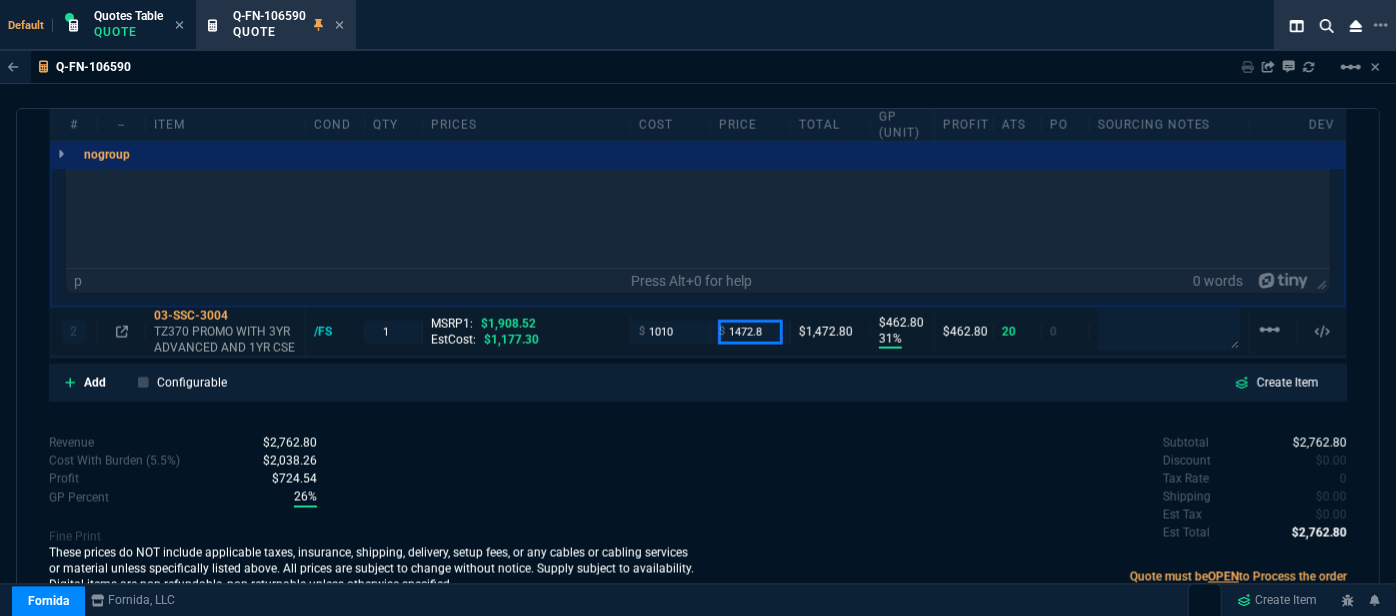 click on "1472.8" at bounding box center (750, 332) 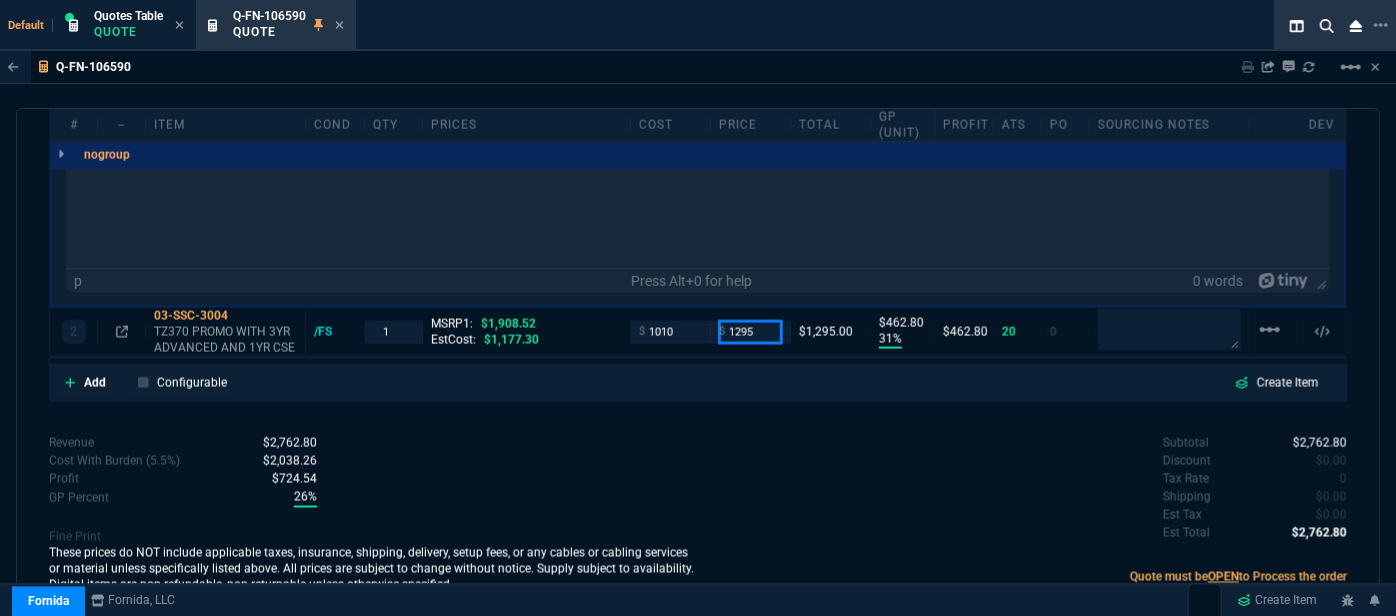 type on "1295" 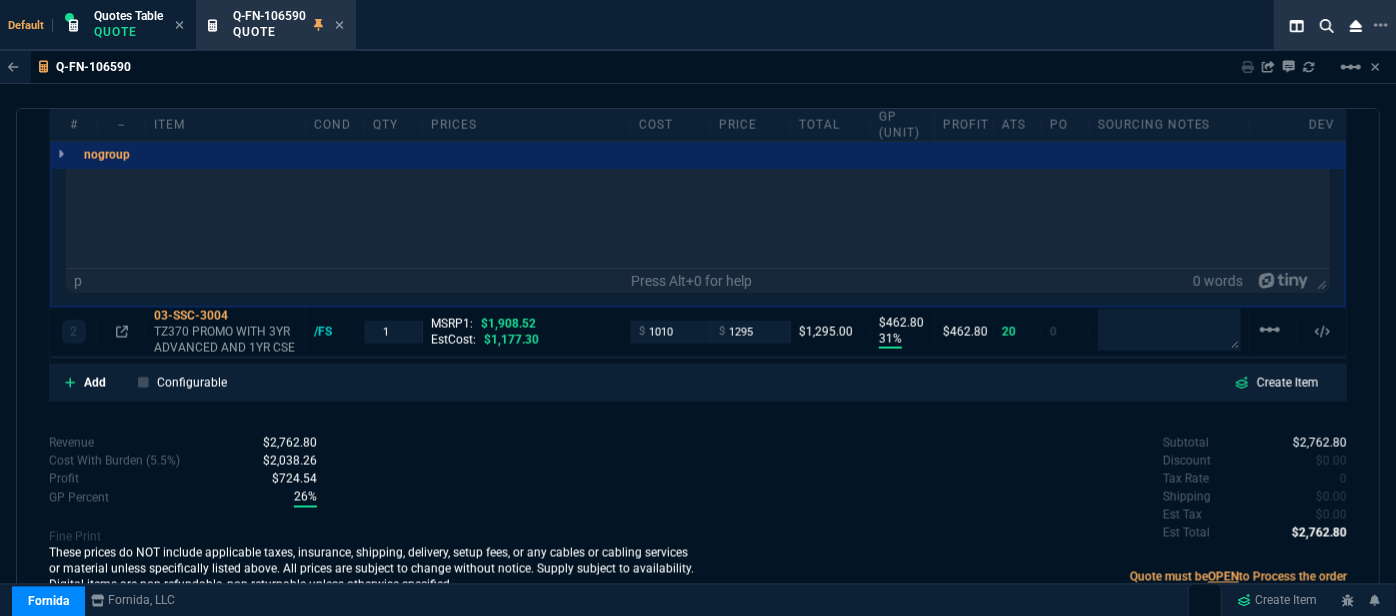 click on "quote   Q-FN-106590  Rbr Technologies draft Fornida, LLC 2609 Technology Dr Suite 300 Plano, TX 75074 Details Number Q-FN-106590  Order ID Q-FN-106590  Customer Code RBR300  Total Units 2  Expires [DATE], [TIME] Creator [EMAIL]@[DOMAIN]  Created [DATE], [TIME] Print Specs Number Q-FN-106590  Customer ID RBR300  Customer Name Rbr Technologies  Expires [DATE],  [TIME]  Customer PO # --  Payment Terms CREDITCARD  Shipping Agent FEDEX | GRD  Customer Customer Code RBR300  Customer Name Rbr Technologies  Customer PO # empty  Payment Terms CREDITCARD  email [EMAIL]@[DOMAIN]  phone [PHONE]   Origin  existing / email   Origin Comment    Staff Sales Person ROSS  Engineer 1 --  Engineer 2 --  Shipping Ship Date -- Agent FEDEX  Agent Service GRD  Account Id --  Sales Order* Number --  id --  Account Manager Name Fiona  Email [EMAIL]@[DOMAIN]  Phone [PHONE]  Fornida, LLC 2609 Technology Dr Suite 300 Plano, TX 75074  Share Link  Tiny oneOnOne chat SEND Sarah Costa SEND PA" at bounding box center (698, 370) 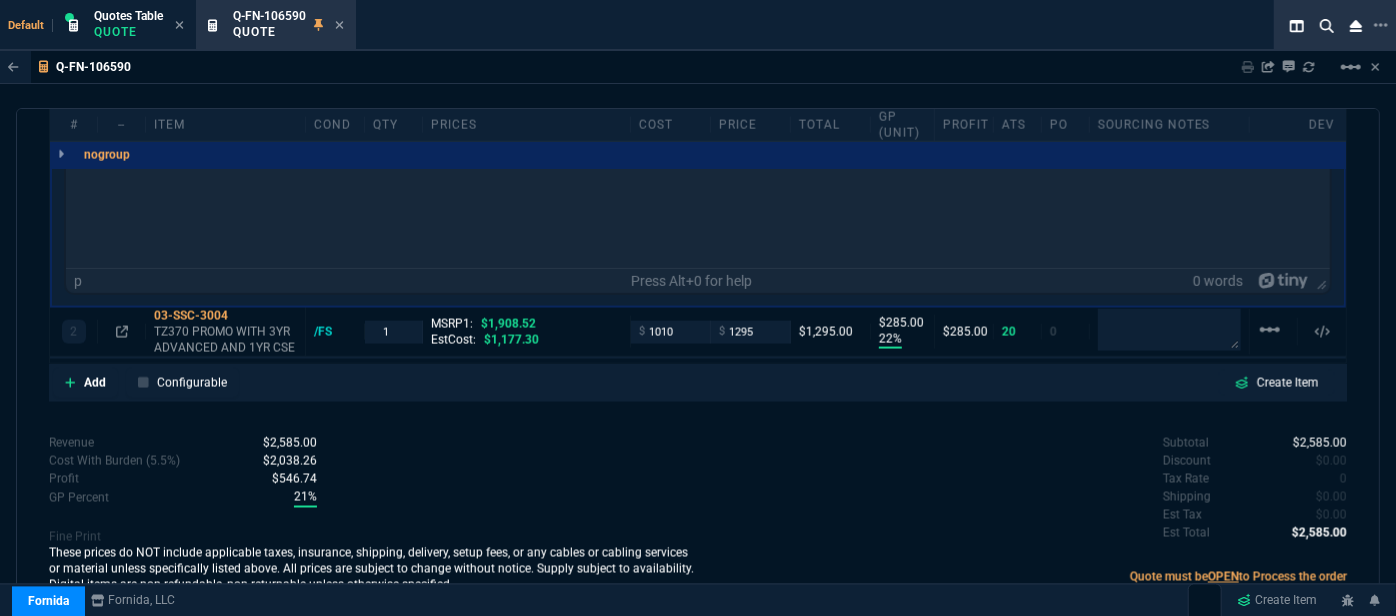 type on "22" 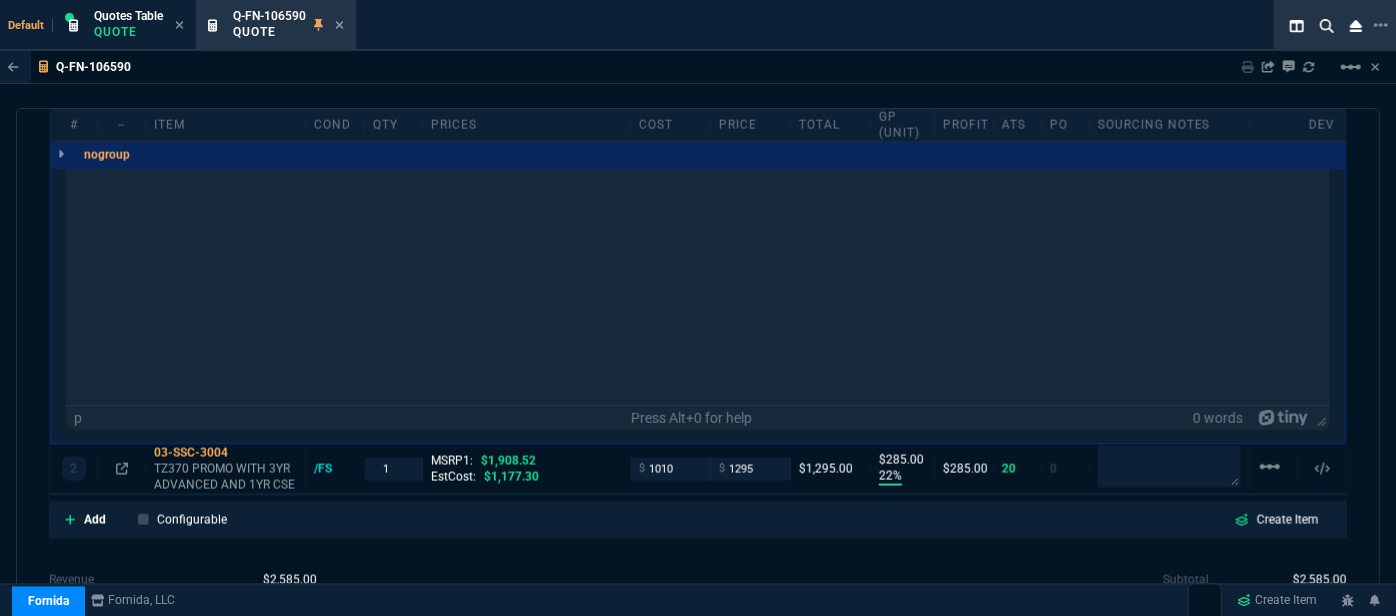 scroll, scrollTop: 1377, scrollLeft: 0, axis: vertical 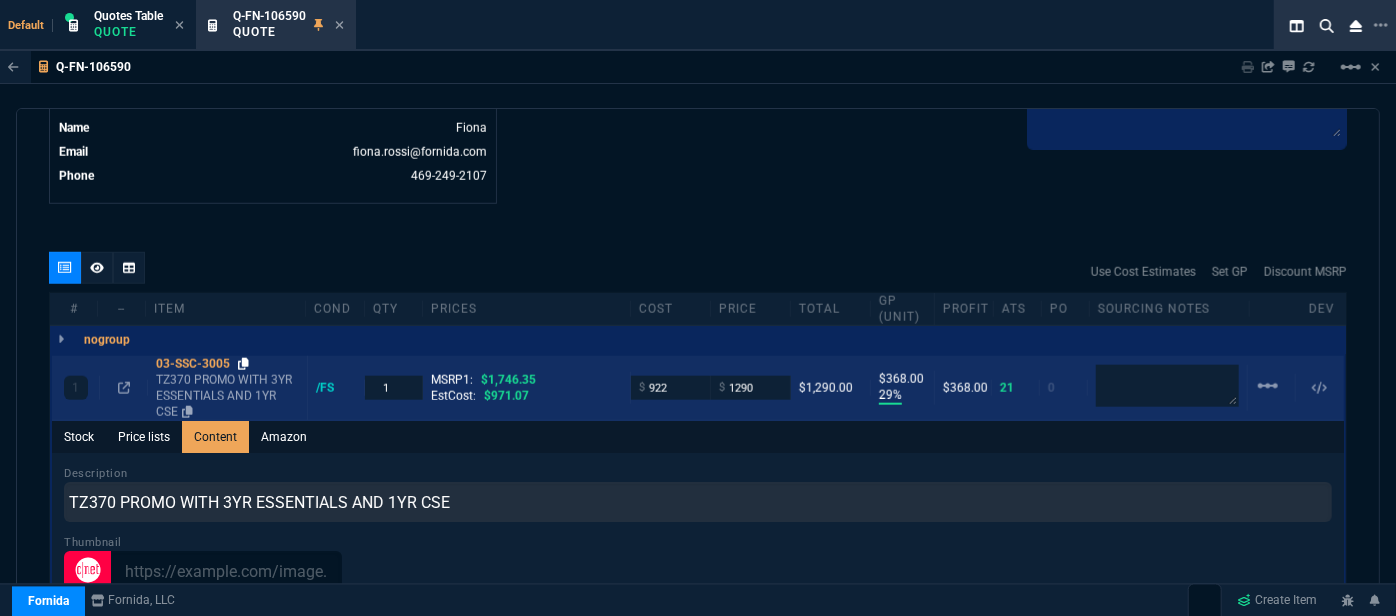 click 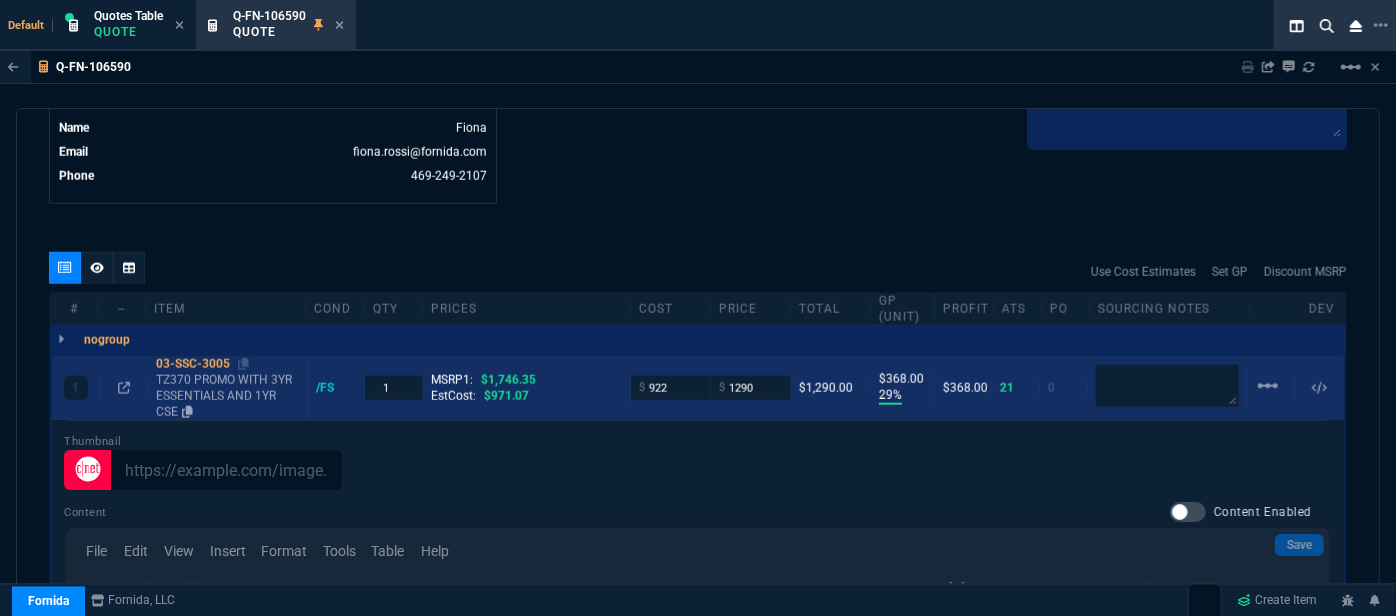 scroll, scrollTop: 186, scrollLeft: 0, axis: vertical 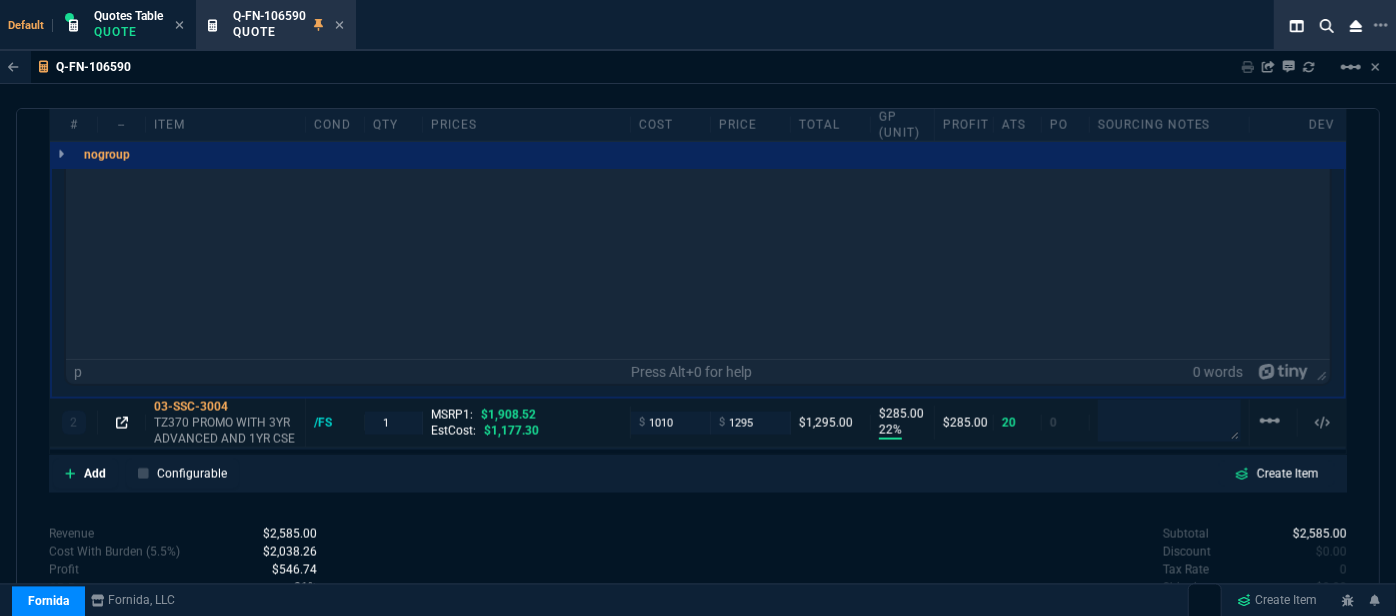click 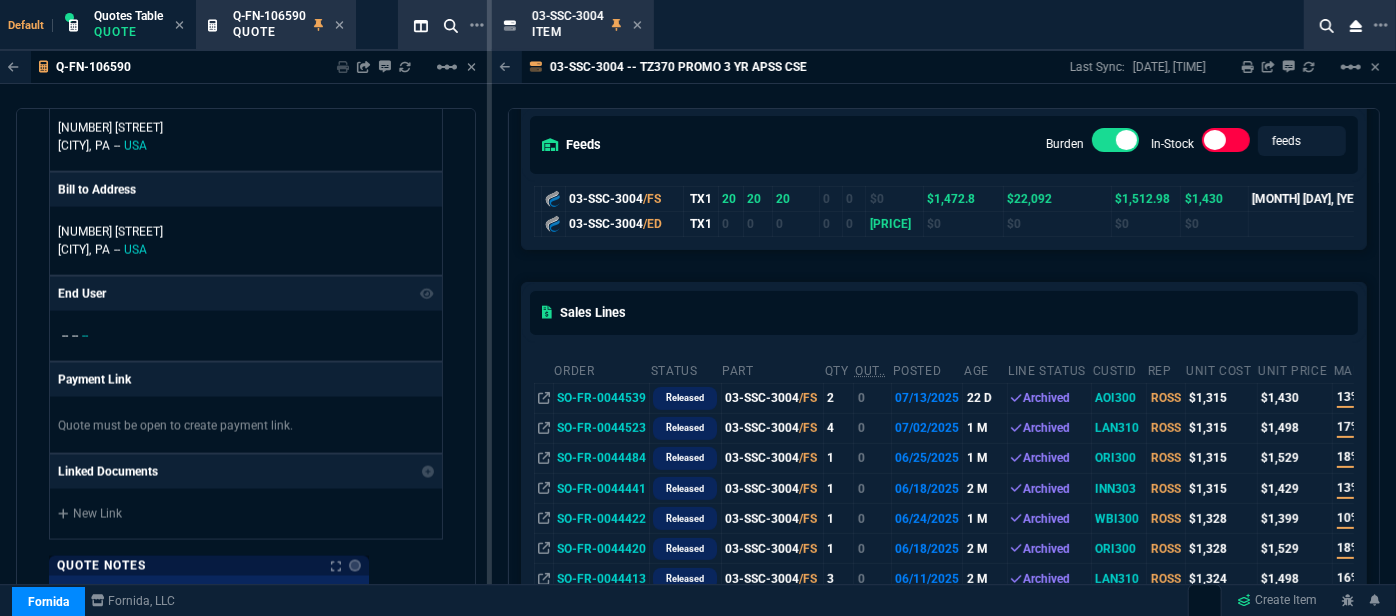 scroll, scrollTop: 181, scrollLeft: 0, axis: vertical 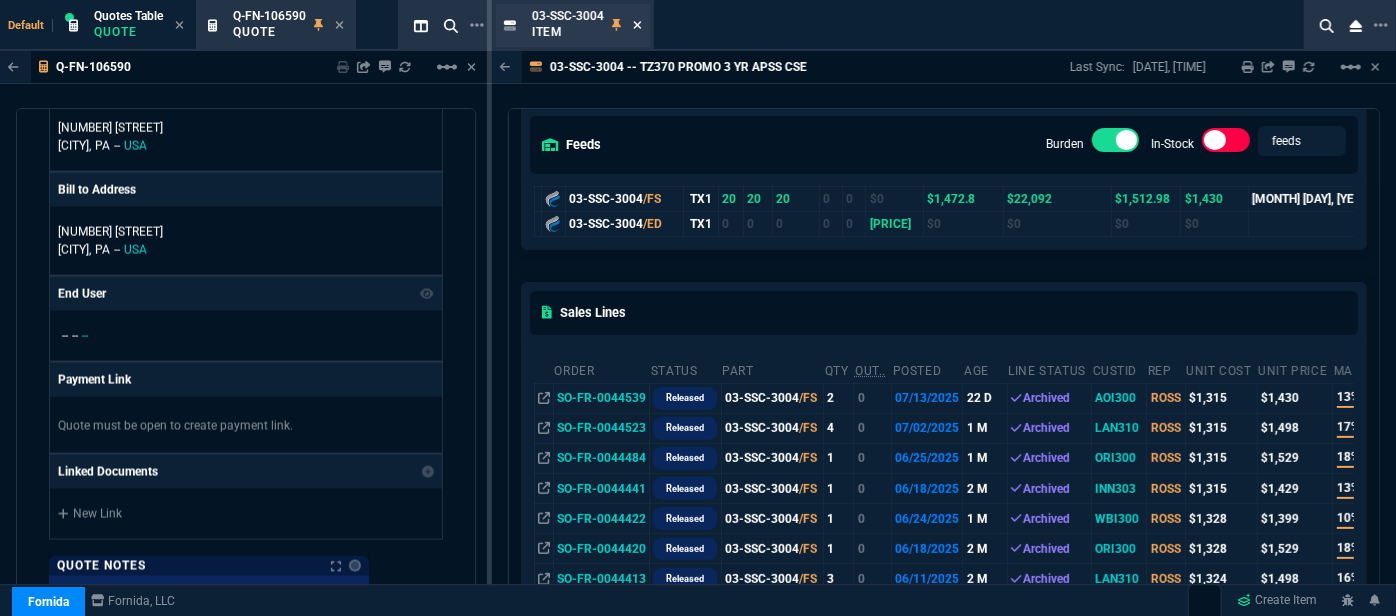 click 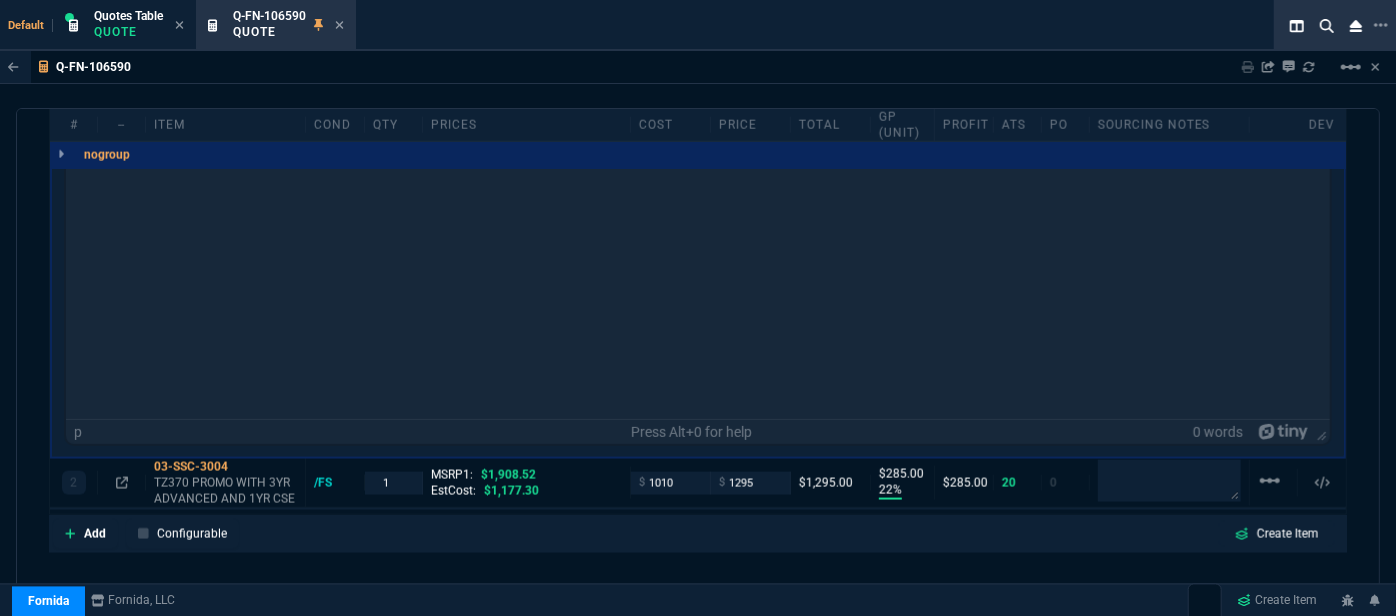 scroll, scrollTop: 1377, scrollLeft: 0, axis: vertical 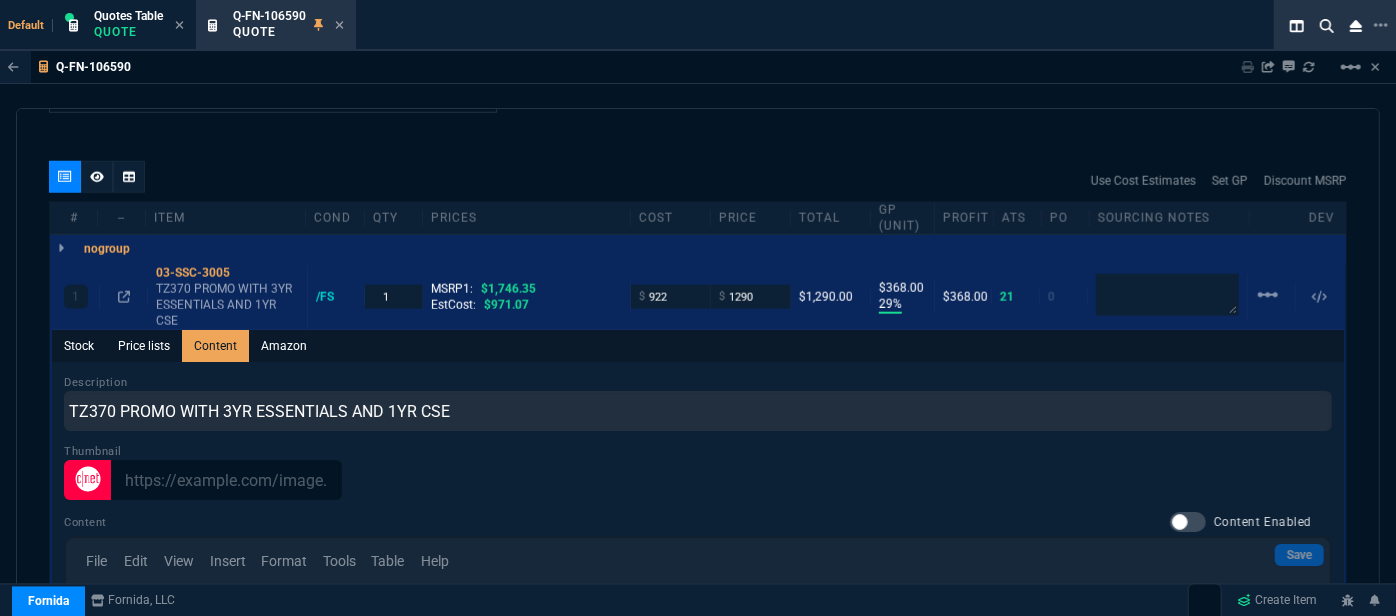 click on "quote   Q-FN-106590  Rbr Technologies draft Fornida, LLC 2609 Technology Dr Suite 300 Plano, TX 75074 Details Number Q-FN-106590  Order ID Q-FN-106590  Customer Code RBR300  Total Units 2  Expires [DATE], [TIME] Creator [EMAIL]@[DOMAIN]  Created [DATE], [TIME] Print Specs Number Q-FN-106590  Customer ID RBR300  Customer Name Rbr Technologies  Expires [DATE],  [TIME]  Customer PO # --  Payment Terms CREDITCARD  Shipping Agent FEDEX | GRD  Customer Customer Code RBR300  Customer Name Rbr Technologies  Customer PO # empty  Payment Terms CREDITCARD  email [EMAIL]@[DOMAIN]  phone [PHONE]   Origin  existing / email   Origin Comment    Staff Sales Person ROSS  Engineer 1 --  Engineer 2 --  Shipping Ship Date -- Agent FEDEX  Agent Service GRD  Account Id --  Sales Order* Number --  id --  Account Manager Name Fiona  Email [EMAIL]@[DOMAIN]  Phone [PHONE]  Fornida, LLC 2609 Technology Dr Suite 300 Plano, TX 75074  Share Link  Tiny oneOnOne chat SEND Sarah Costa SEND PA" at bounding box center [698, 370] 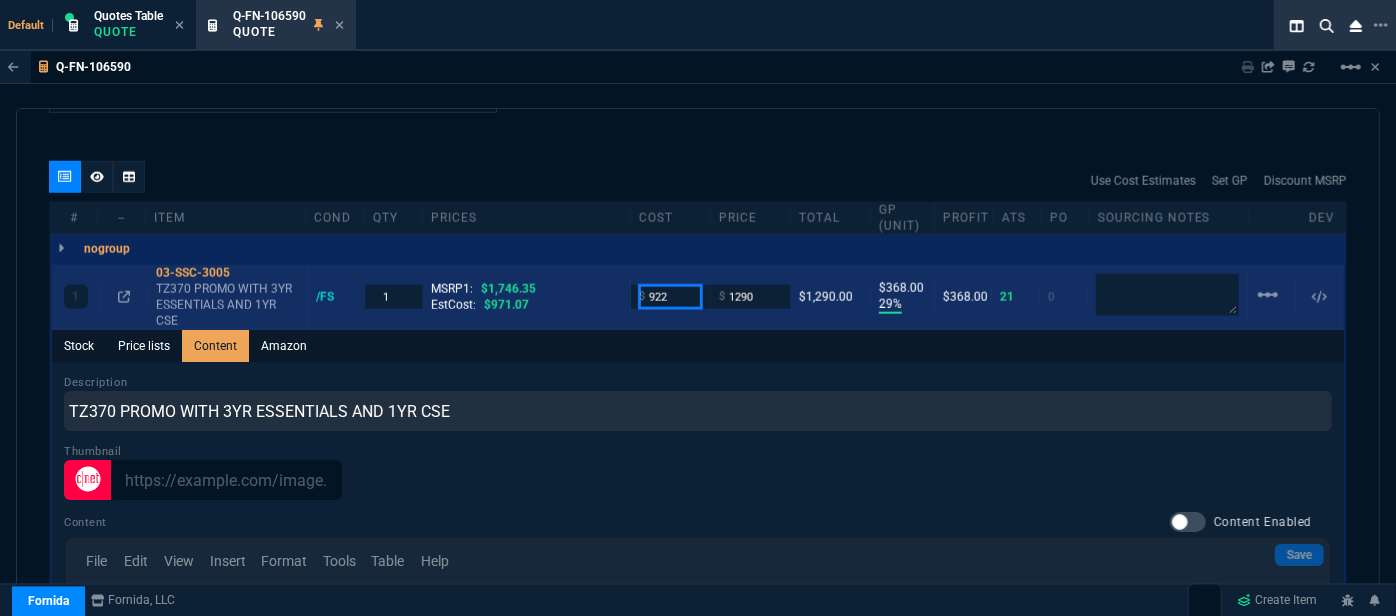 click on "922" at bounding box center [670, 296] 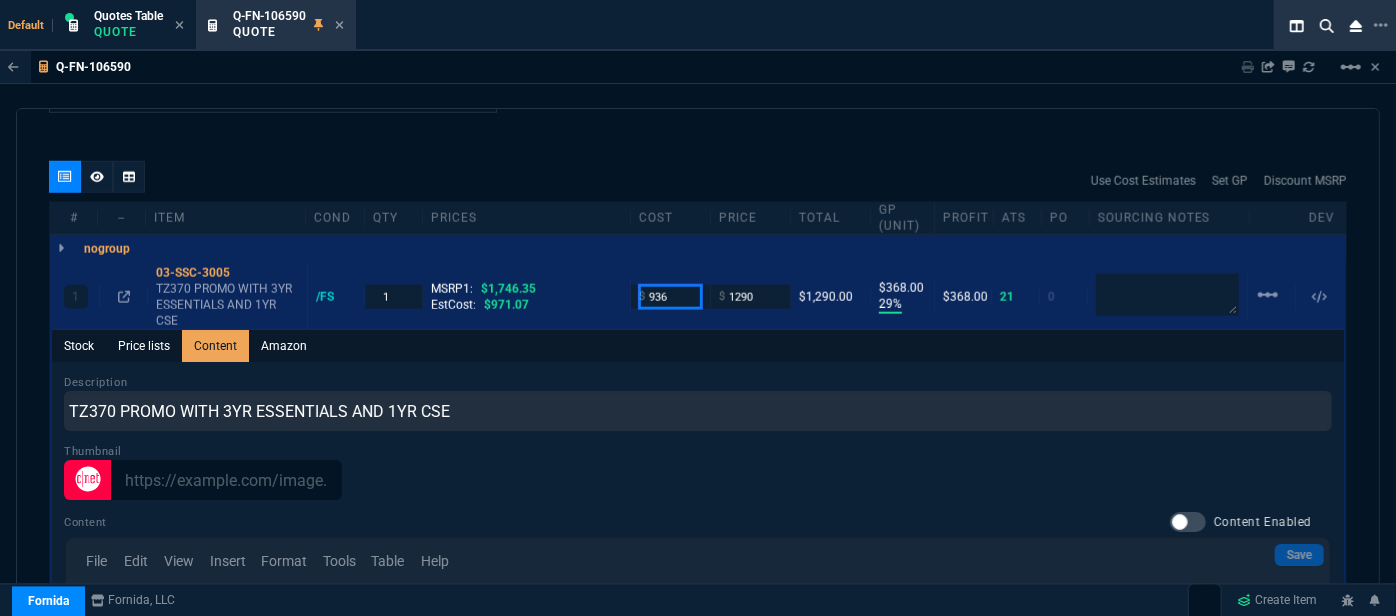 type on "936" 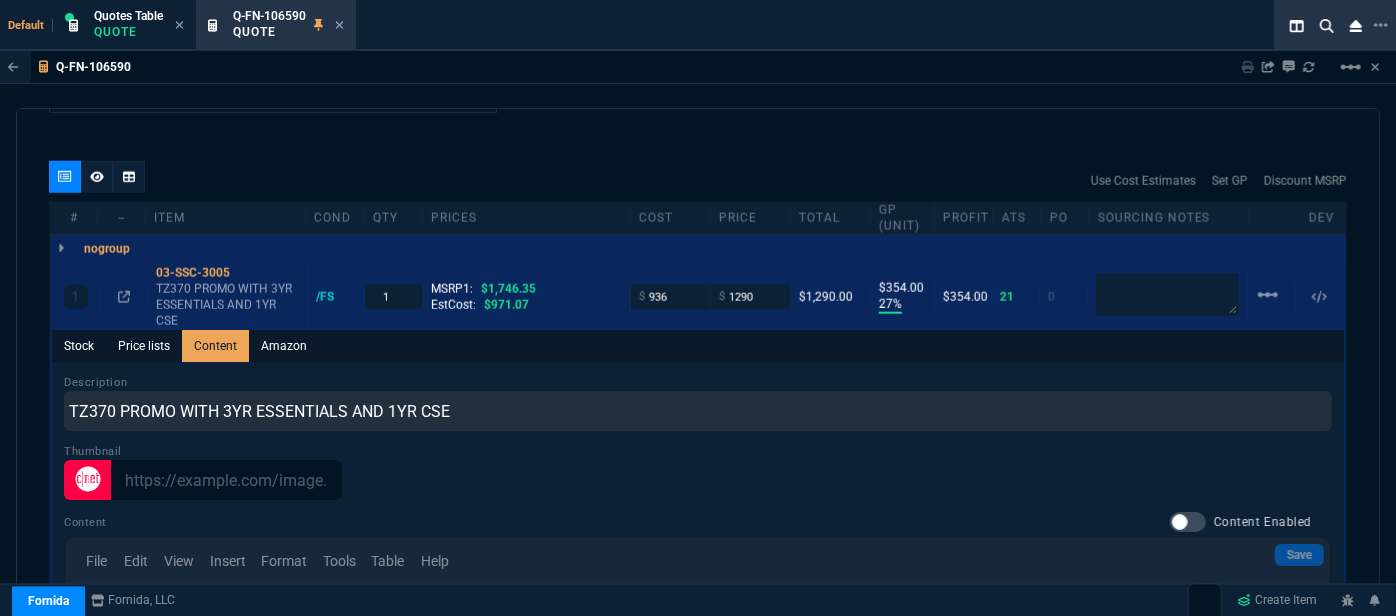 click at bounding box center (698, 480) 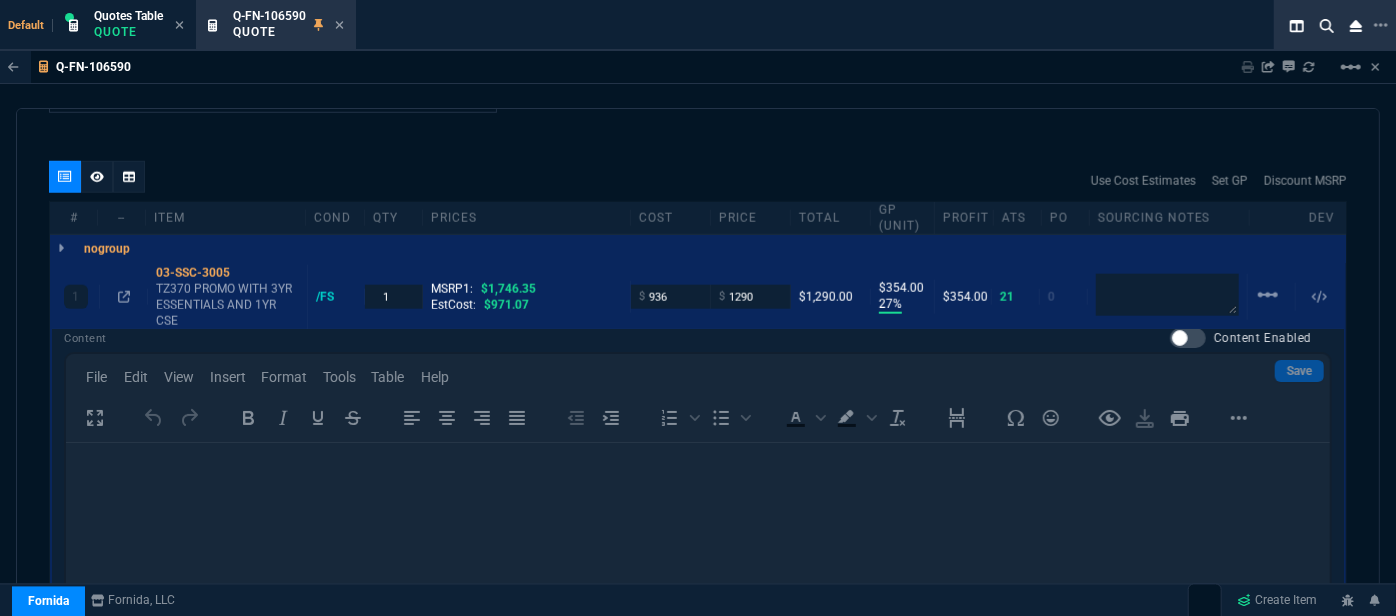 scroll, scrollTop: 186, scrollLeft: 0, axis: vertical 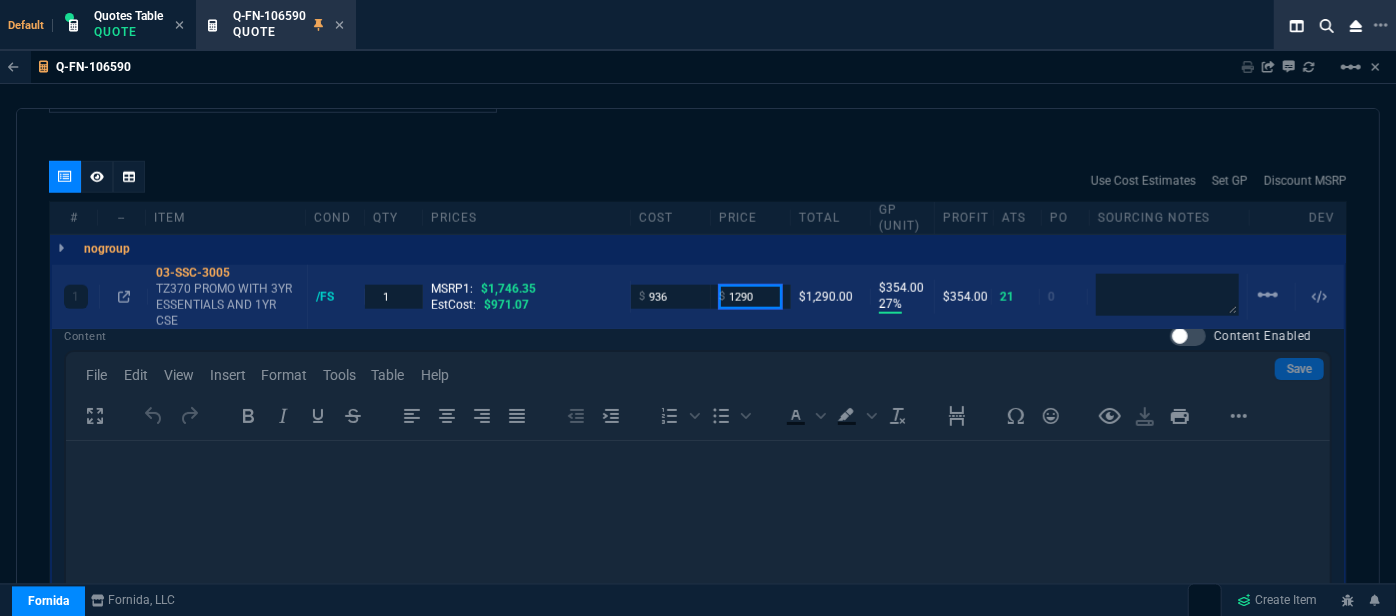 click on "1290" at bounding box center (750, 296) 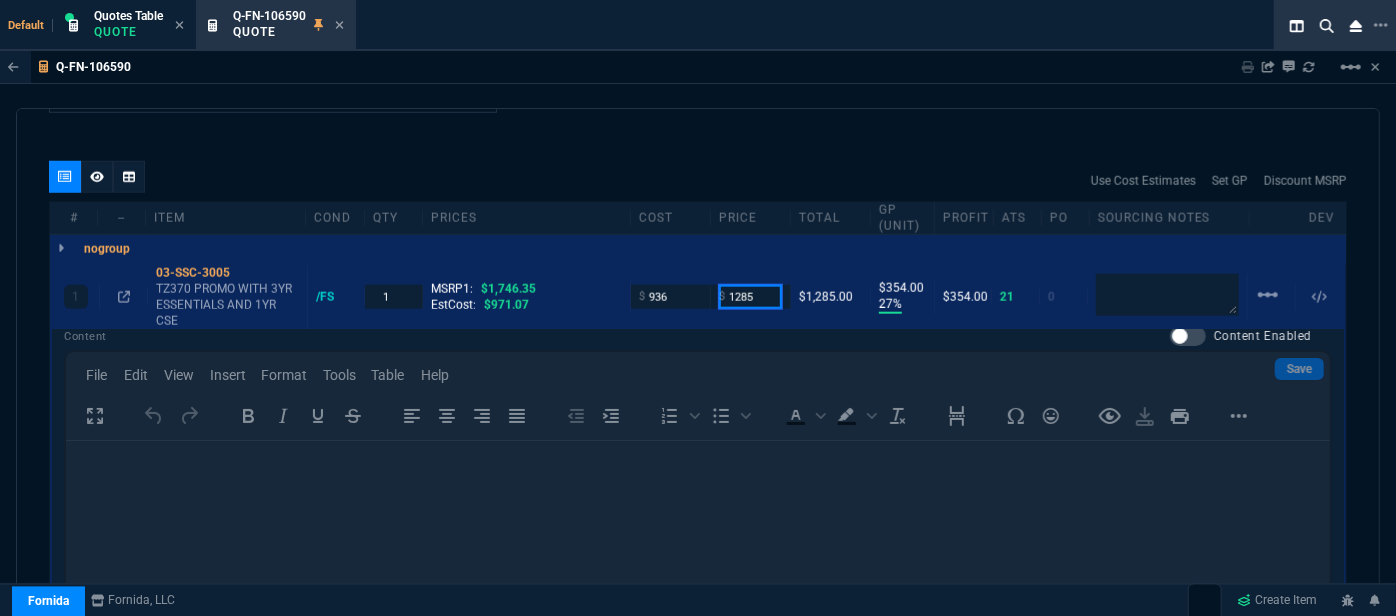 type on "1285" 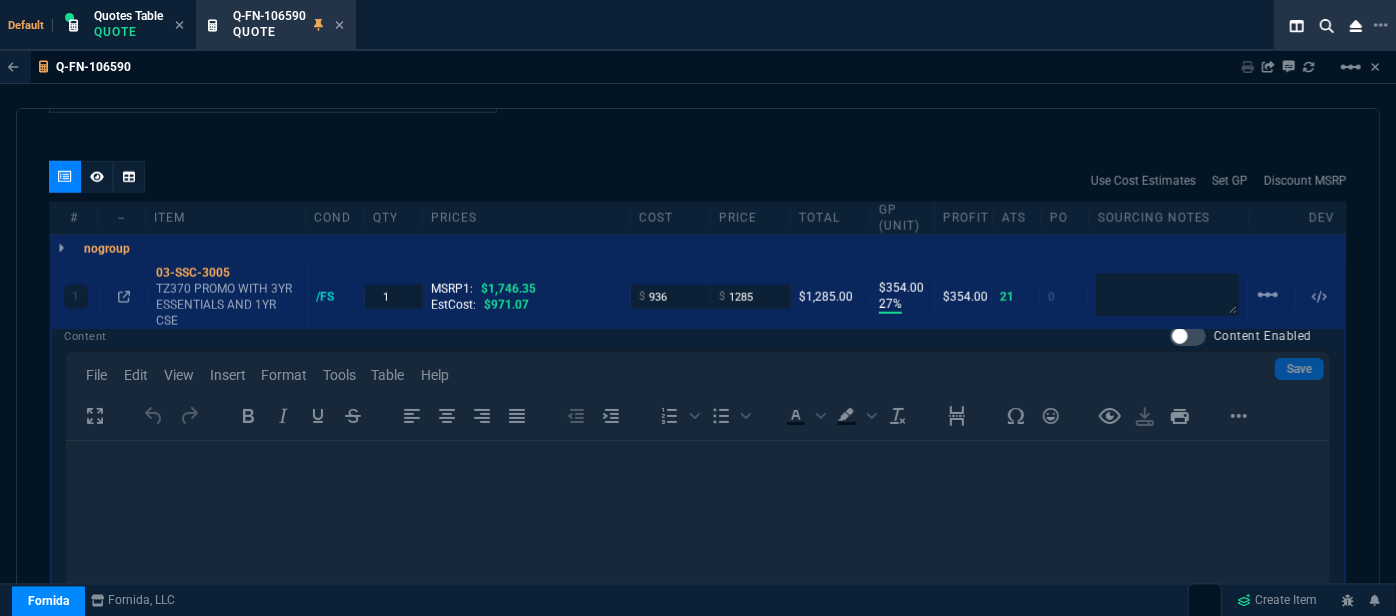 click on "quote   Q-FN-106590  Rbr Technologies draft Fornida, LLC 2609 Technology Dr Suite 300 Plano, TX 75074 Details Number Q-FN-106590  Order ID Q-FN-106590  Customer Code RBR300  Total Units 2  Expires [DATE], [TIME] Creator [EMAIL]@[DOMAIN]  Created [DATE], [TIME] Print Specs Number Q-FN-106590  Customer ID RBR300  Customer Name Rbr Technologies  Expires [DATE],  [TIME]  Customer PO # --  Payment Terms CREDITCARD  Shipping Agent FEDEX | GRD  Customer Customer Code RBR300  Customer Name Rbr Technologies  Customer PO # empty  Payment Terms CREDITCARD  email [EMAIL]@[DOMAIN]  phone [PHONE]   Origin  existing / email   Origin Comment    Staff Sales Person ROSS  Engineer 1 --  Engineer 2 --  Shipping Ship Date -- Agent FEDEX  Agent Service GRD  Account Id --  Sales Order* Number --  id --  Account Manager Name Fiona  Email [EMAIL]@[DOMAIN]  Phone [PHONE]  Fornida, LLC 2609 Technology Dr Suite 300 Plano, TX 75074  Share Link  Tiny oneOnOne chat SEND Sarah Costa SEND PA" at bounding box center (698, 370) 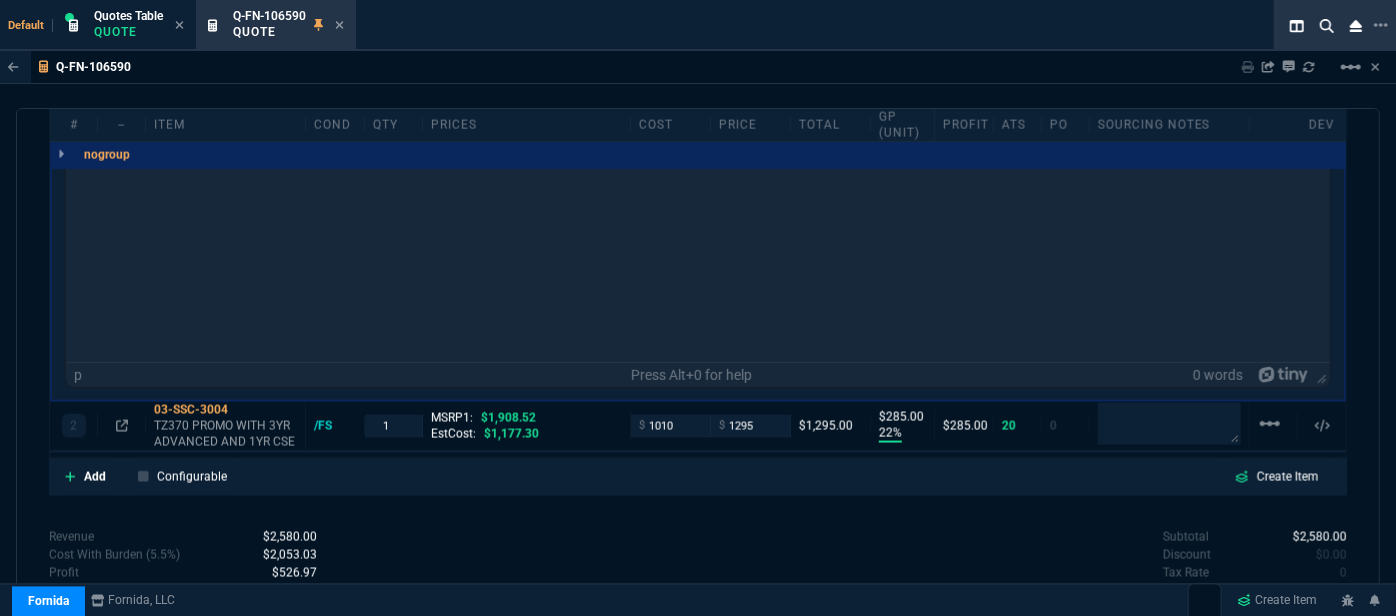 scroll, scrollTop: 1468, scrollLeft: 0, axis: vertical 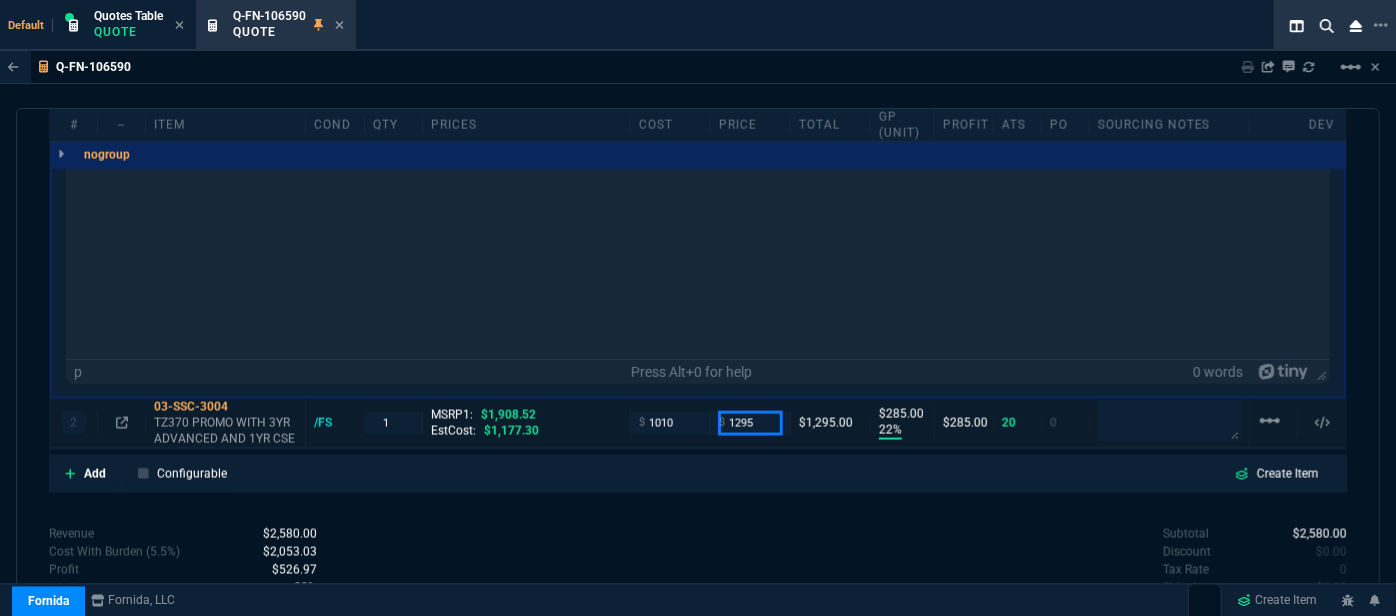 click on "1295" at bounding box center [750, 423] 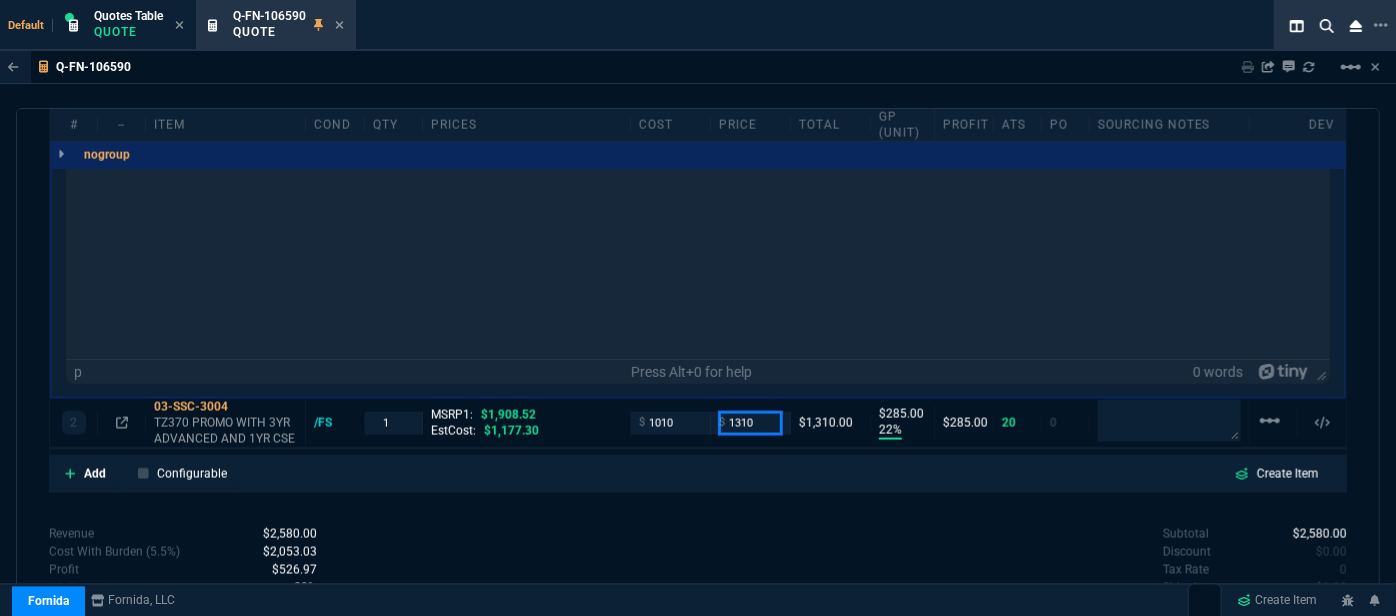 type on "1310" 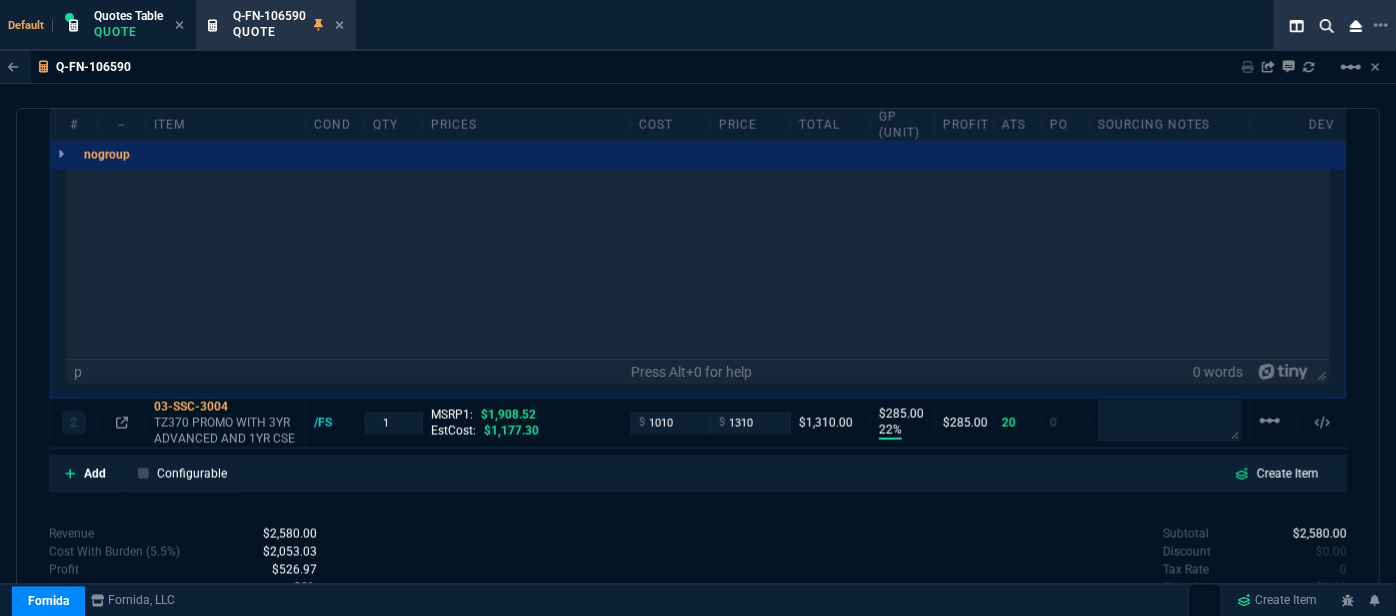 click on "Add Configurable  Create Item" at bounding box center (698, 474) 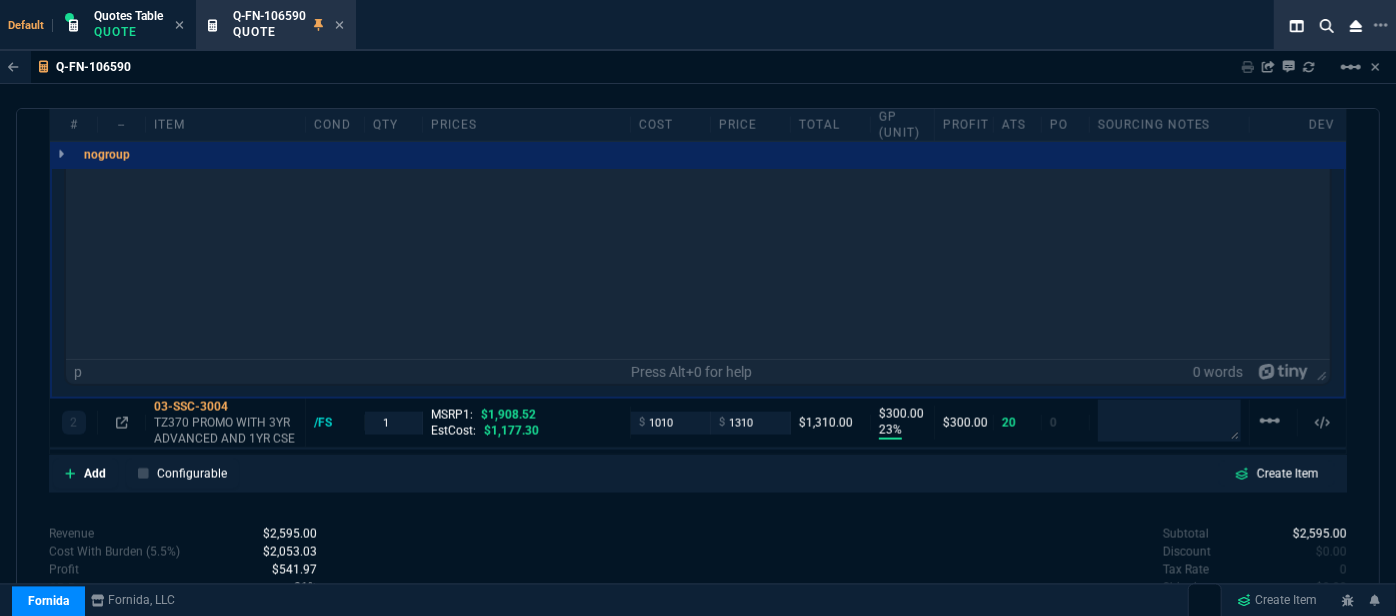 type on "23" 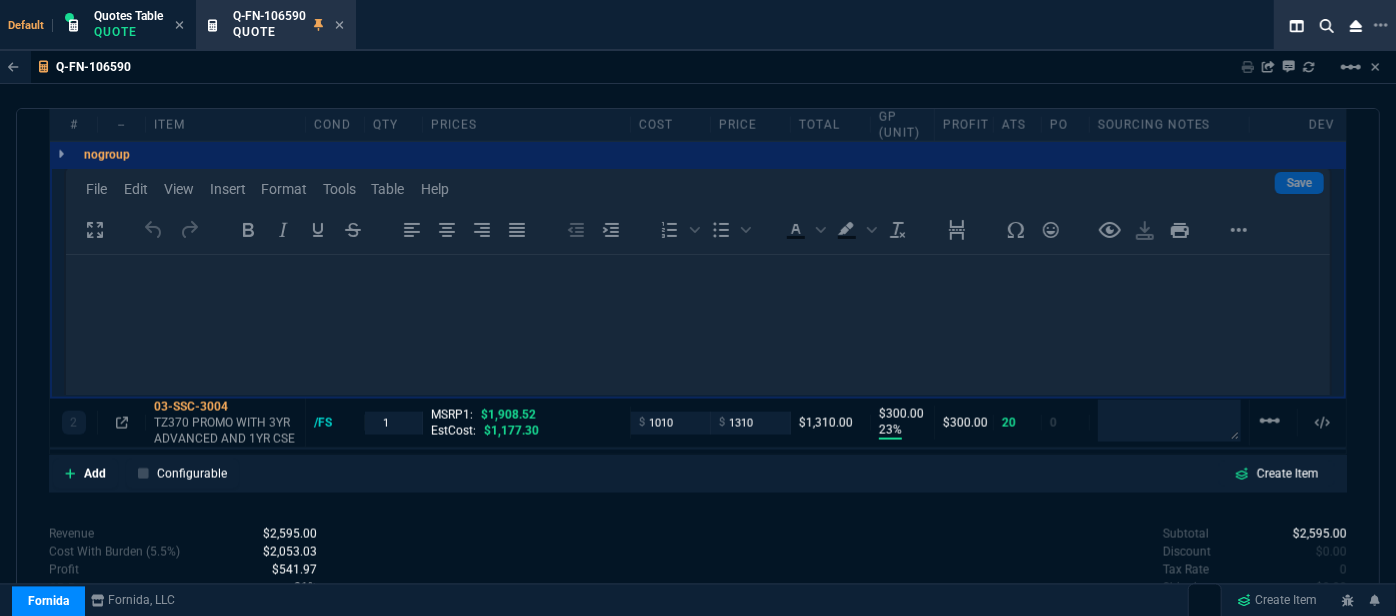 scroll, scrollTop: 0, scrollLeft: 0, axis: both 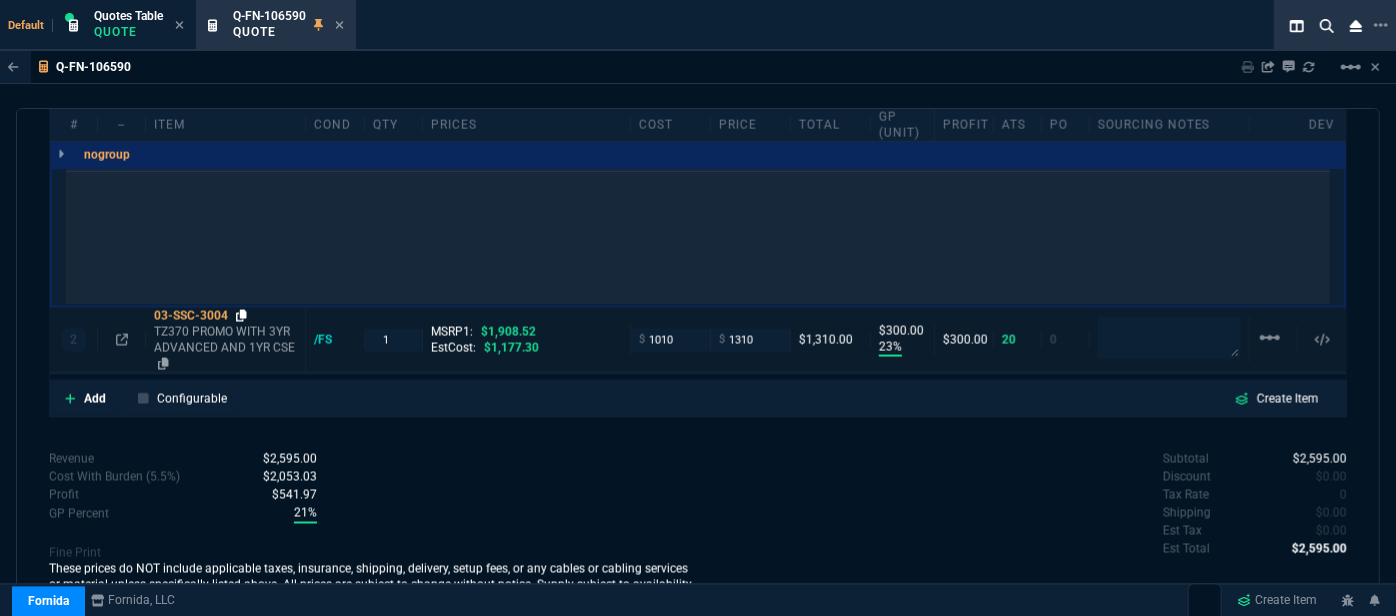 click 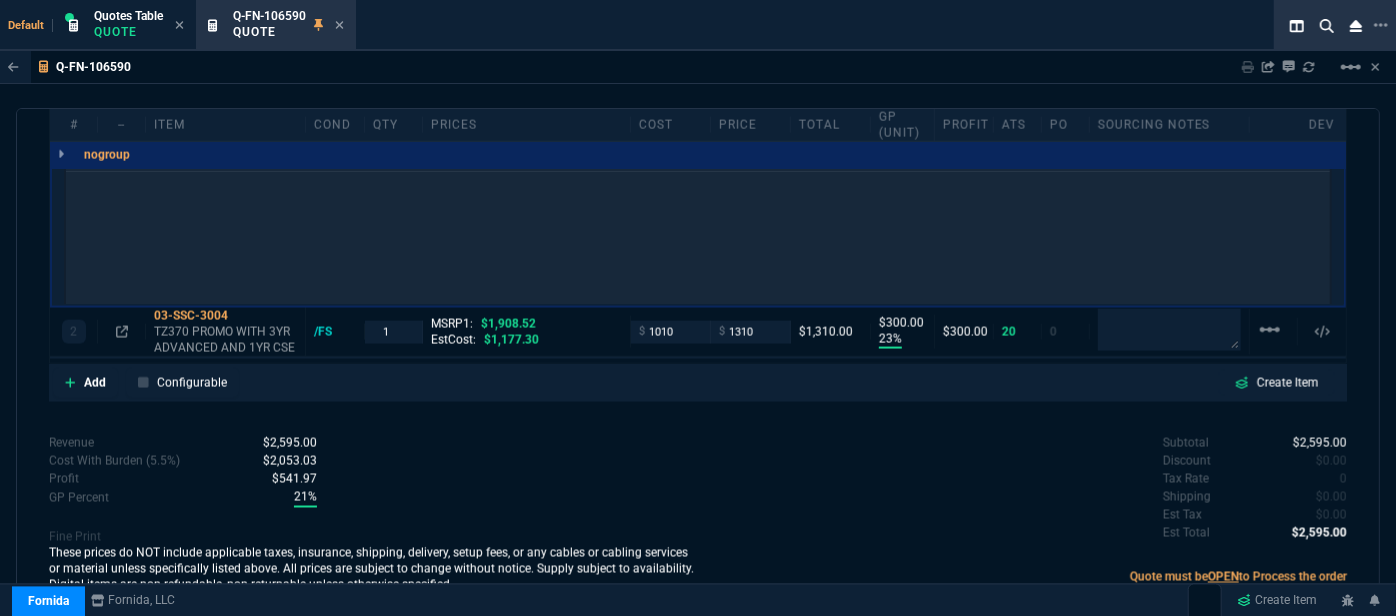 click on "Subtotal $2,595.00  Discount $0.00  Tax Rate 0  Shipping $0.00  Est Tax $0.00  Est Total $2,595.00" at bounding box center [1022, 489] 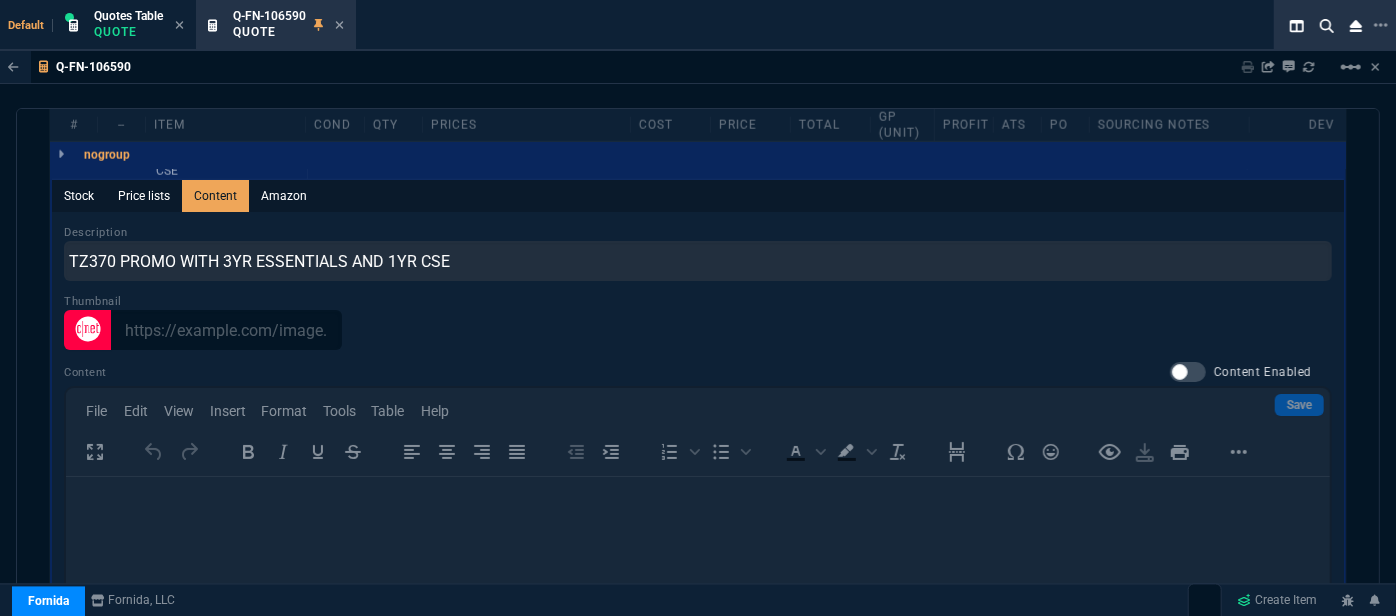 scroll, scrollTop: 1013, scrollLeft: 0, axis: vertical 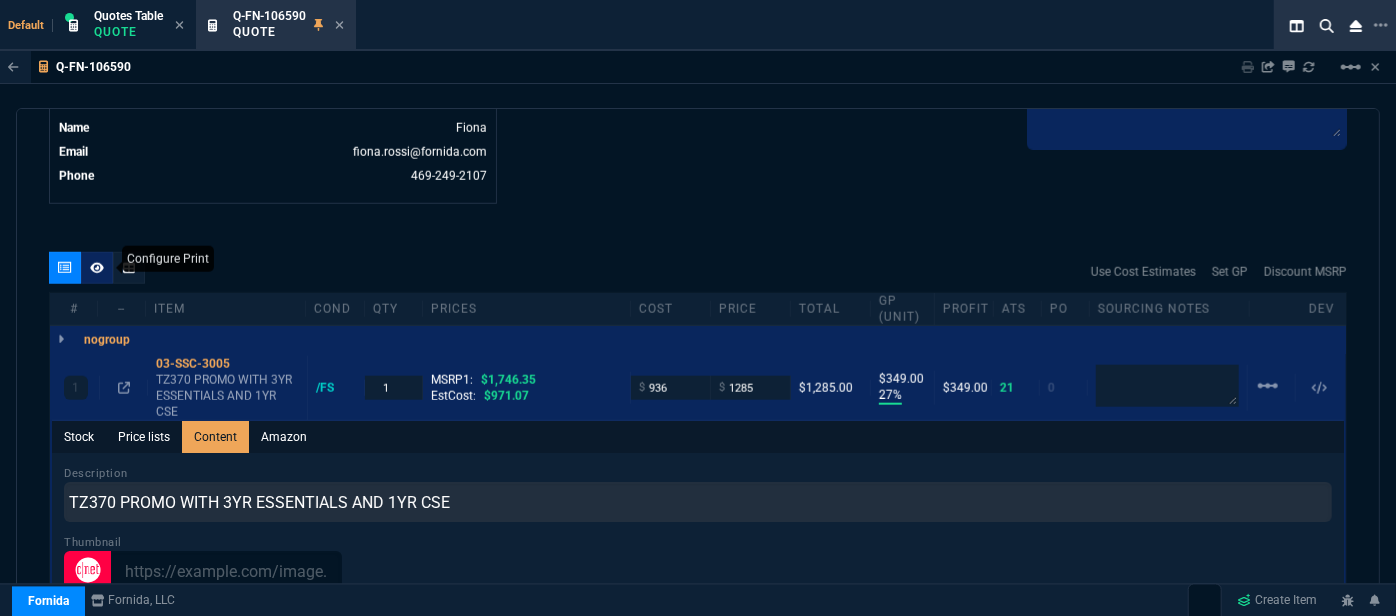 click 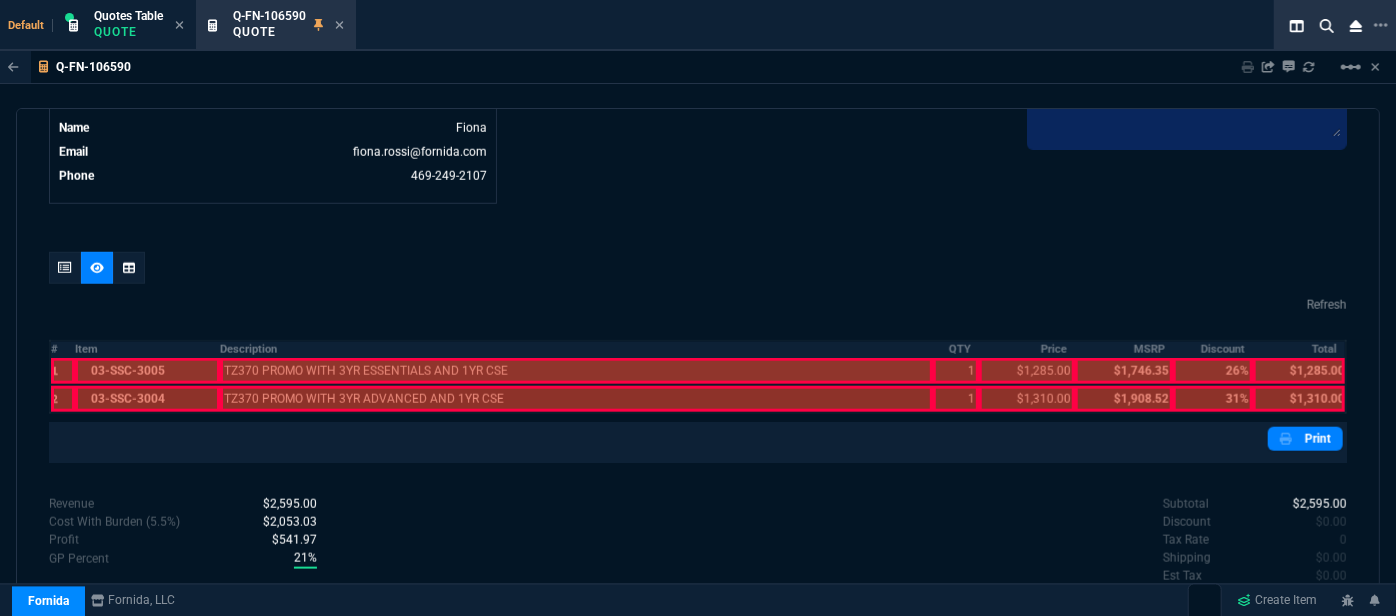 click at bounding box center [147, 371] 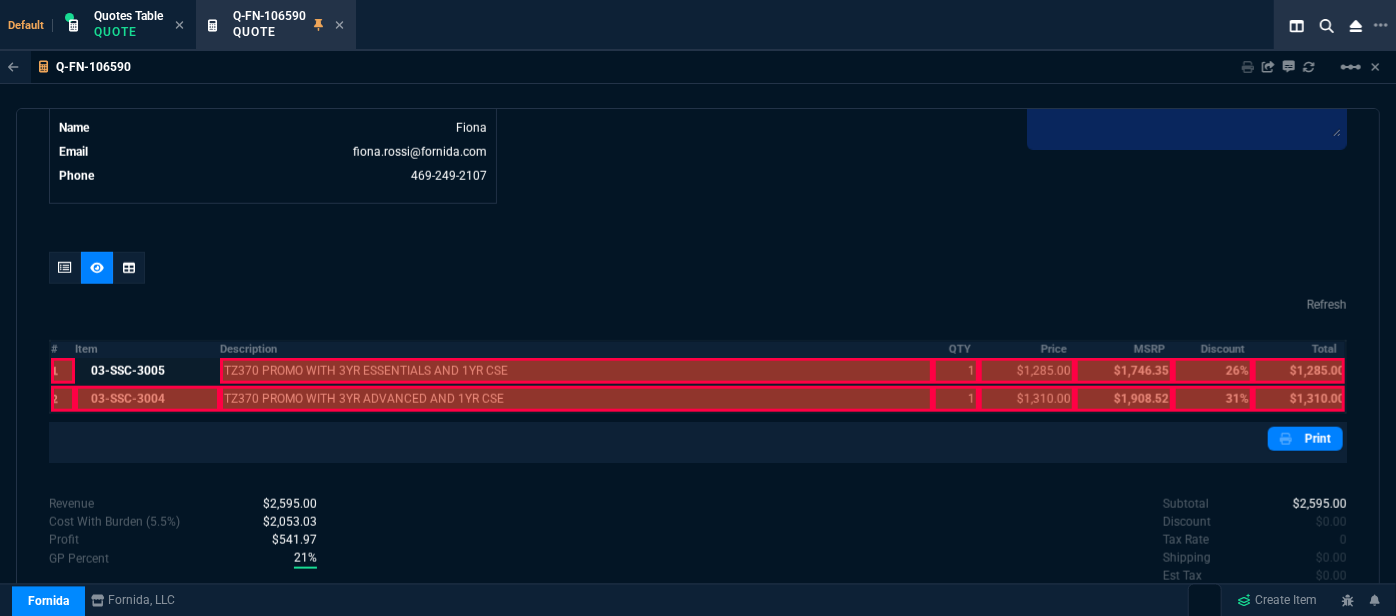 click at bounding box center [147, 399] 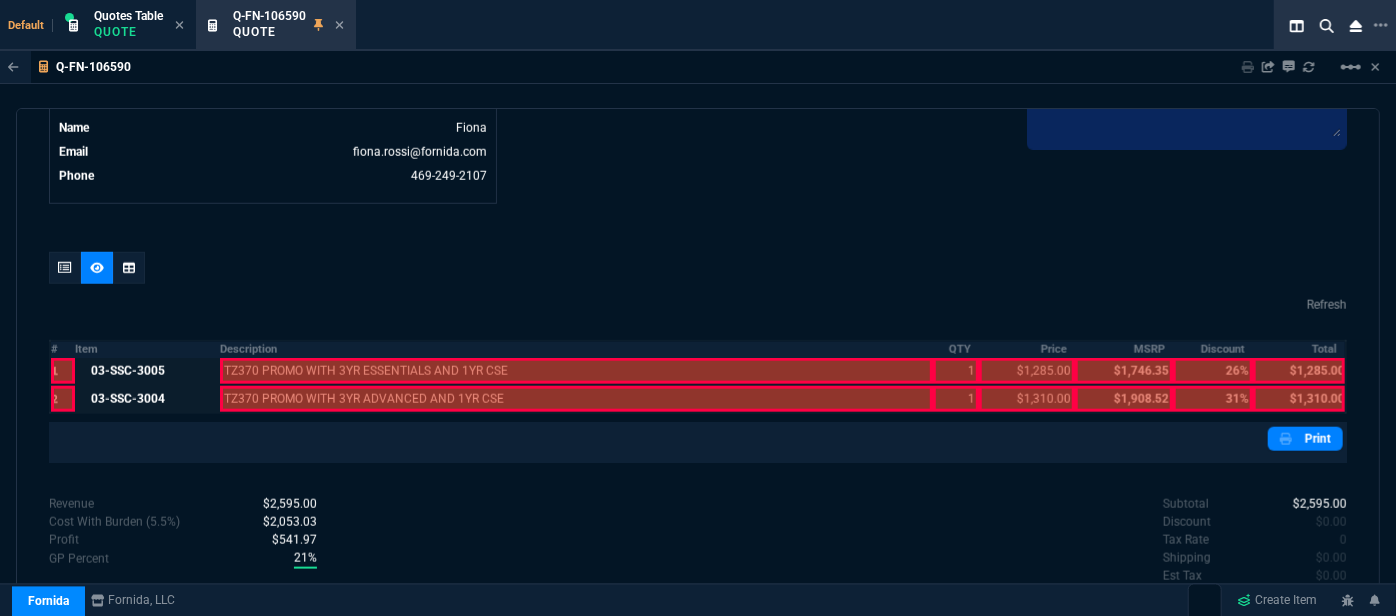 click at bounding box center (576, 399) 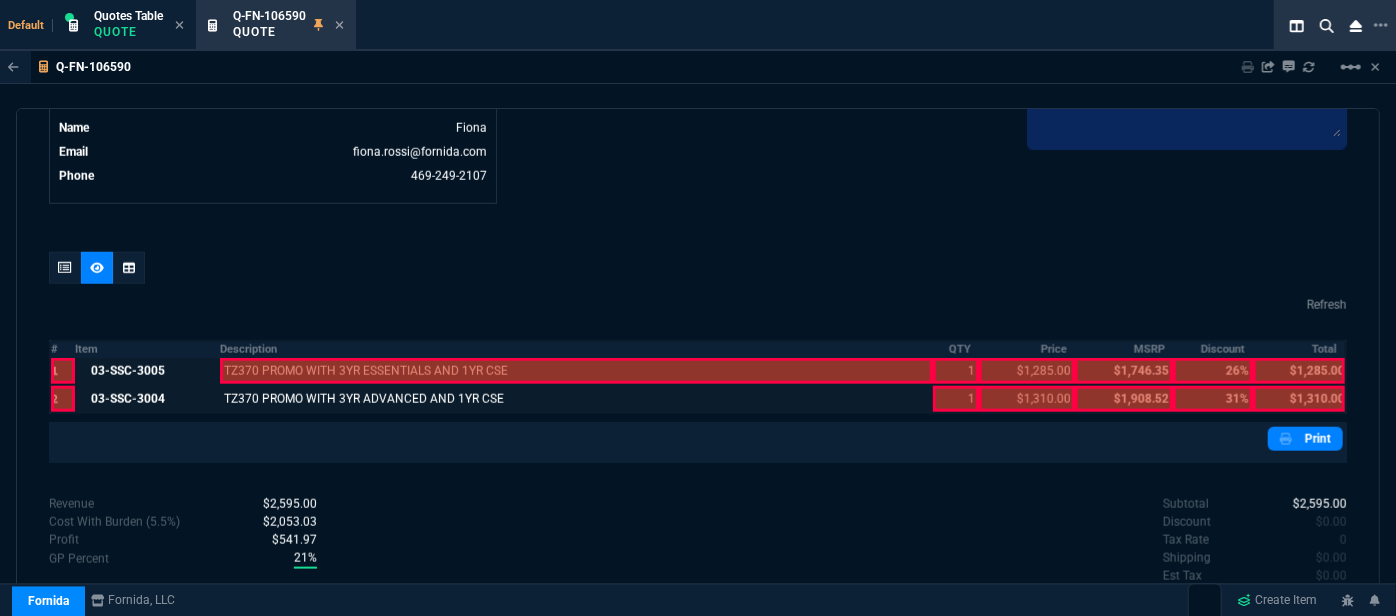 click at bounding box center [576, 371] 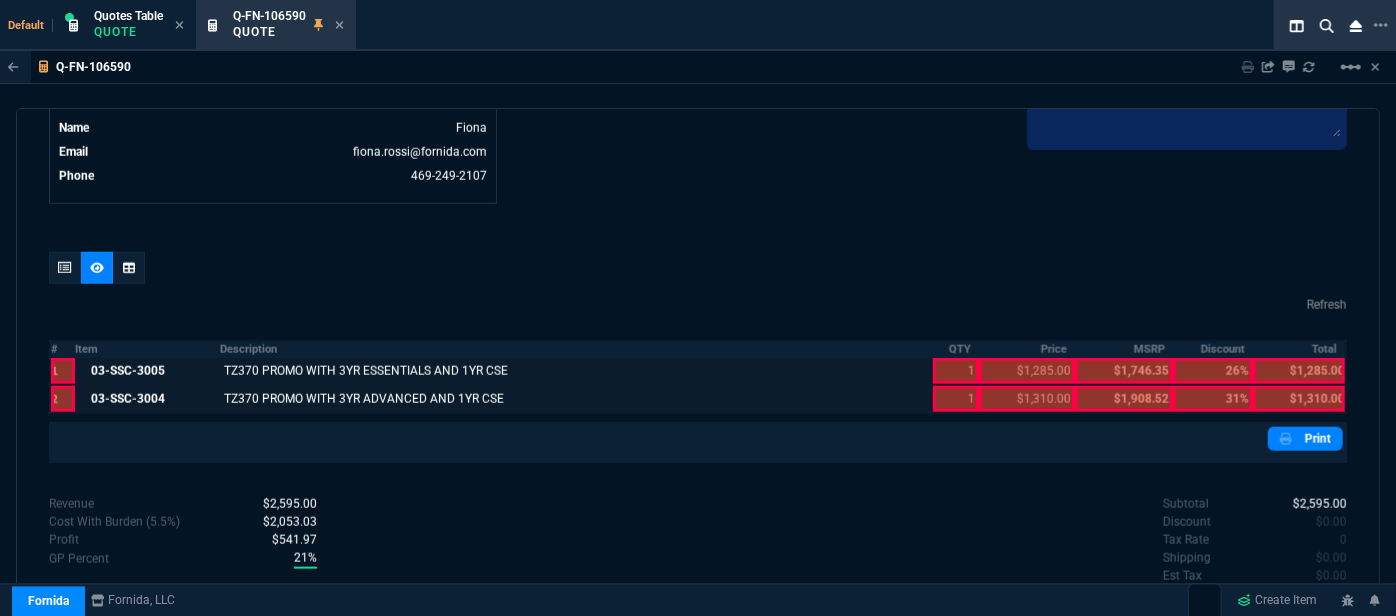 click at bounding box center (956, 399) 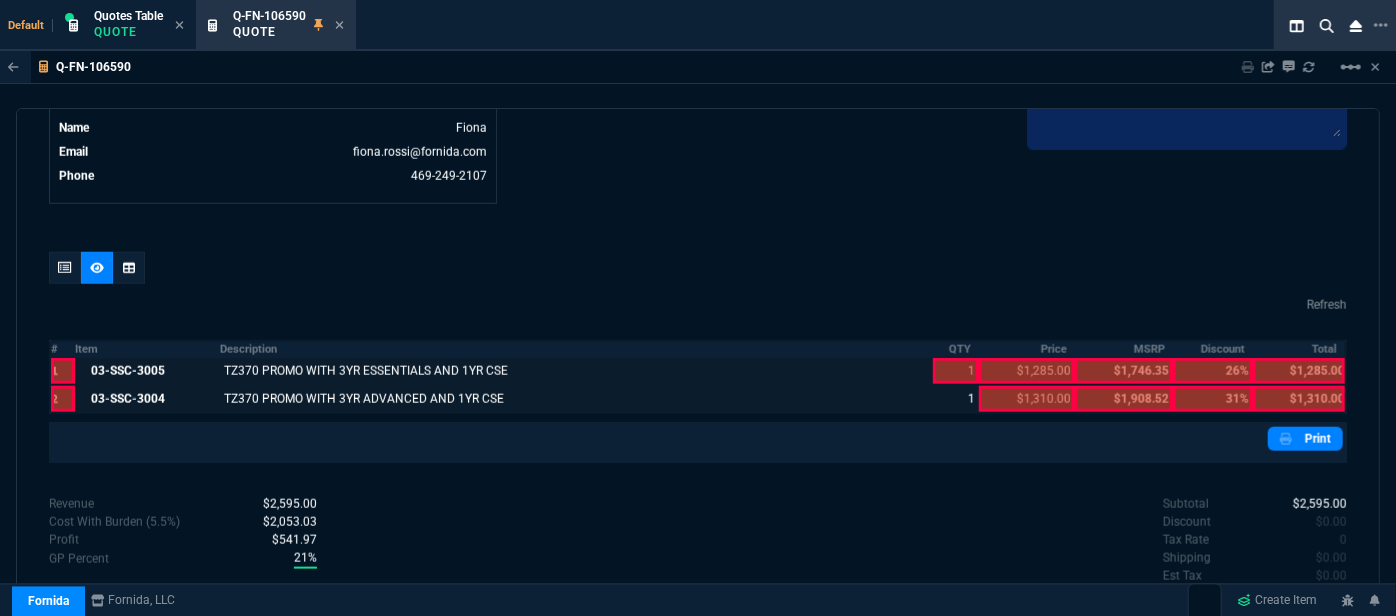 click at bounding box center [956, 371] 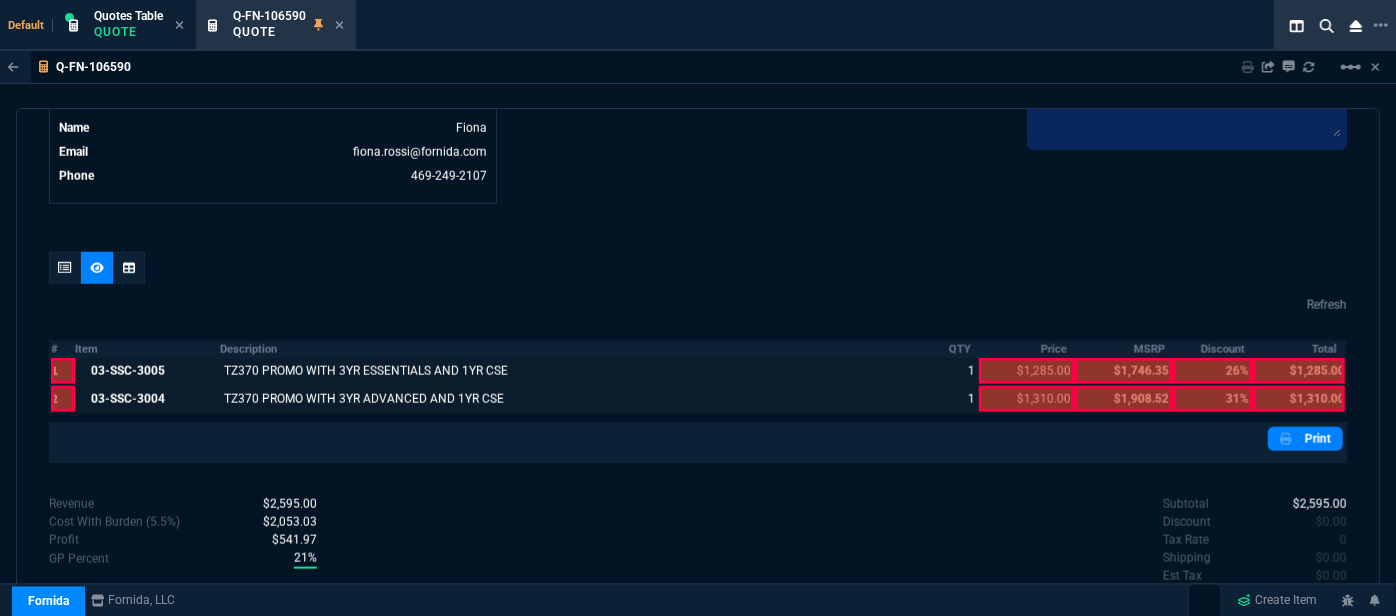 click at bounding box center [1027, 399] 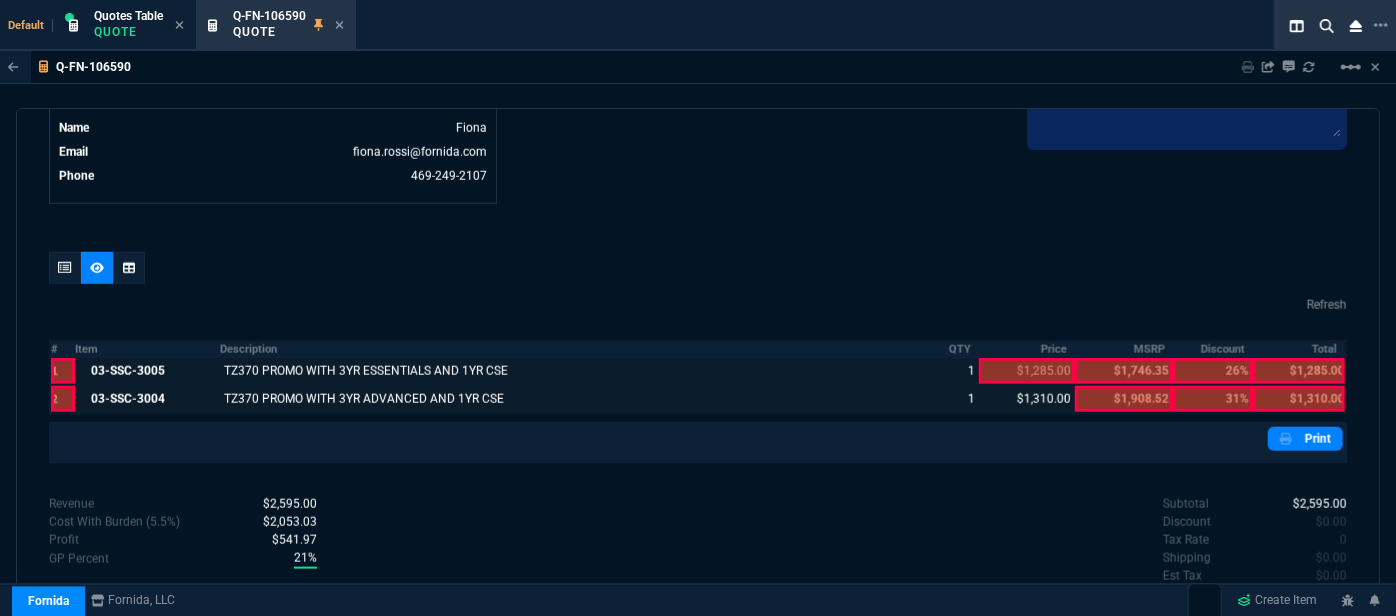 click at bounding box center [1027, 371] 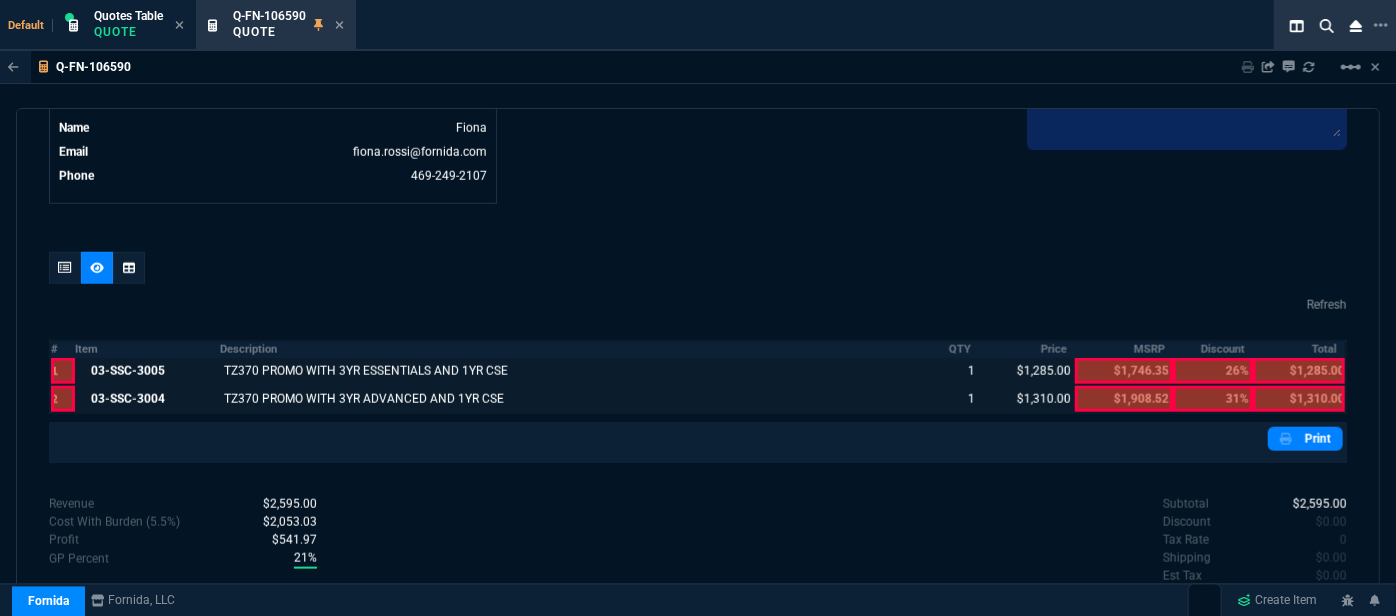 click at bounding box center [1299, 399] 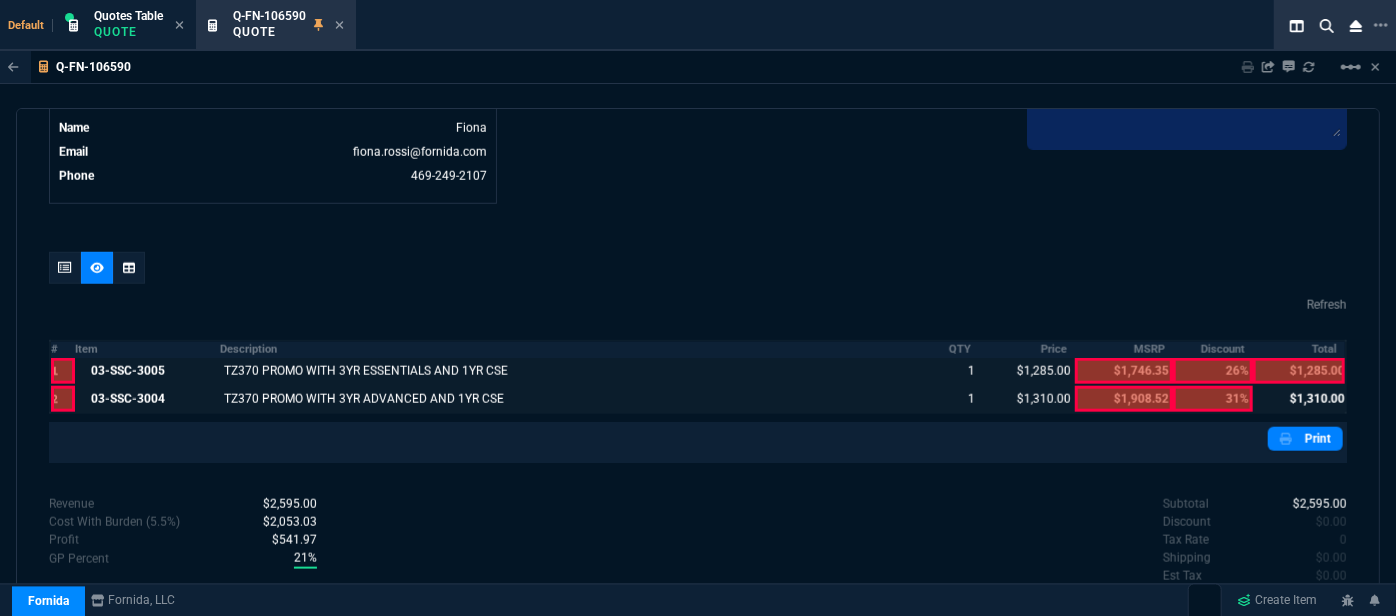 click at bounding box center [1299, 371] 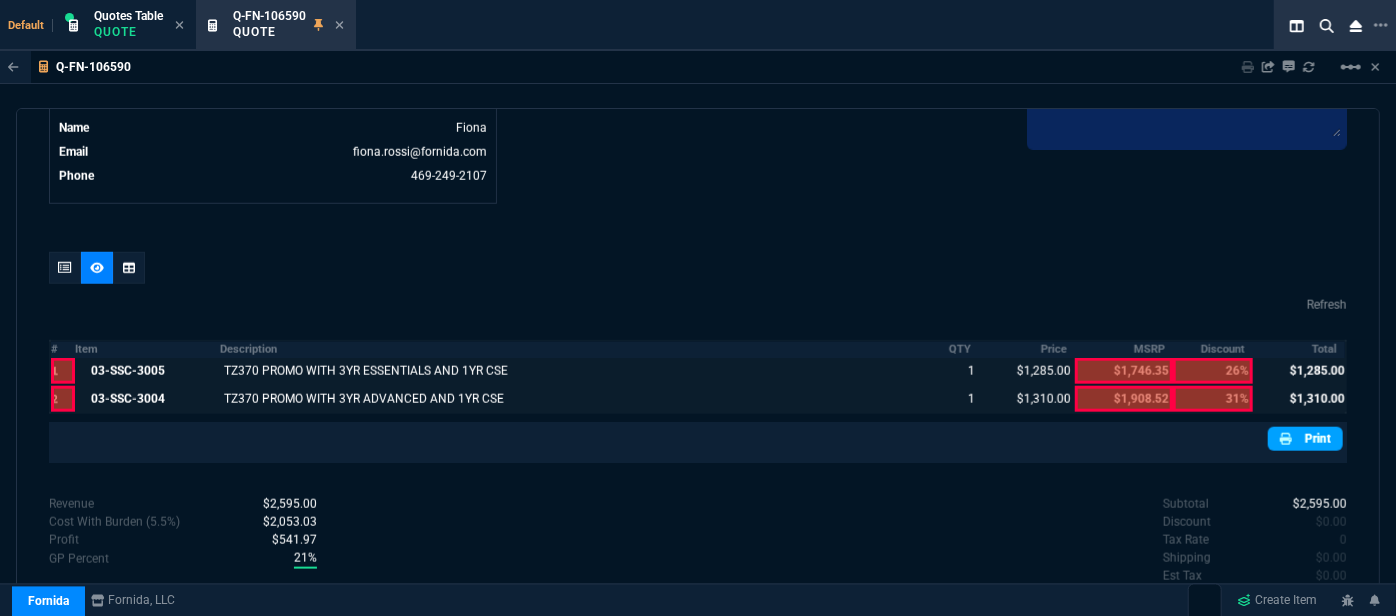 click on "Print" at bounding box center [1305, 439] 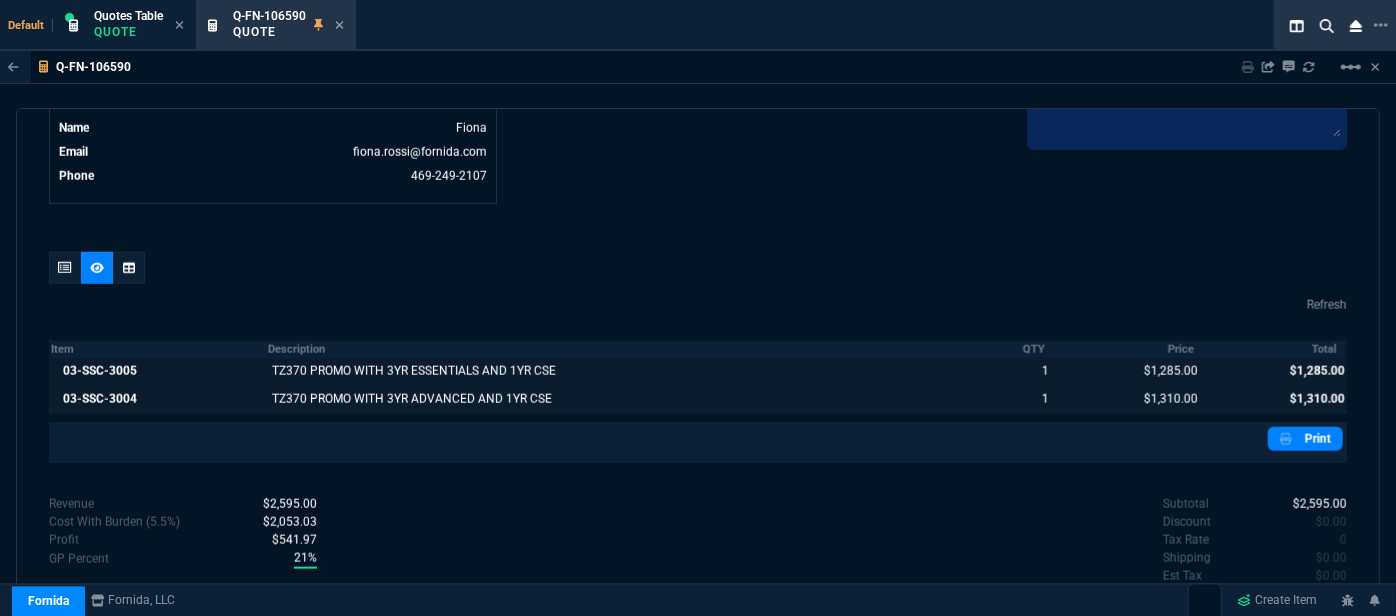 scroll, scrollTop: 1075, scrollLeft: 0, axis: vertical 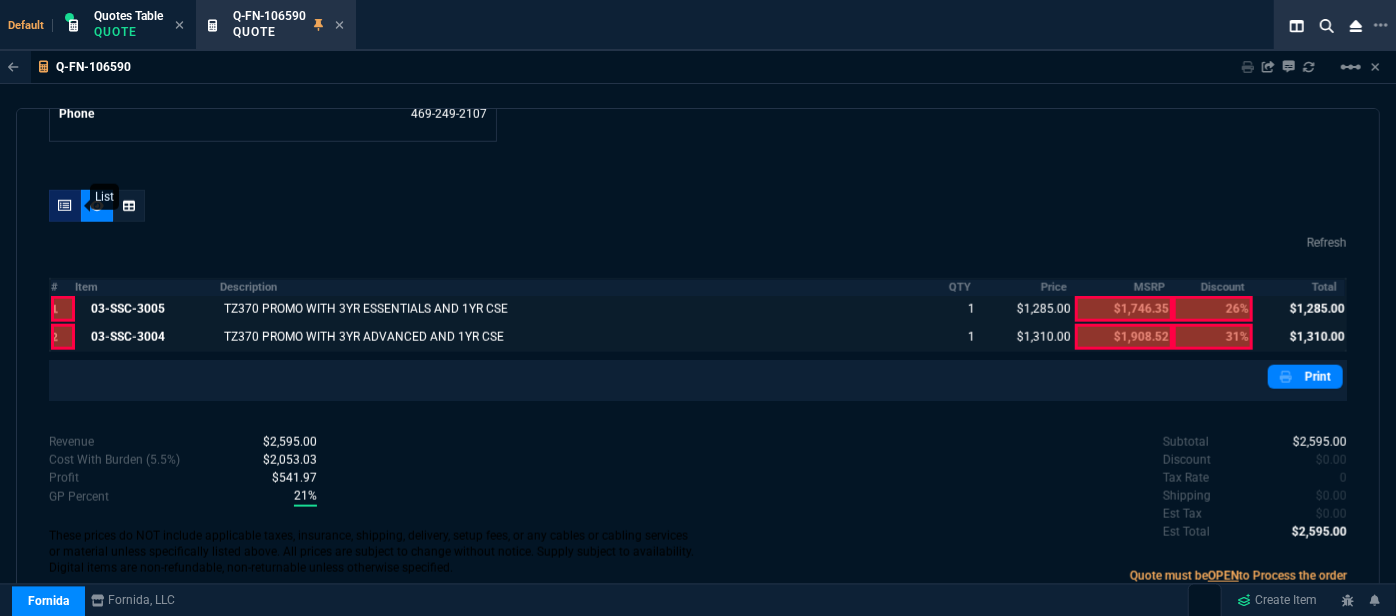 click at bounding box center (65, 206) 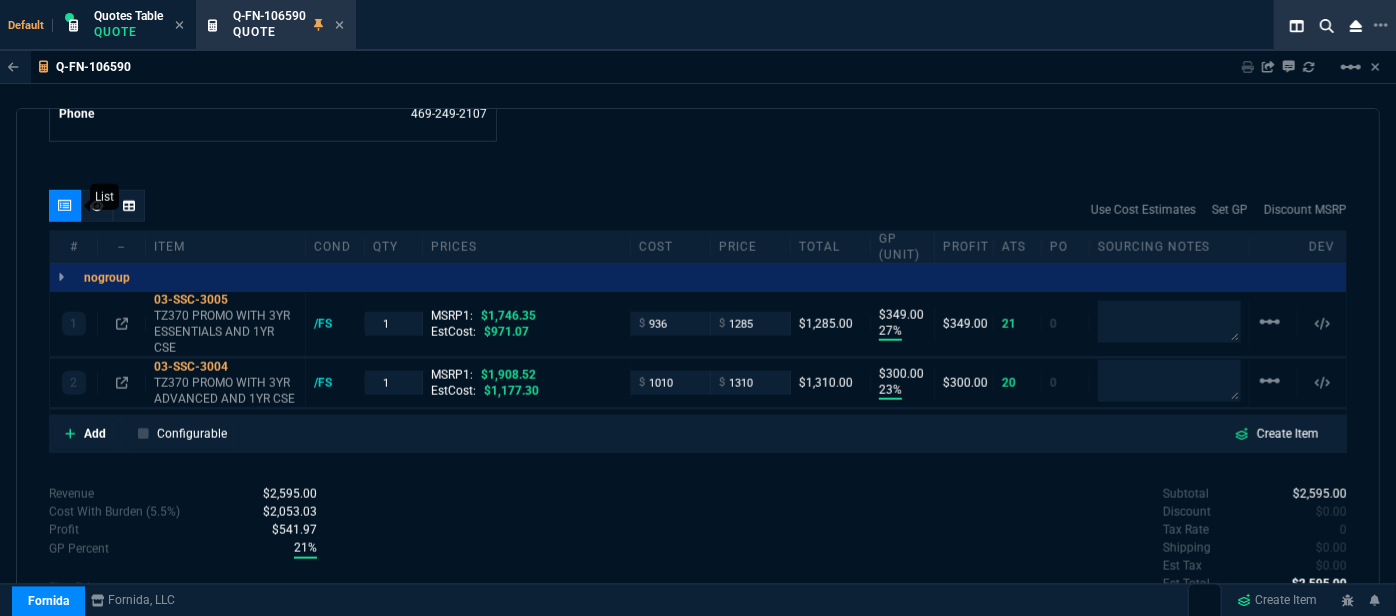 type on "27" 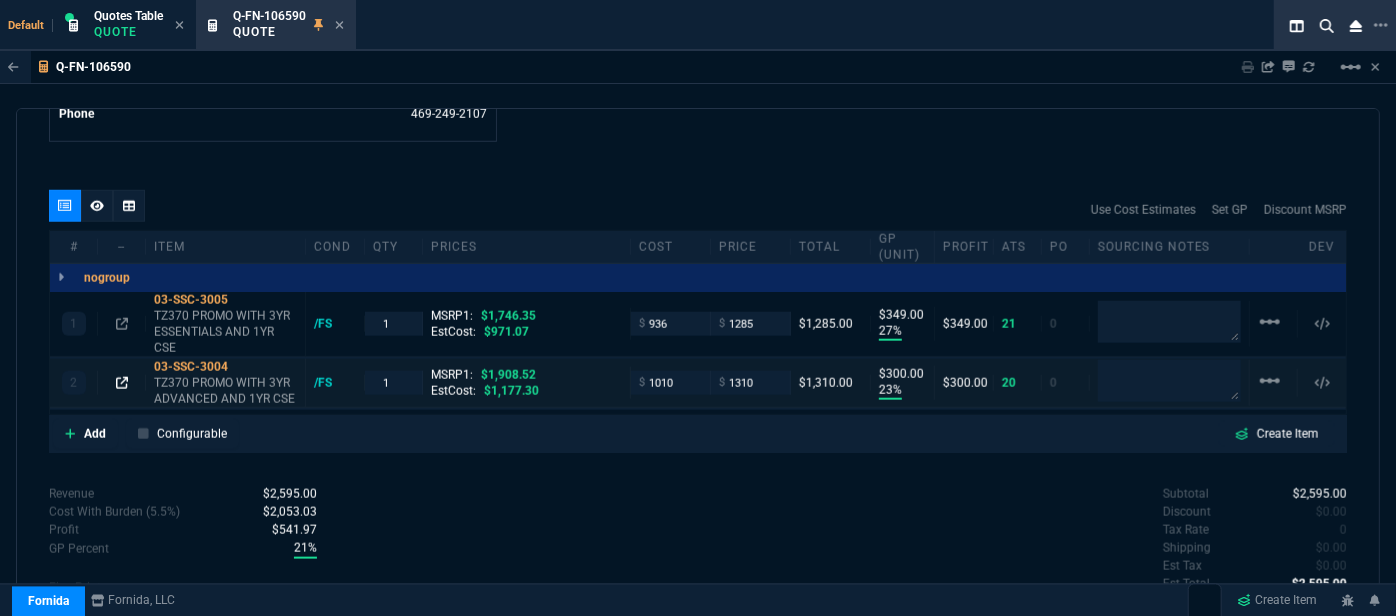 click at bounding box center (122, 383) 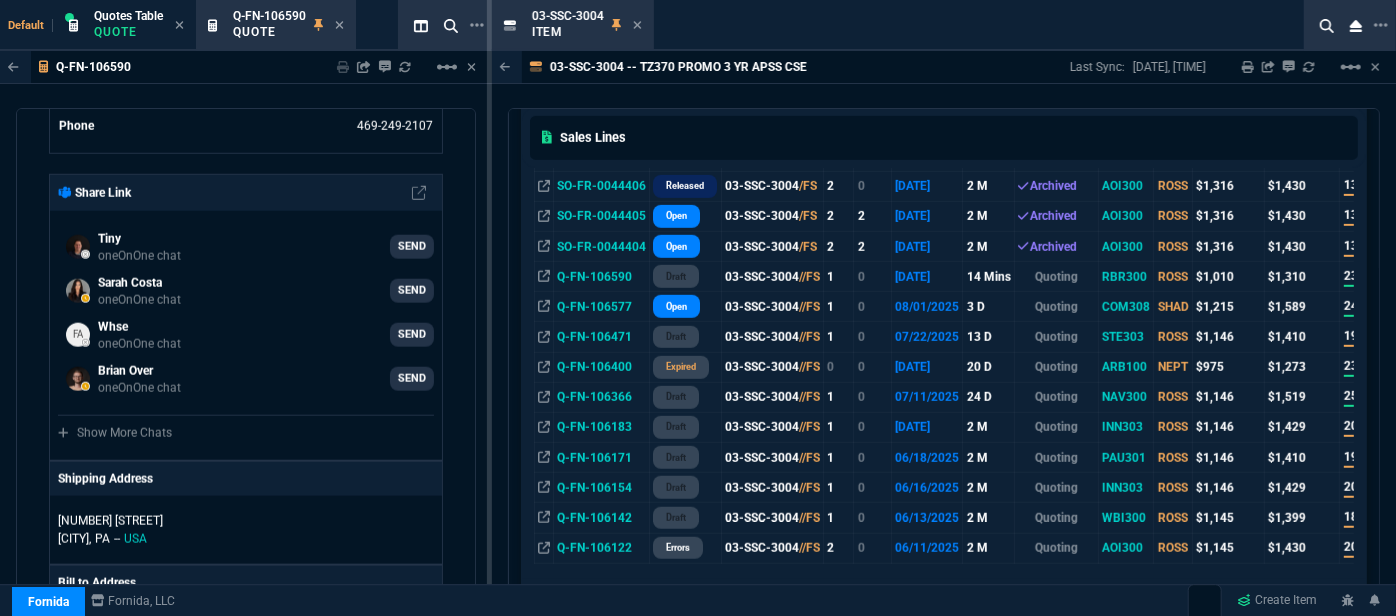 scroll, scrollTop: 636, scrollLeft: 0, axis: vertical 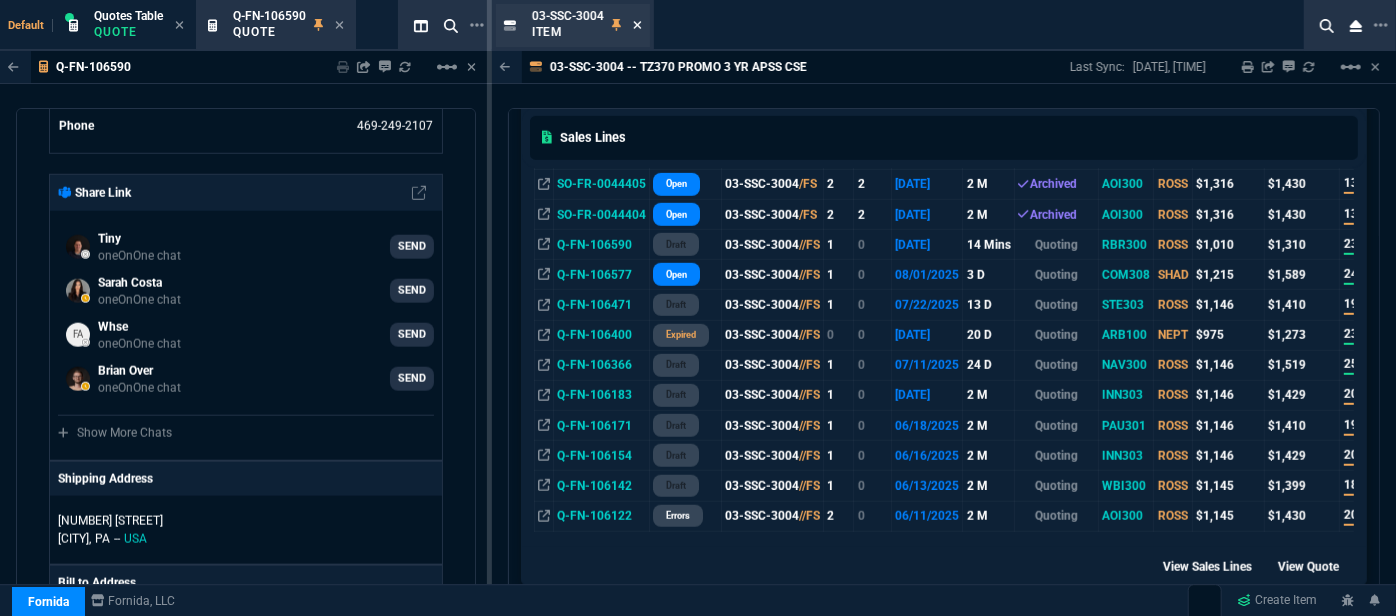 click 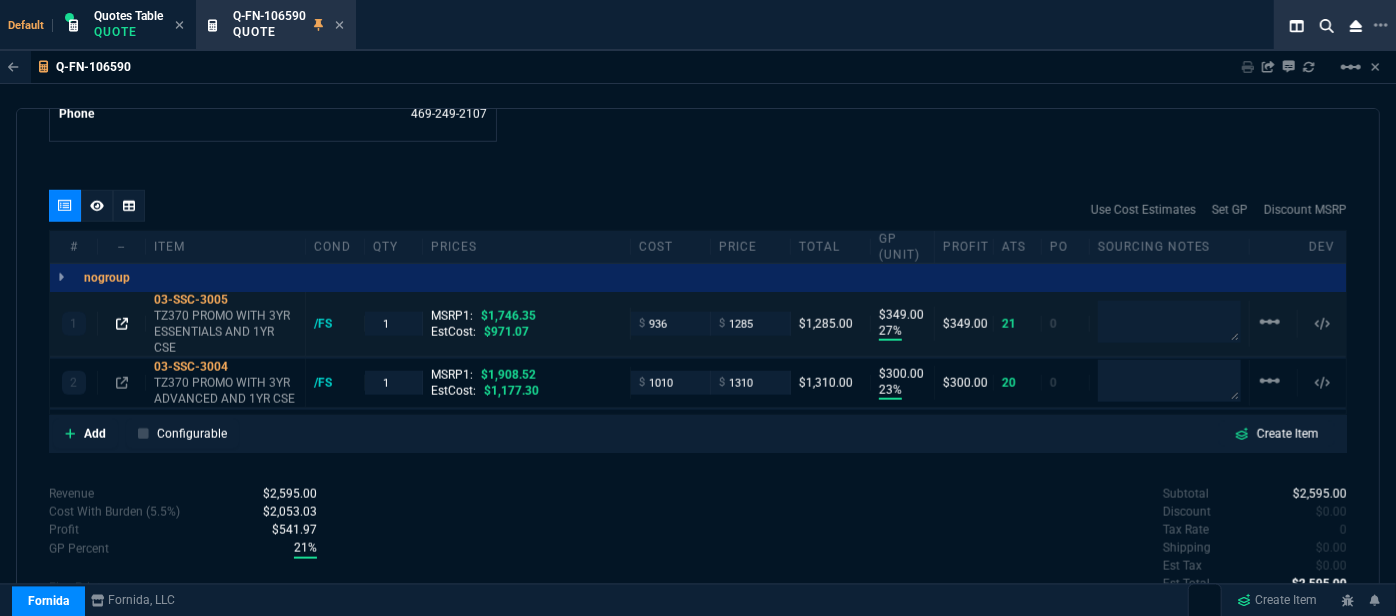 click 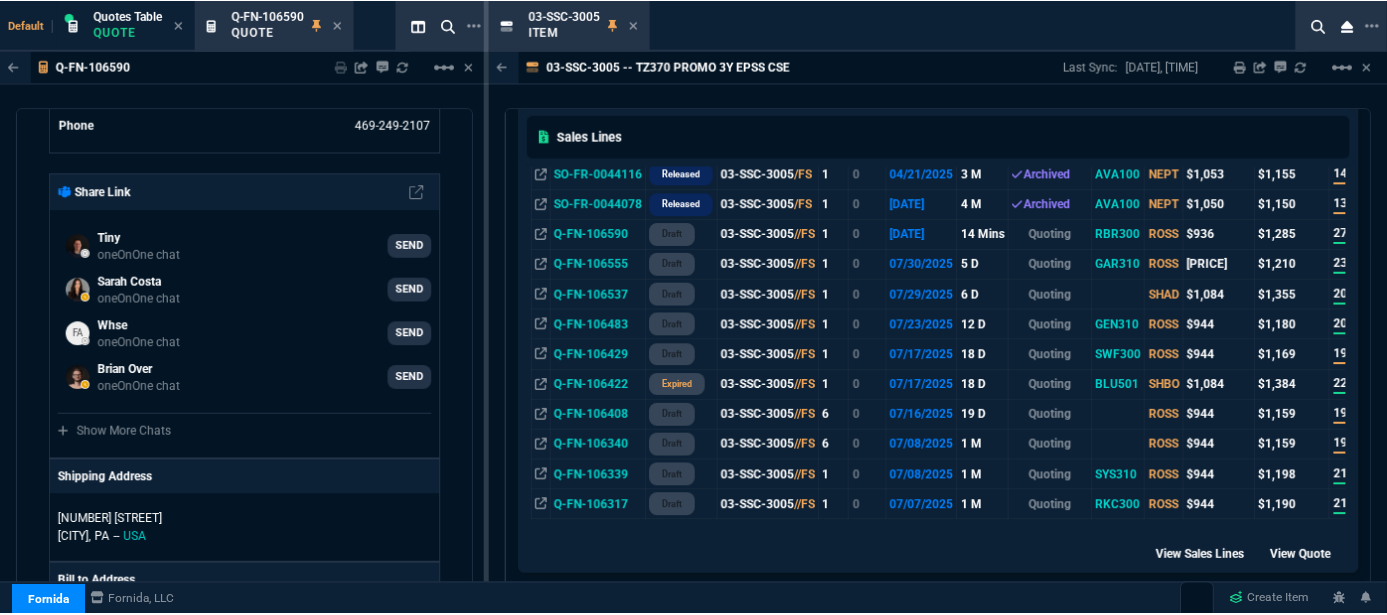 scroll, scrollTop: 636, scrollLeft: 0, axis: vertical 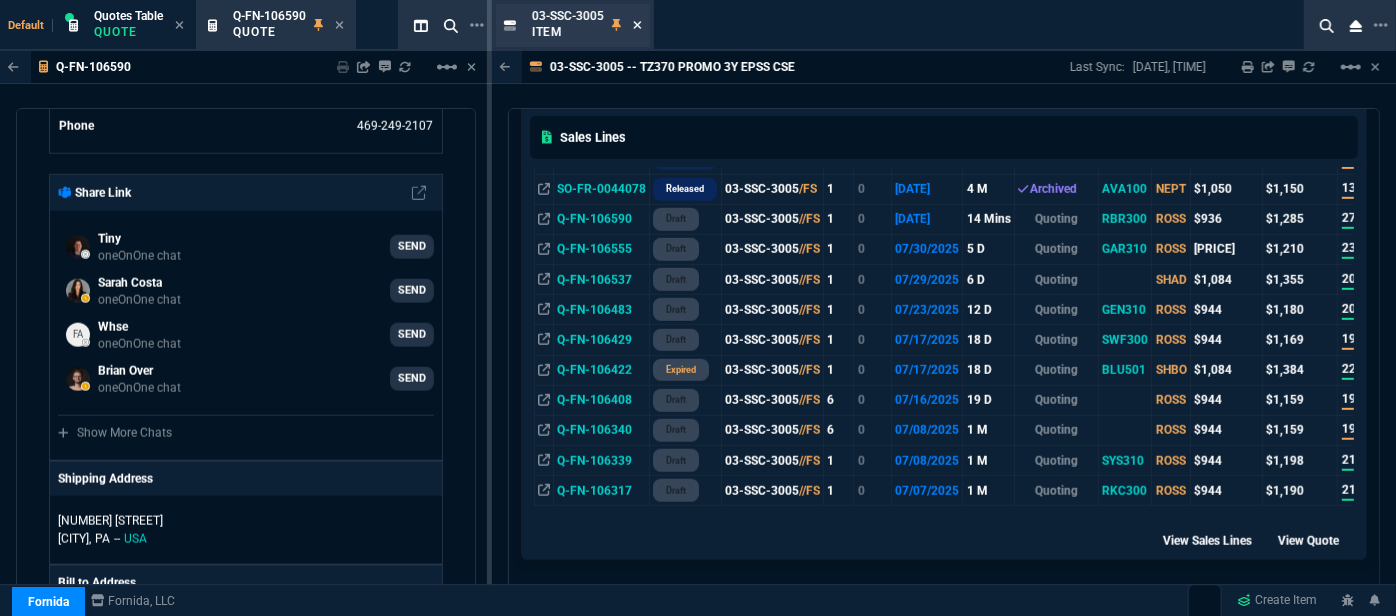 click 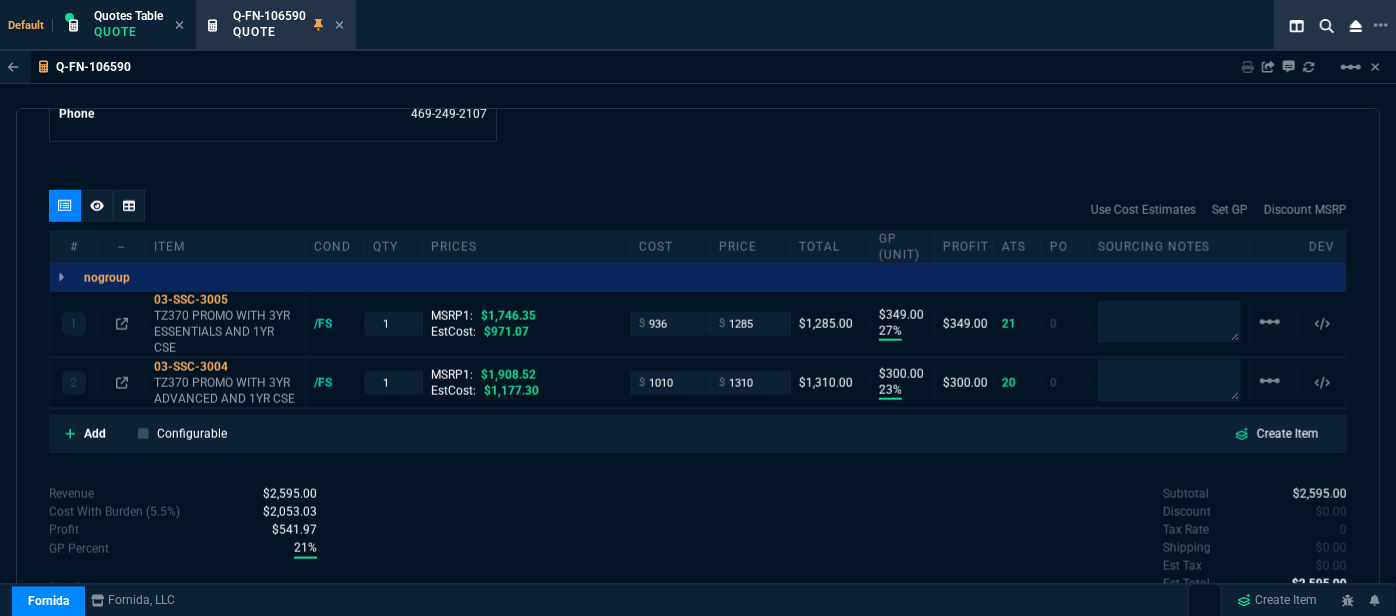 click on "Subtotal $2,595.00  Discount $0.00  Tax Rate 0  Shipping $0.00  Est Tax $0.00  Est Total $2,595.00" at bounding box center [1022, 540] 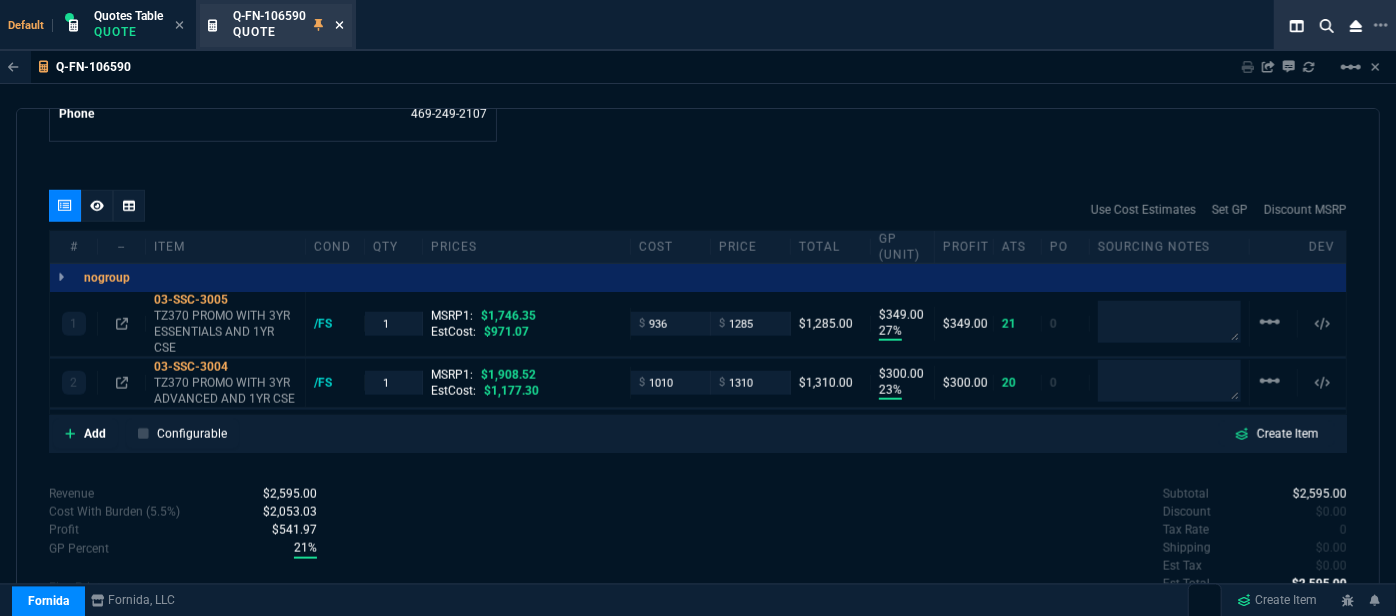 click 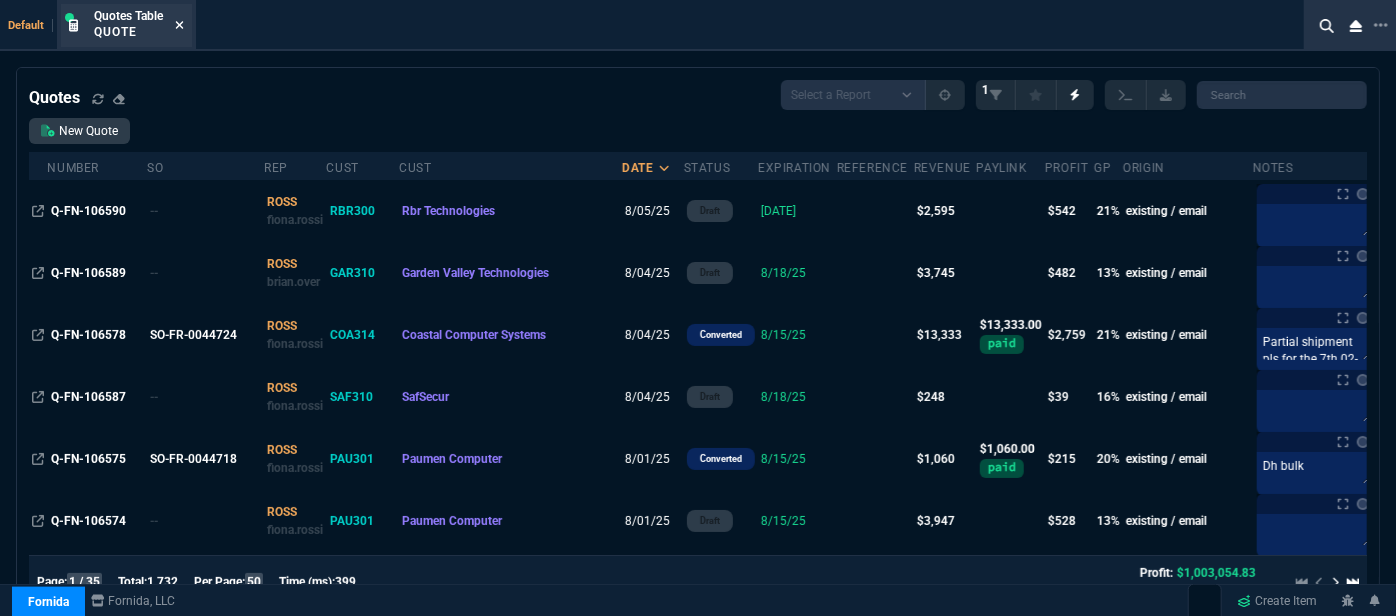 click 